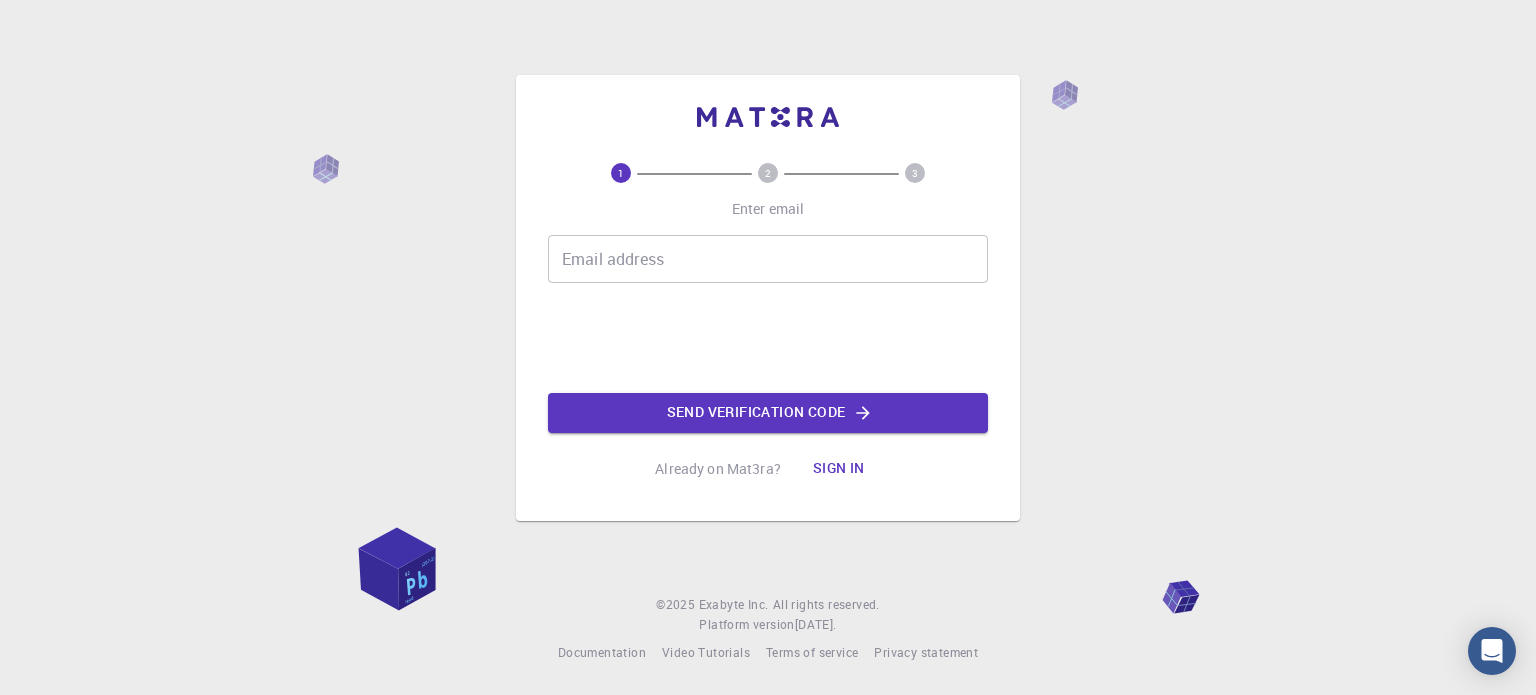 scroll, scrollTop: 0, scrollLeft: 0, axis: both 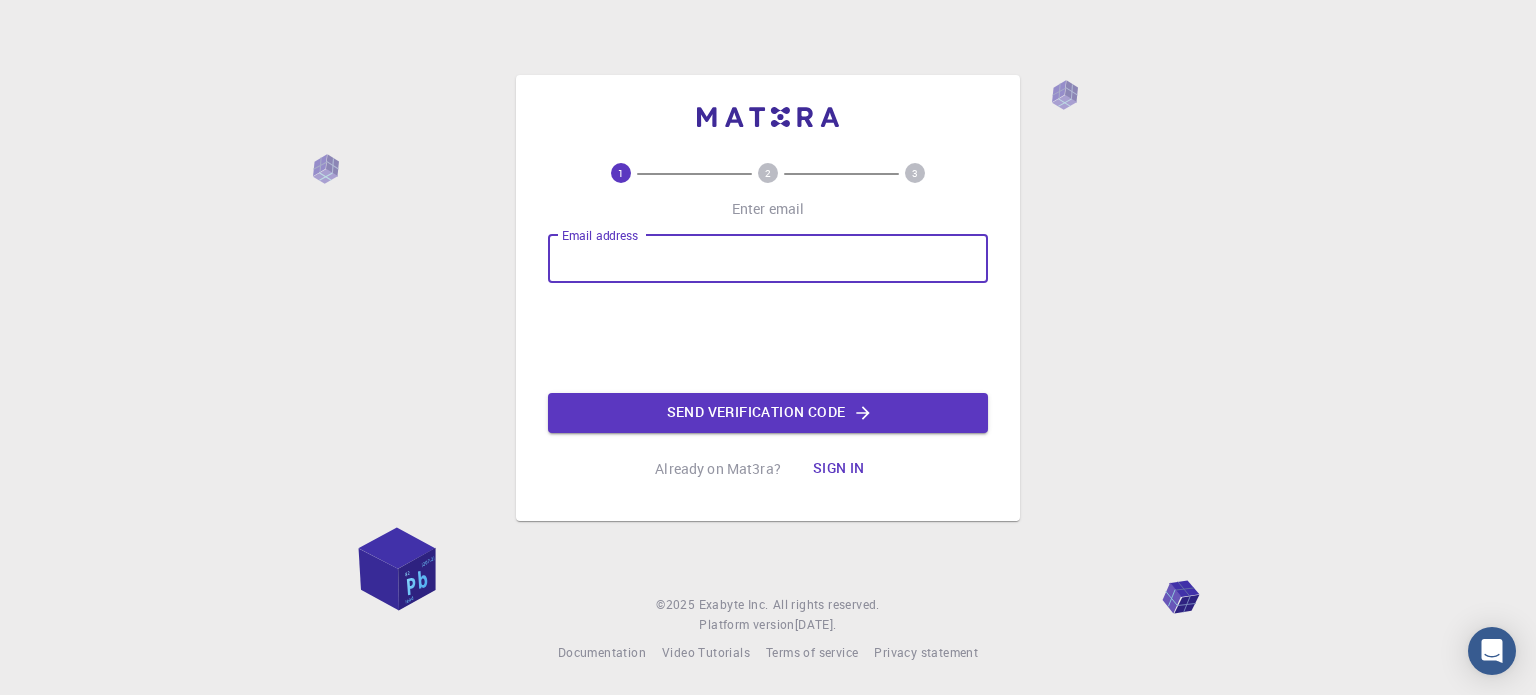 click on "Email address" at bounding box center (768, 259) 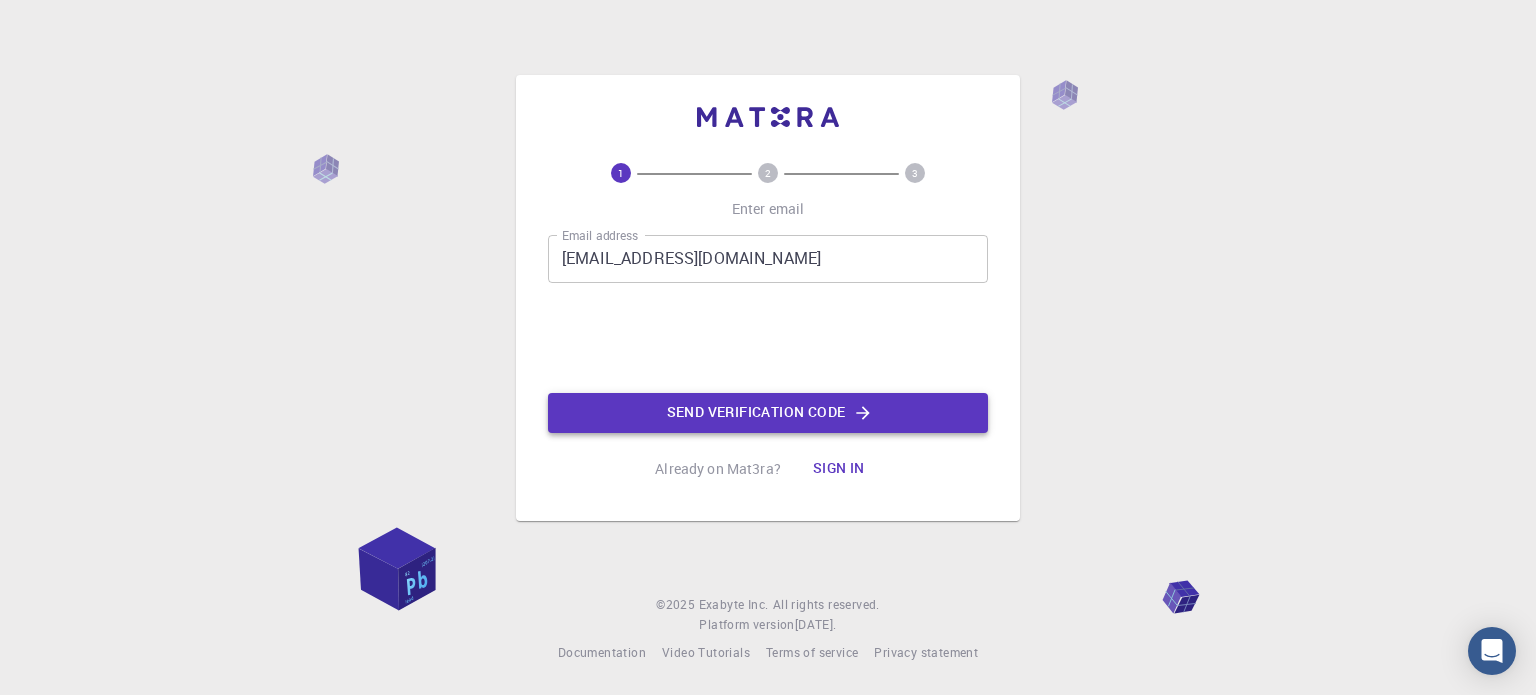 click on "Send verification code" 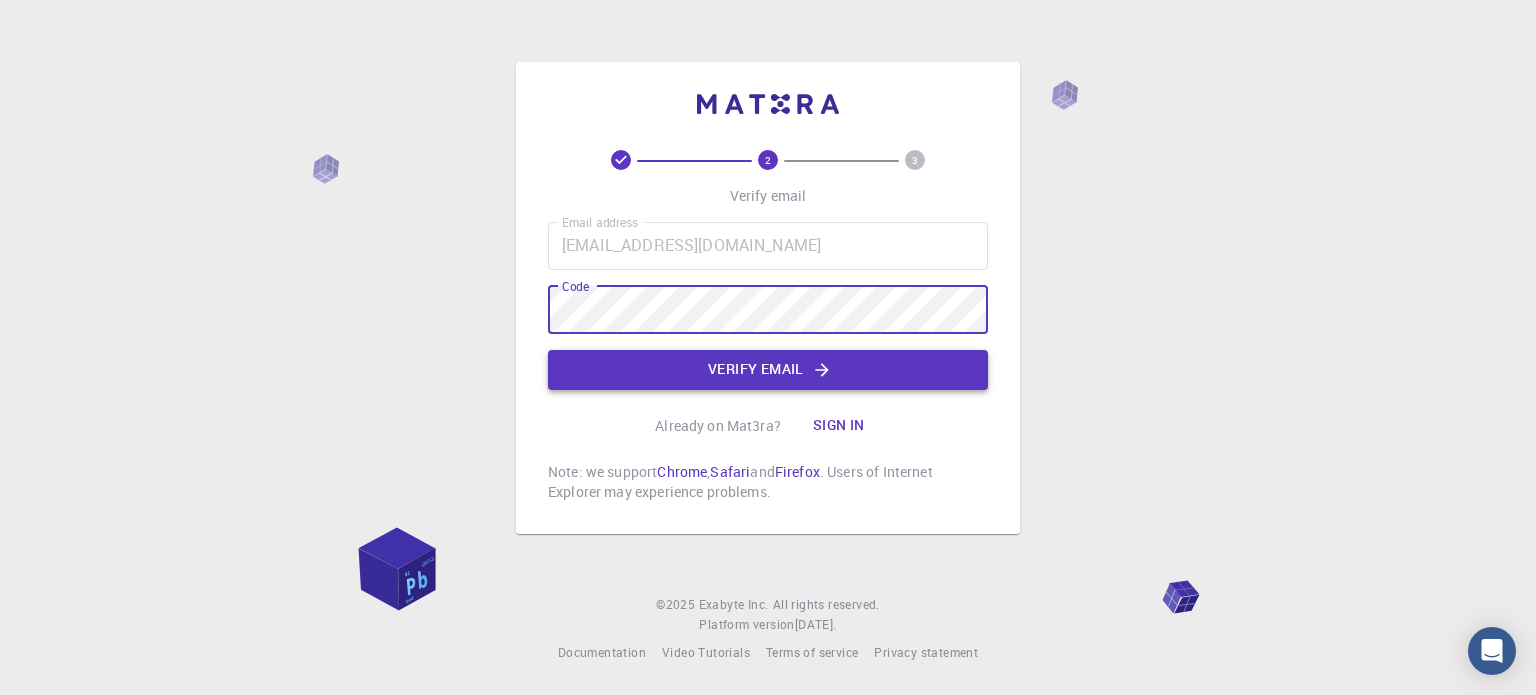 click on "Verify email" 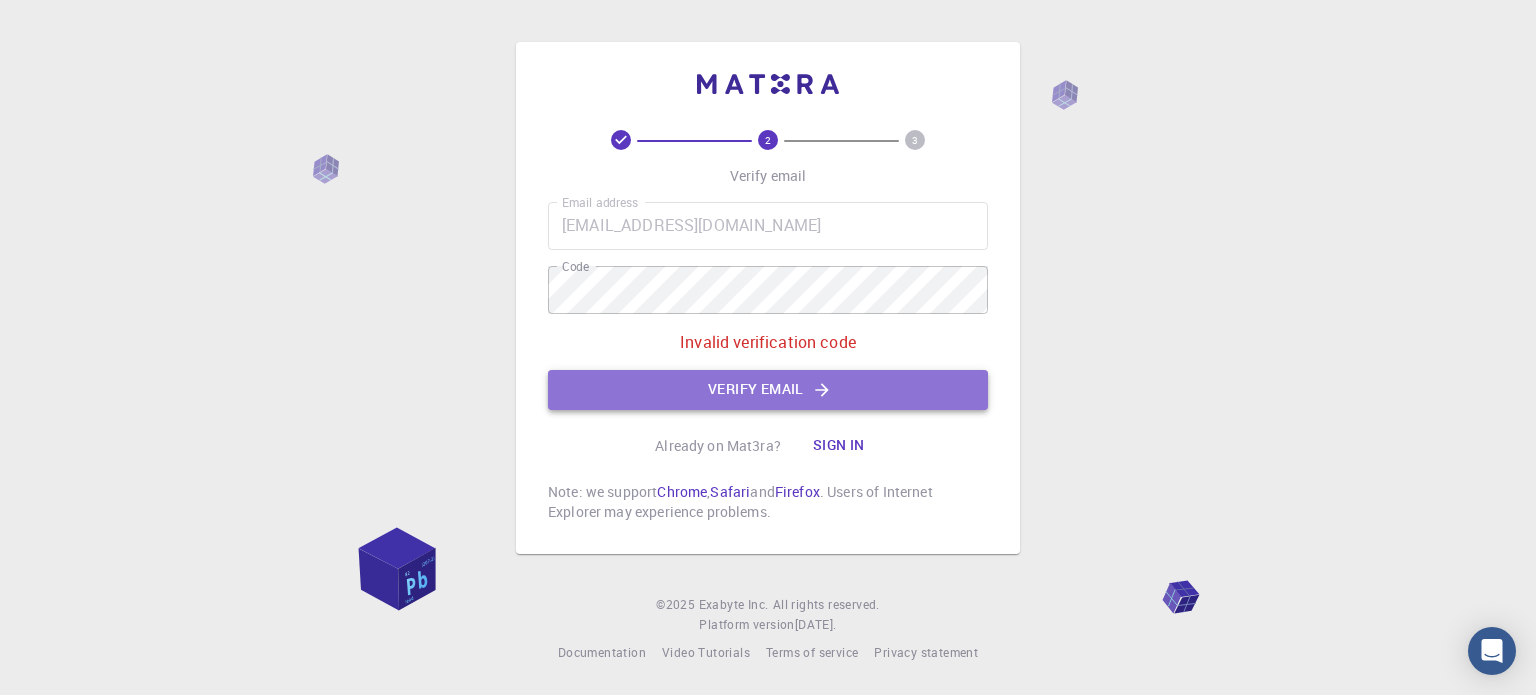 click on "Verify email" at bounding box center (768, 390) 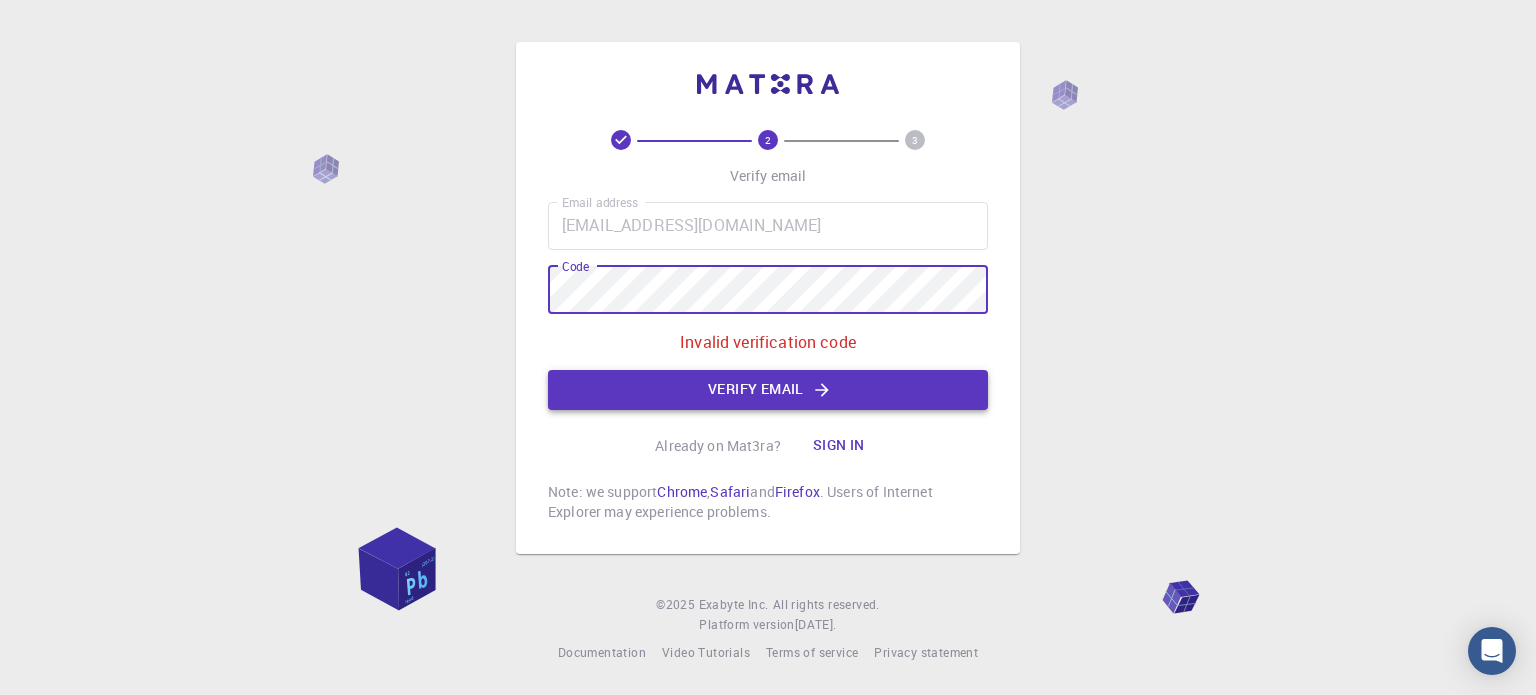 click on "Verify email" at bounding box center [768, 390] 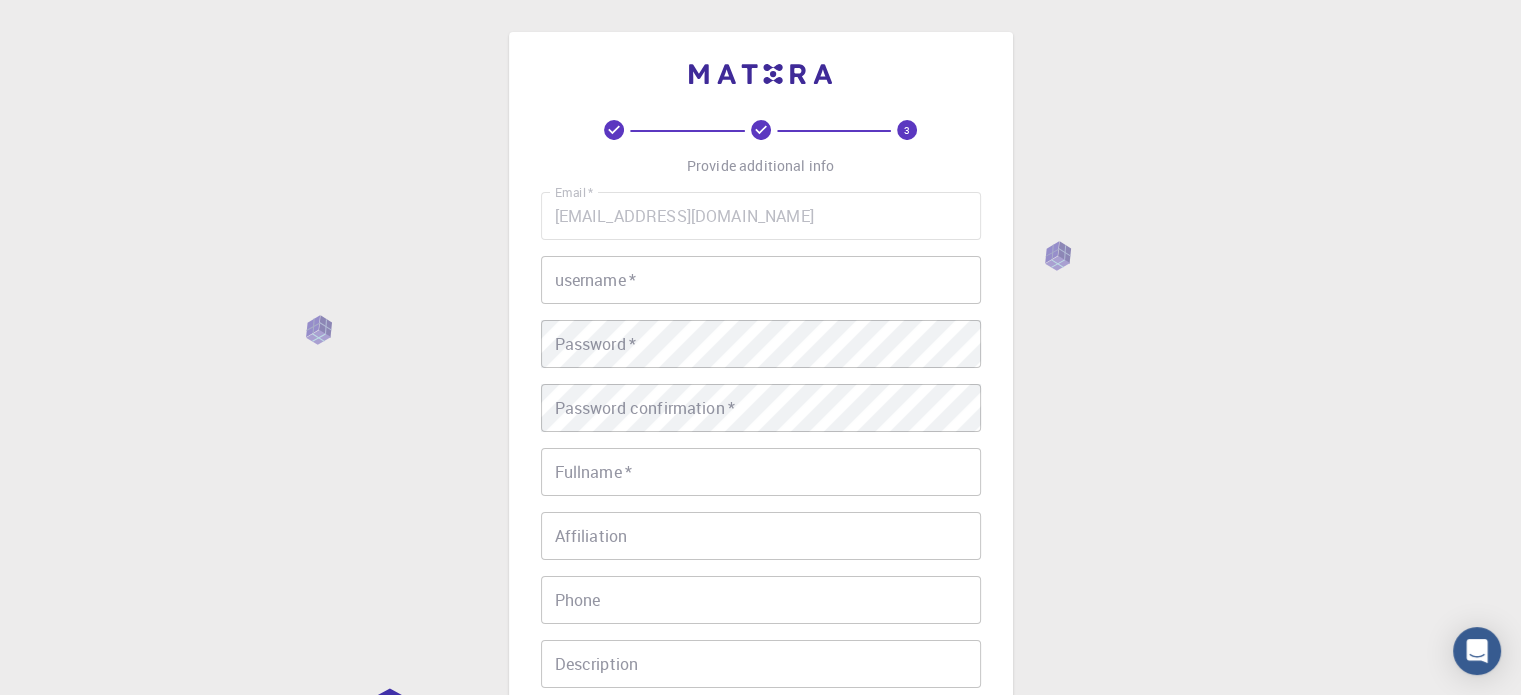 click on "username   *" at bounding box center [761, 280] 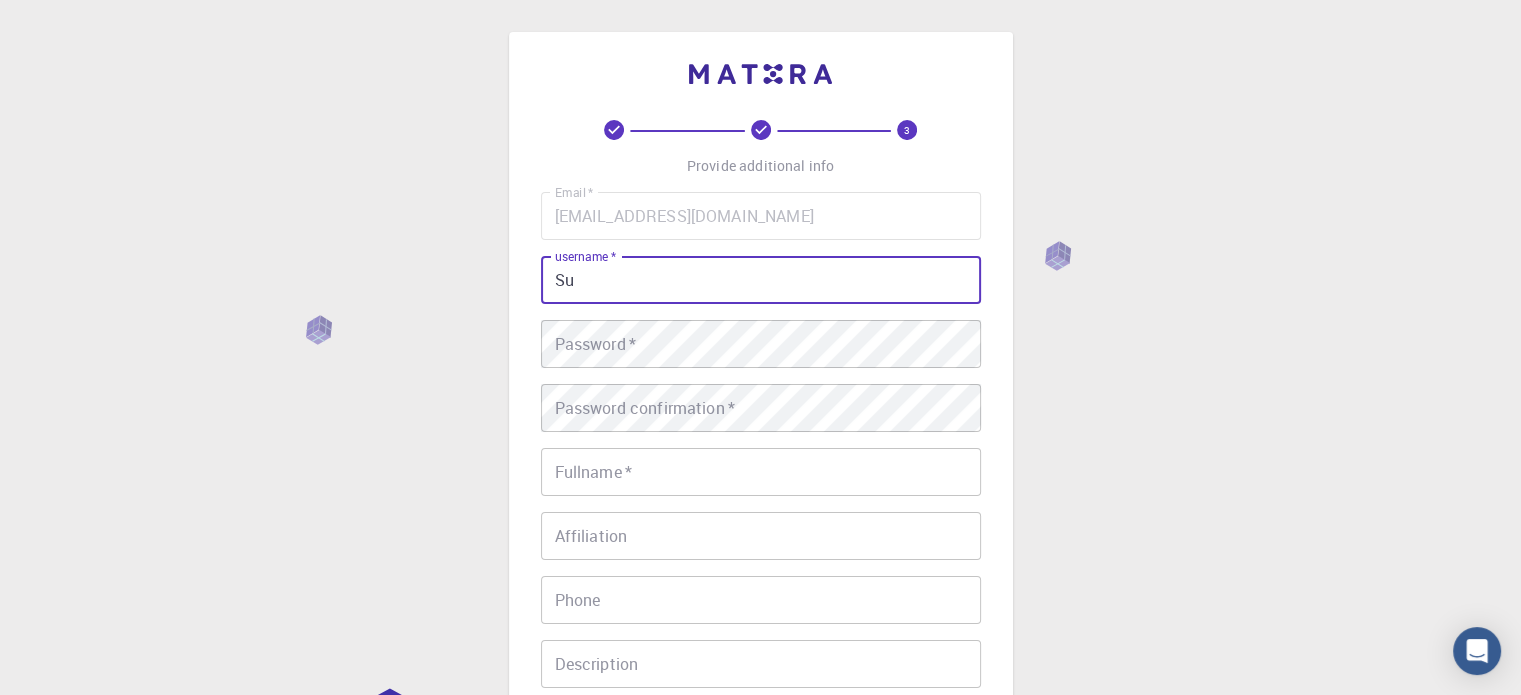 type on "S" 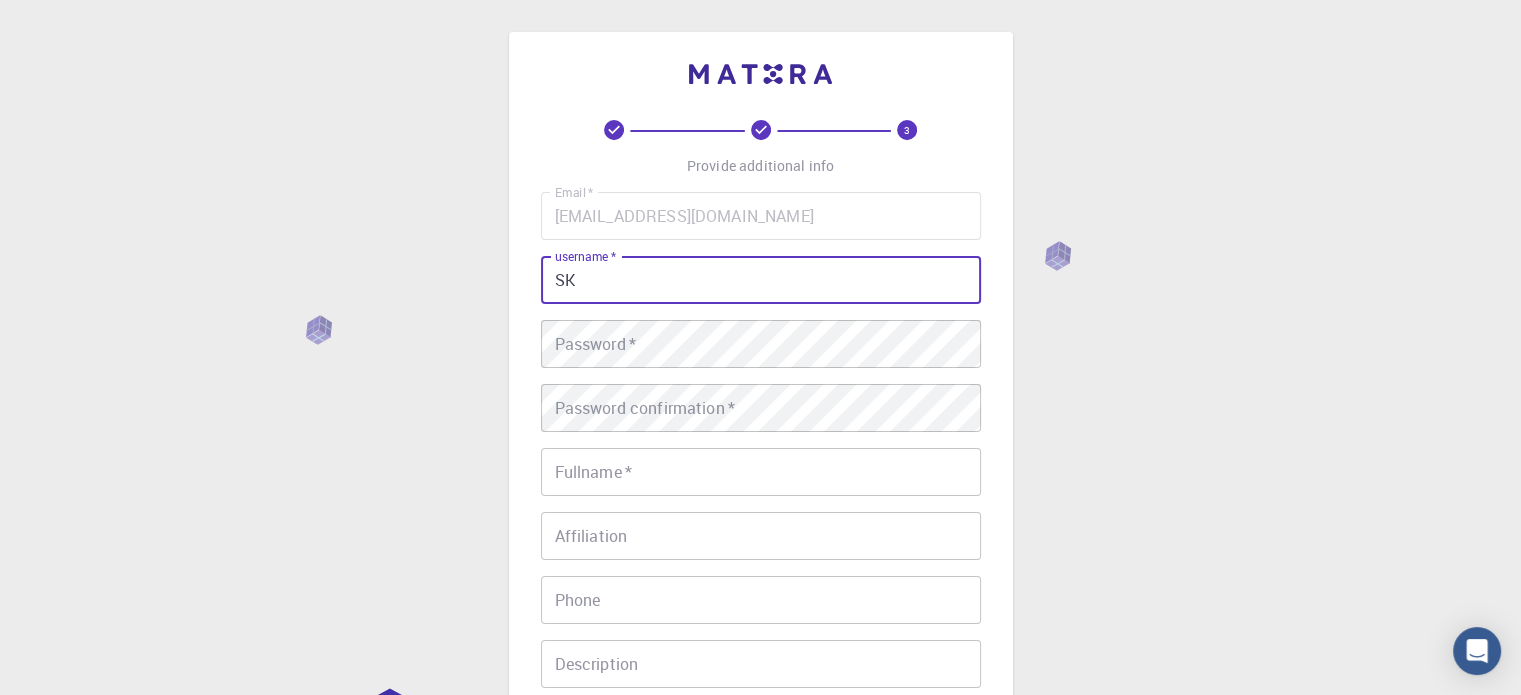 click on "SK" at bounding box center [761, 280] 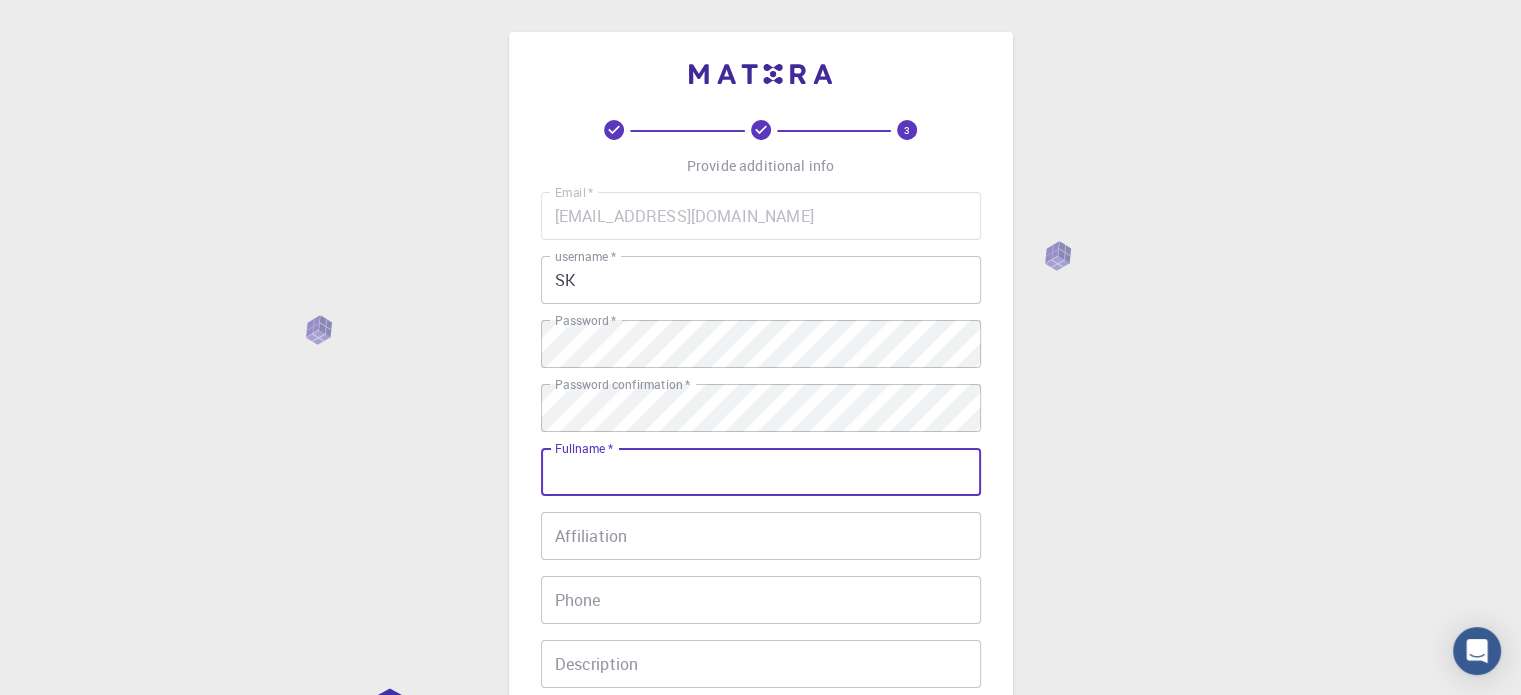 click on "Fullname   *" at bounding box center (761, 472) 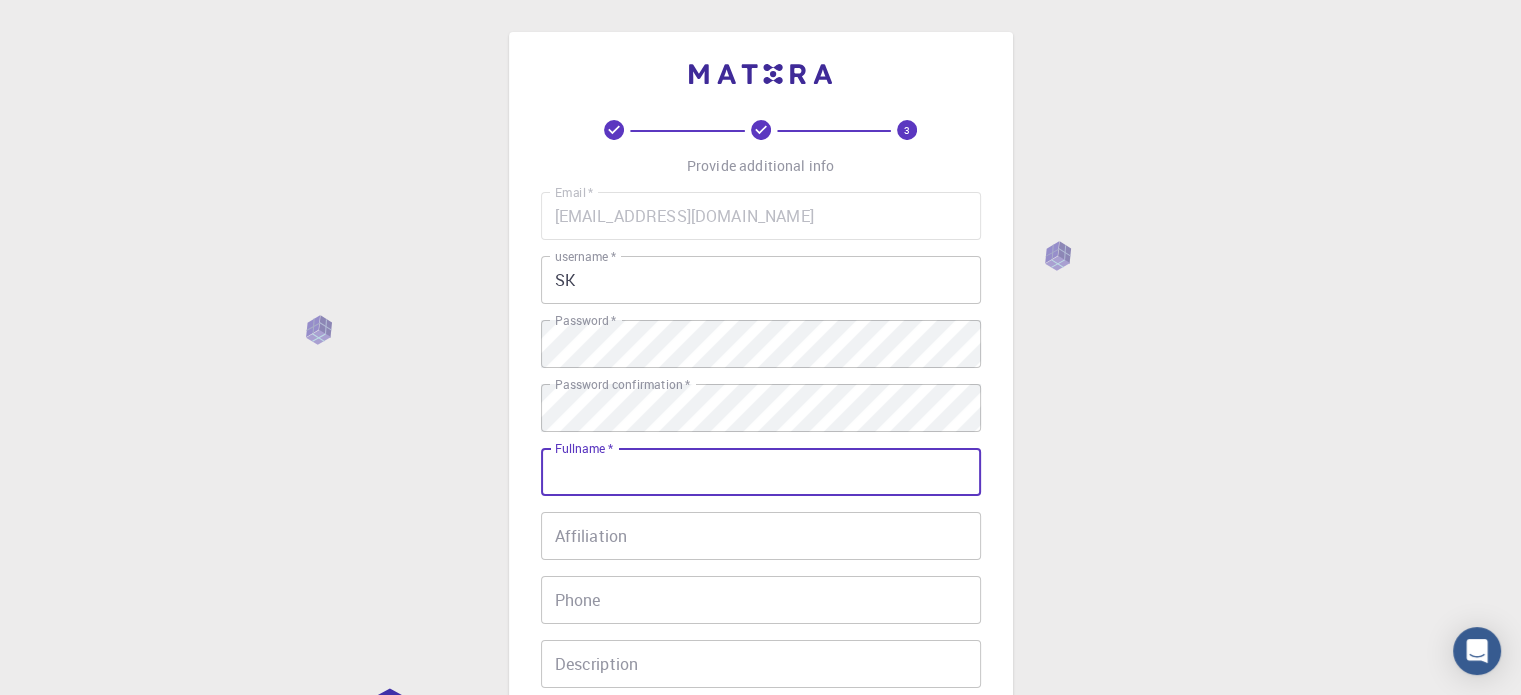 type on "[PERSON_NAME]" 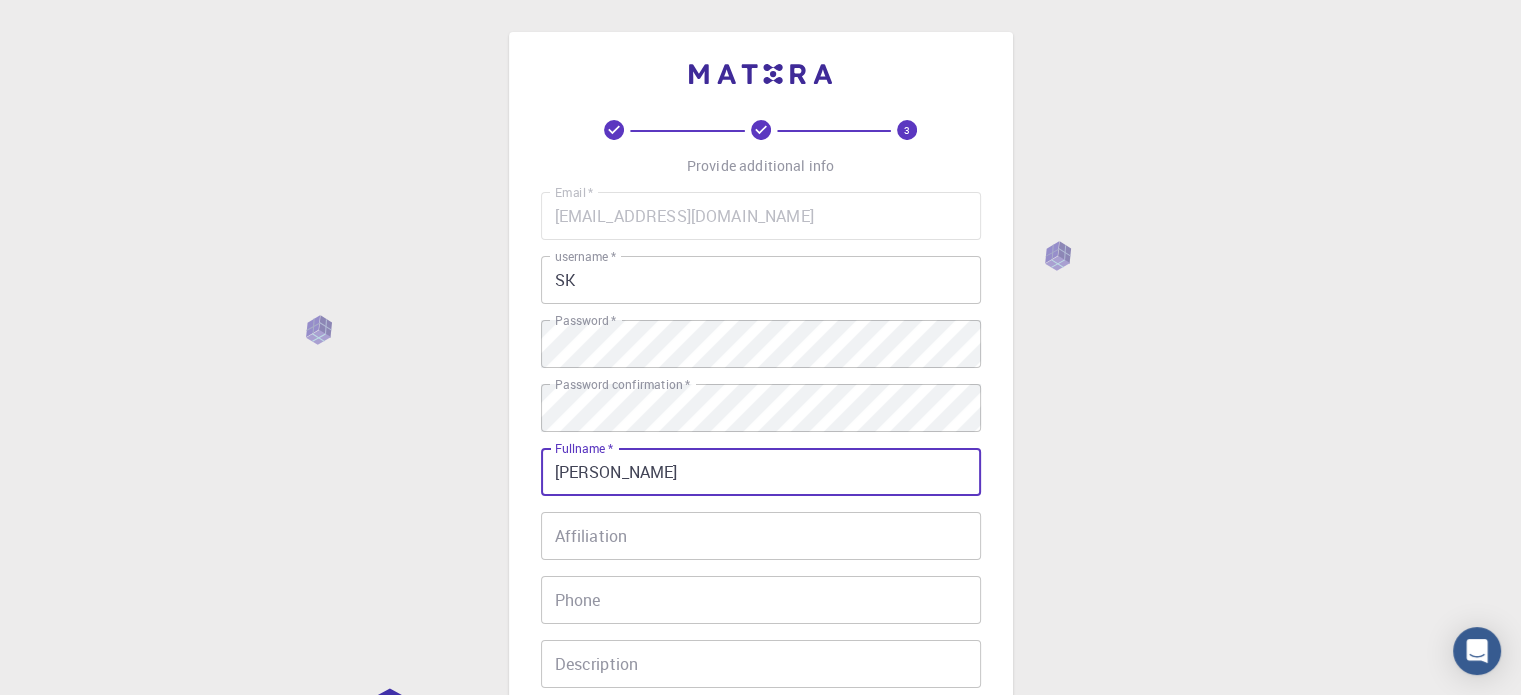 type on "08337878855" 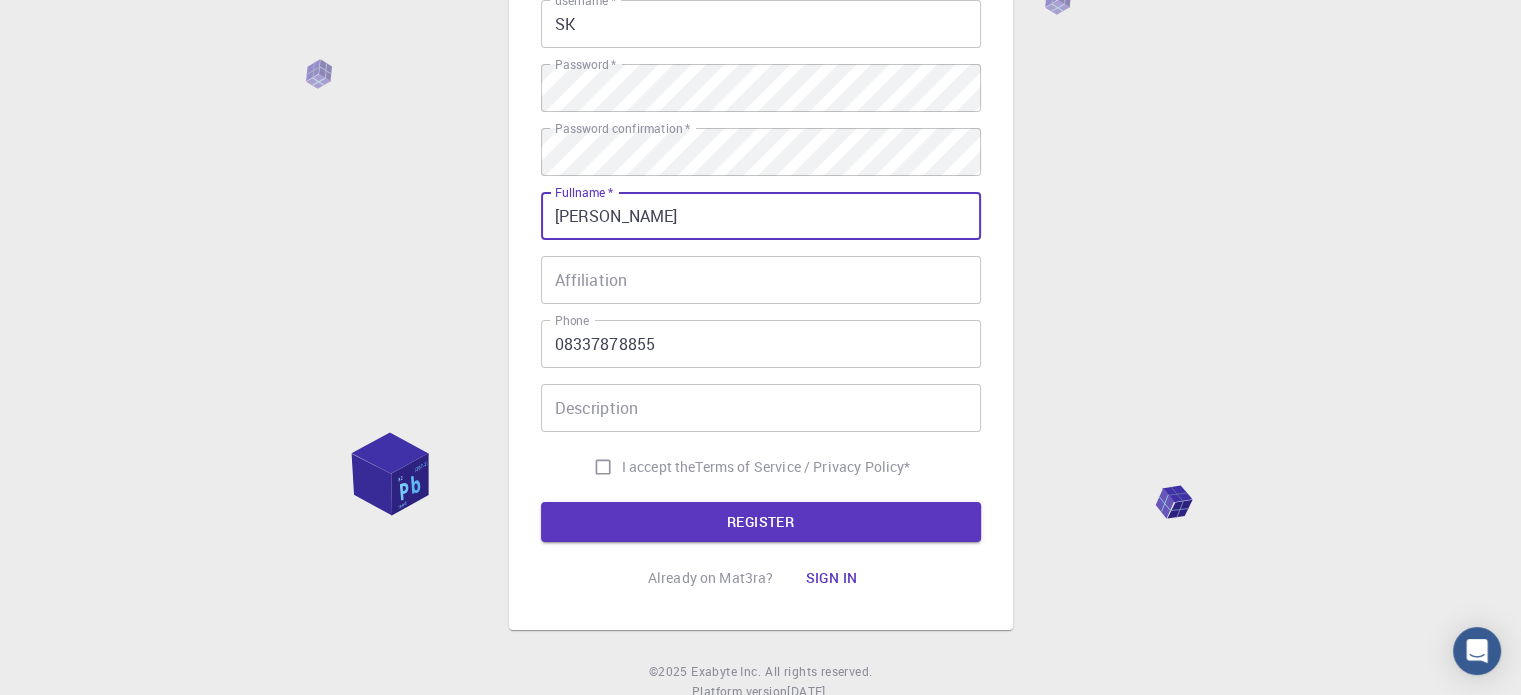 scroll, scrollTop: 222, scrollLeft: 0, axis: vertical 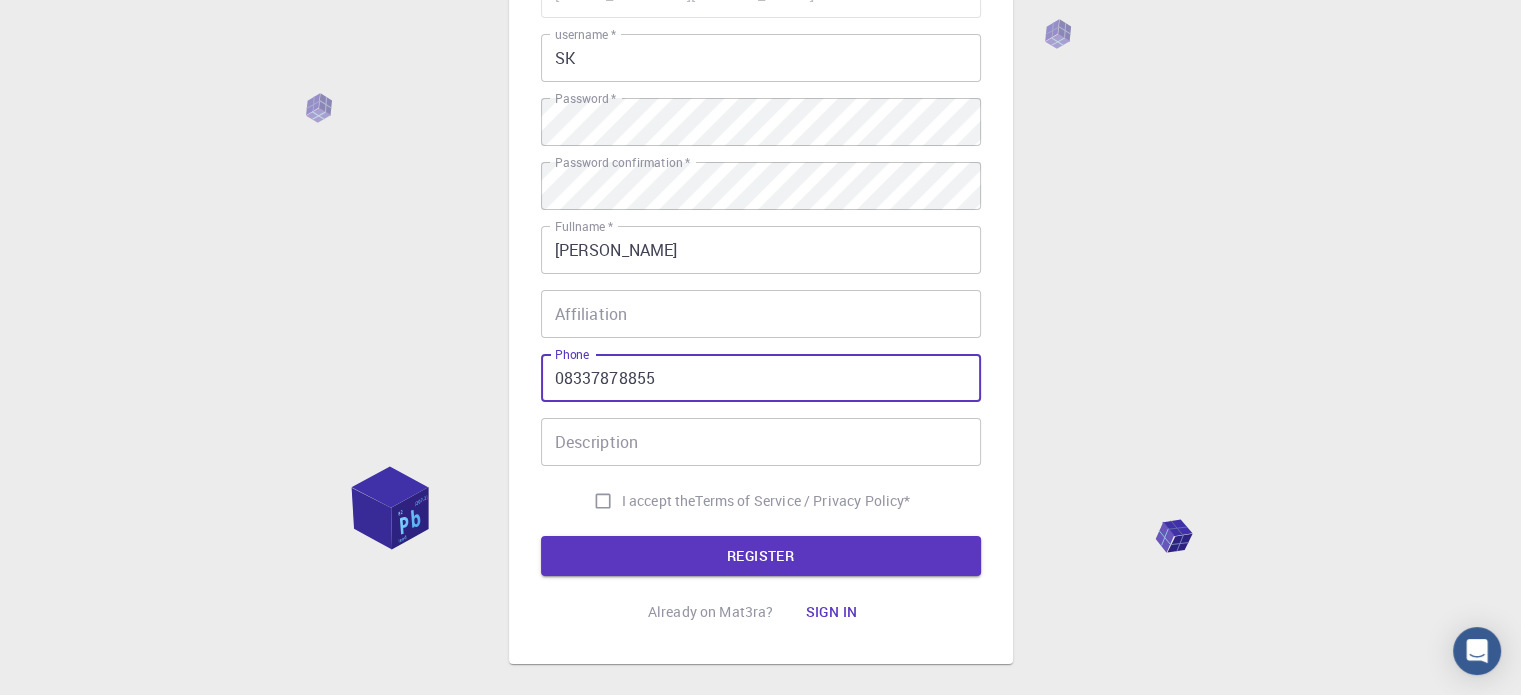 click on "08337878855" at bounding box center [761, 378] 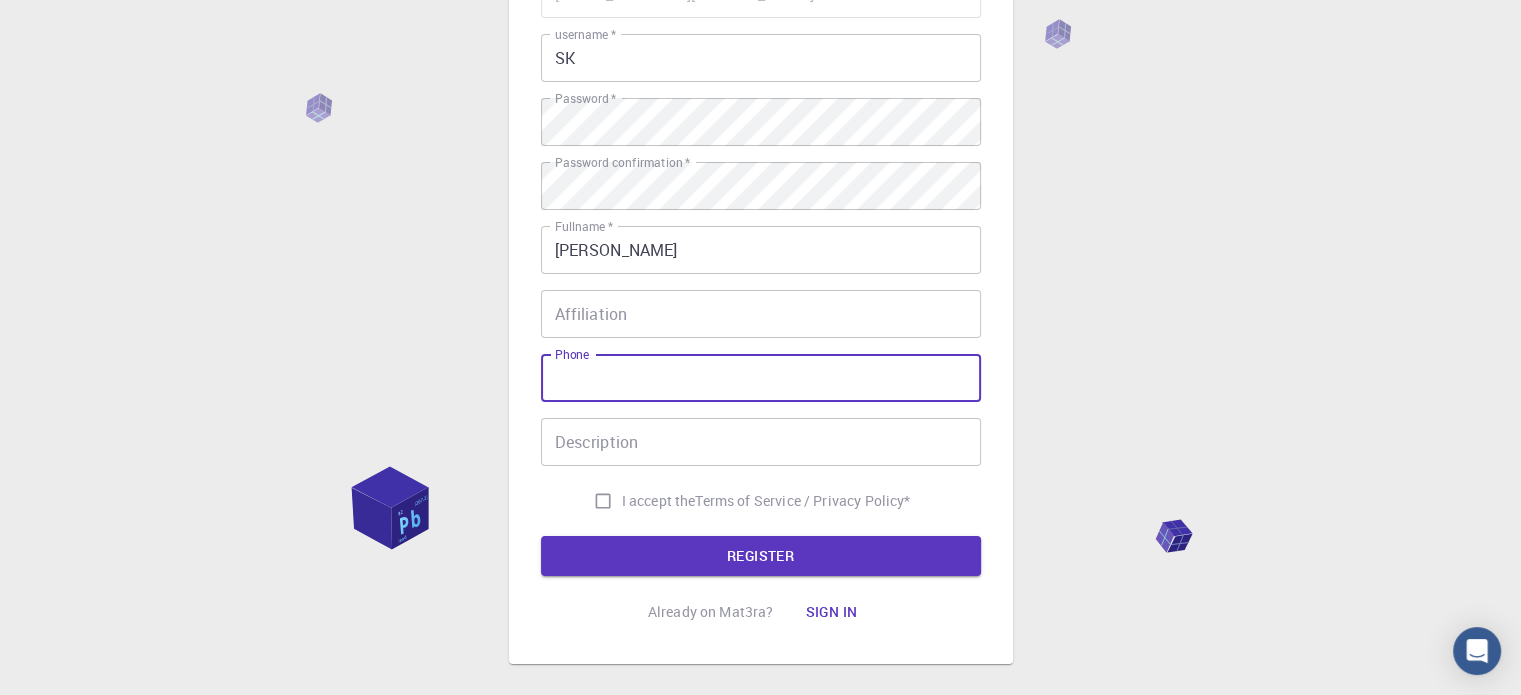 type 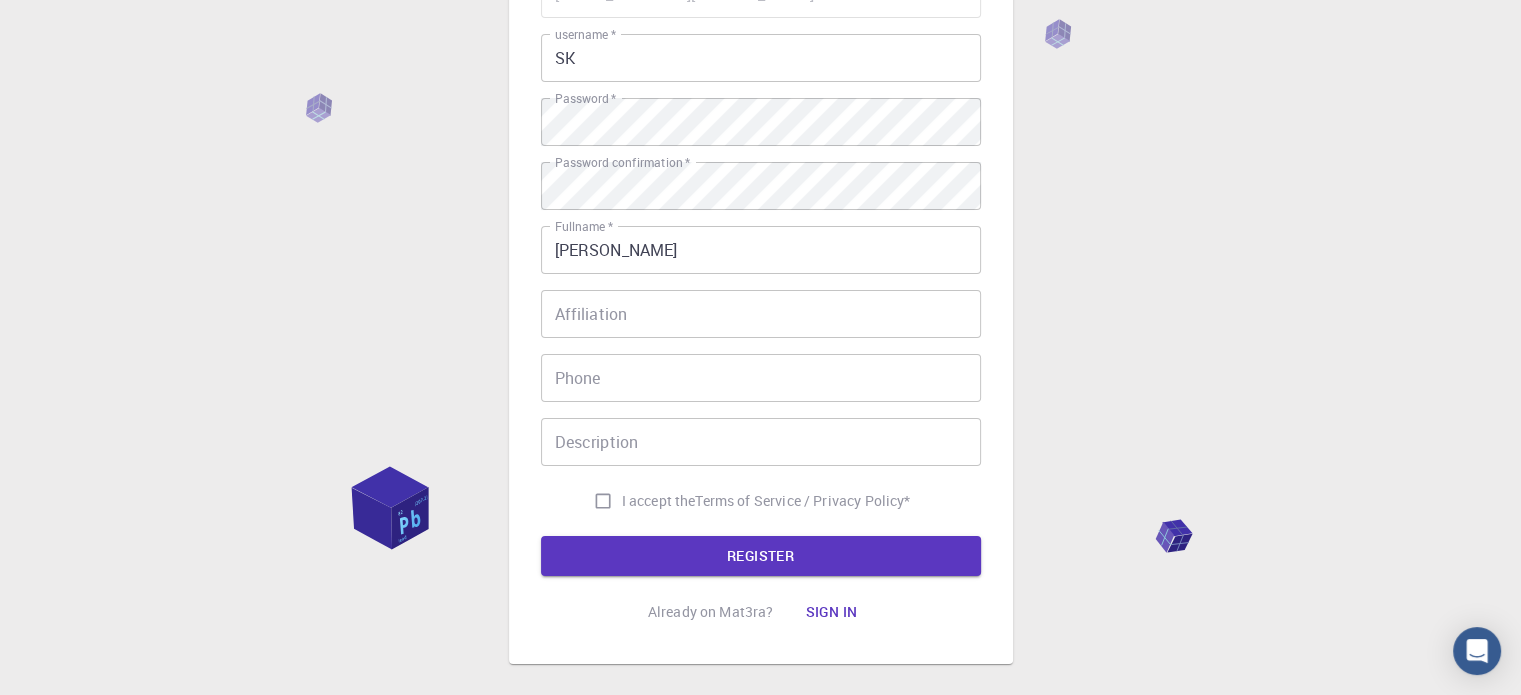 click on "3 Provide additional info Email   * subhayukabiraj.ult2003@gmail.com Email   * username   * SK username   * Password   * Password   * Password confirmation   * Password confirmation   * Fullname   * Subhayu Kabiraj Fullname   * Affiliation Affiliation Phone Phone Description Description I accept the  Terms of Service / Privacy Policy  * REGISTER Already on Mat3ra? Sign in ©  2025   Exabyte Inc.   All rights reserved. Platform version  2025.6.26 . Documentation Video Tutorials Terms of service Privacy statement" at bounding box center [760, 287] 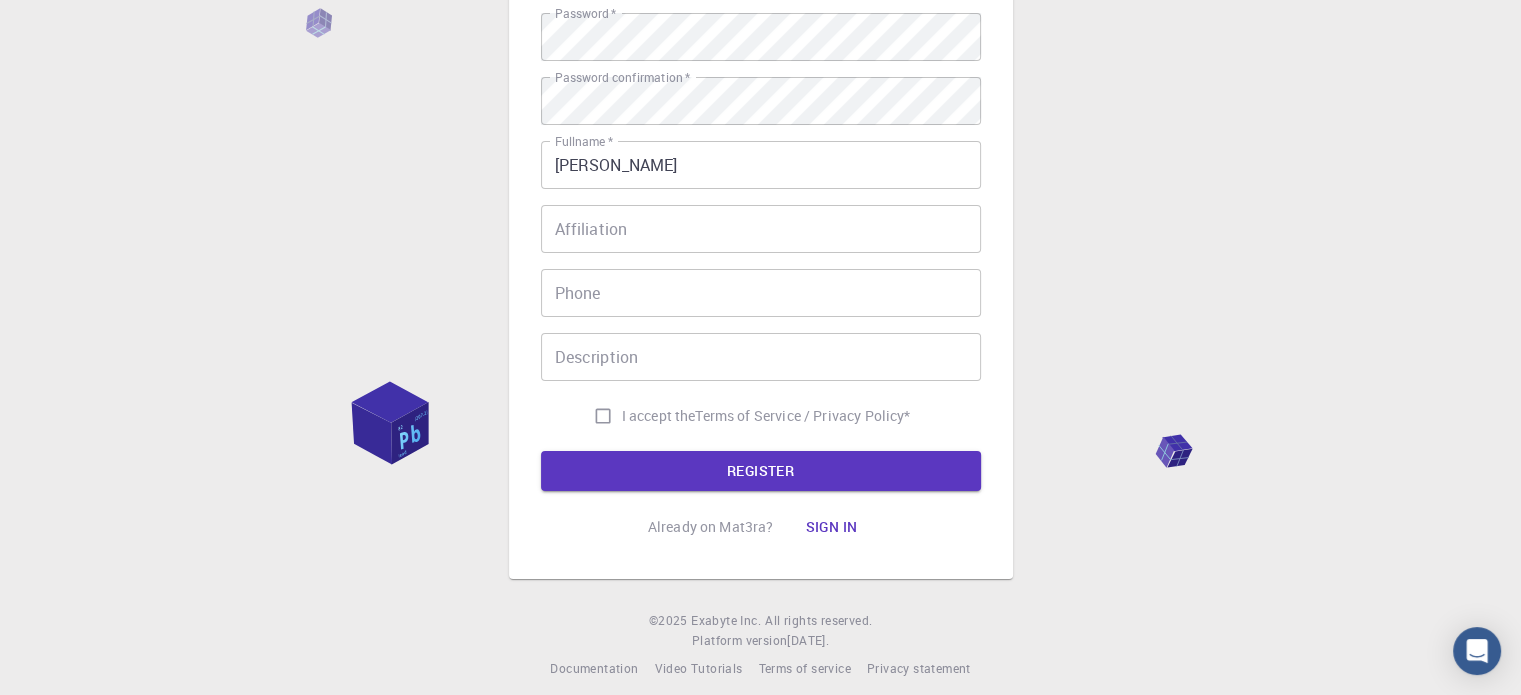 scroll, scrollTop: 322, scrollLeft: 0, axis: vertical 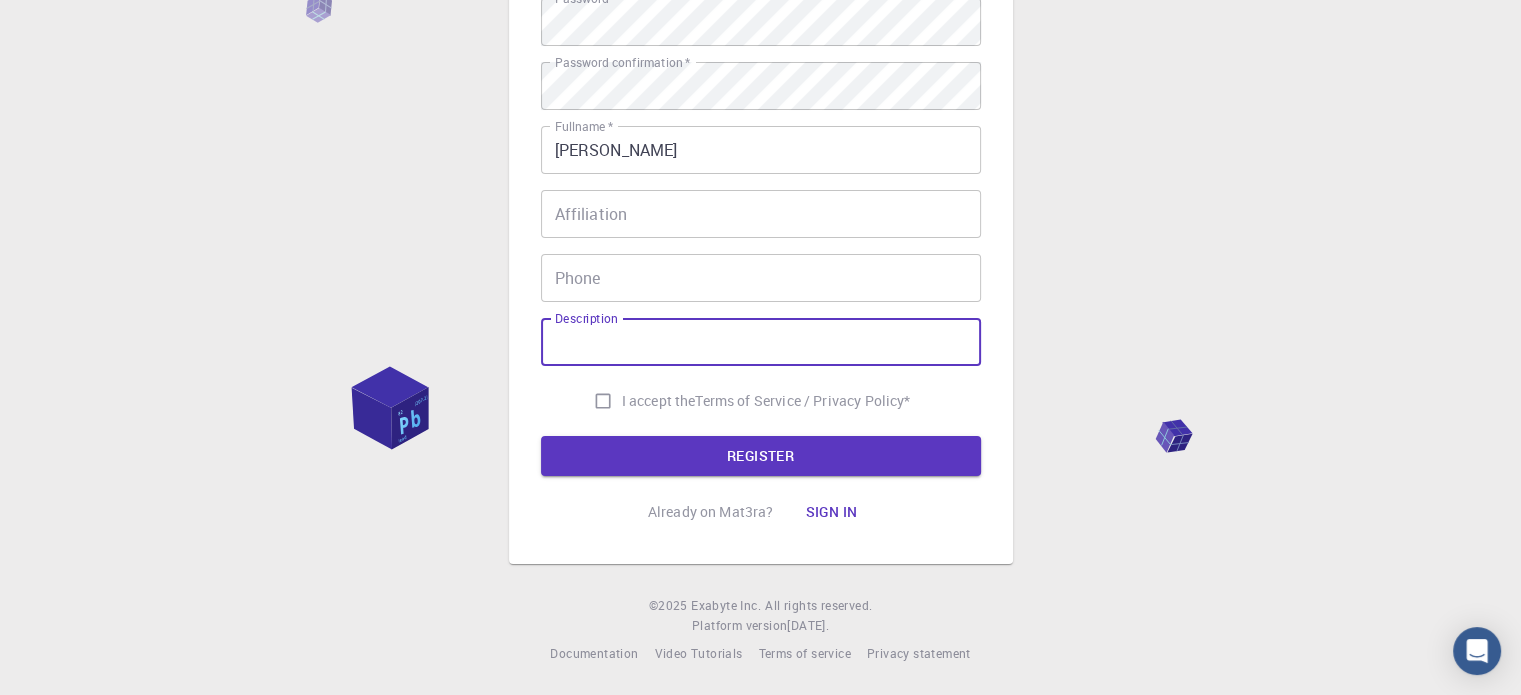 drag, startPoint x: 606, startPoint y: 344, endPoint x: 579, endPoint y: 338, distance: 27.658634 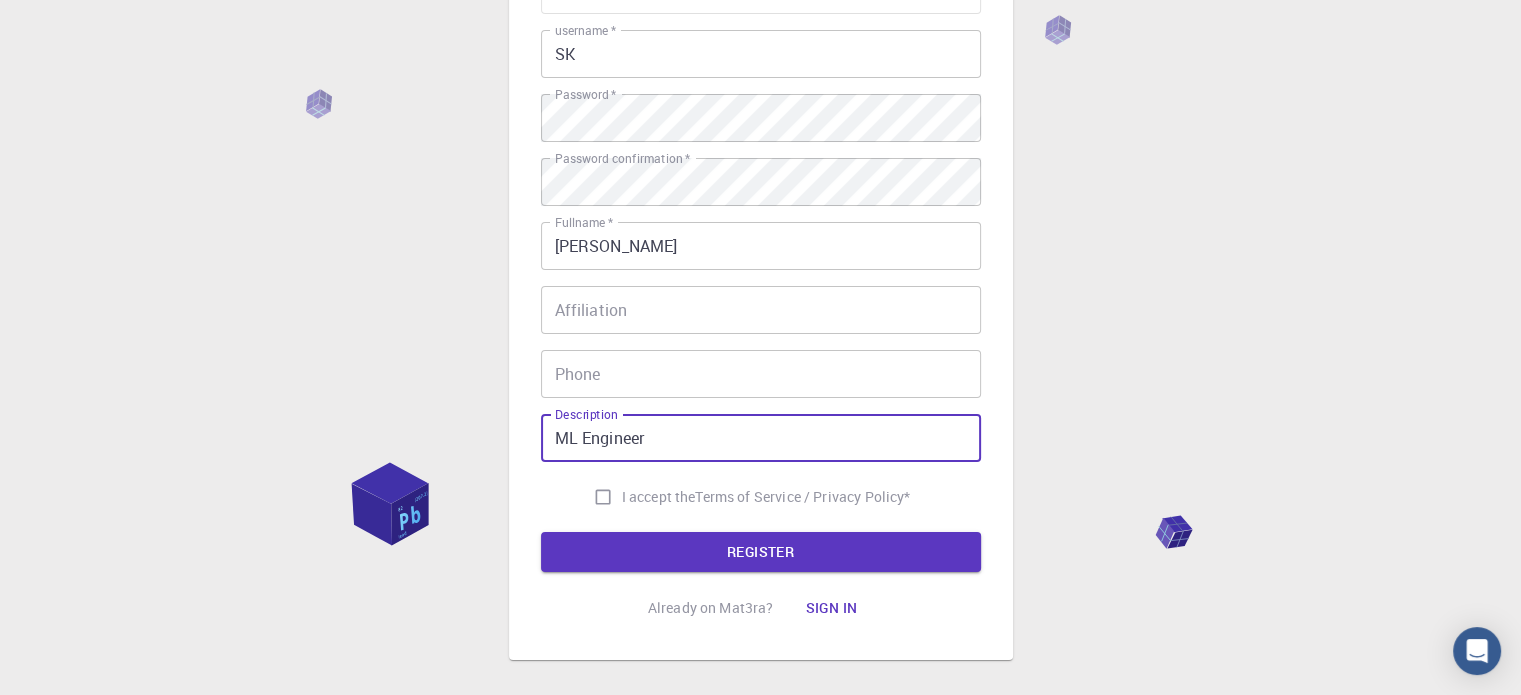 scroll, scrollTop: 322, scrollLeft: 0, axis: vertical 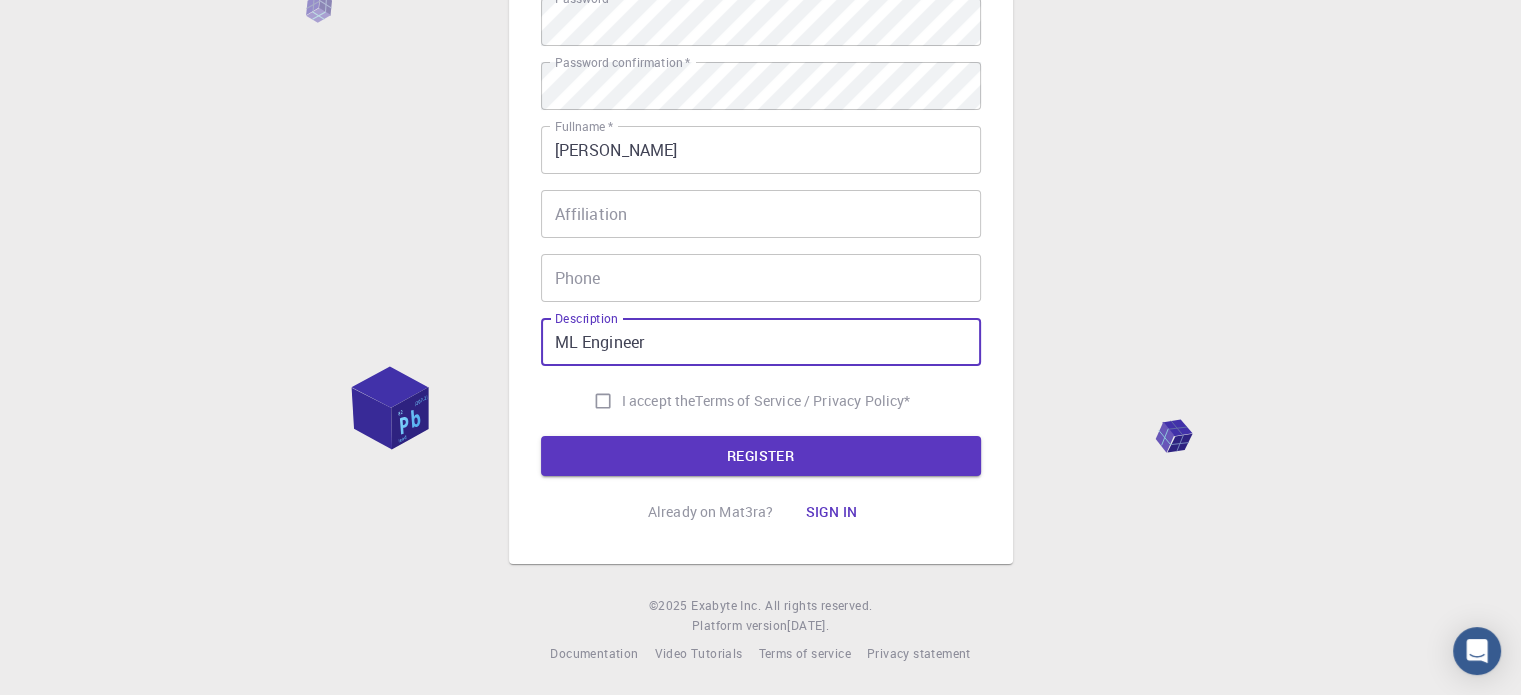 type on "ML Engineer" 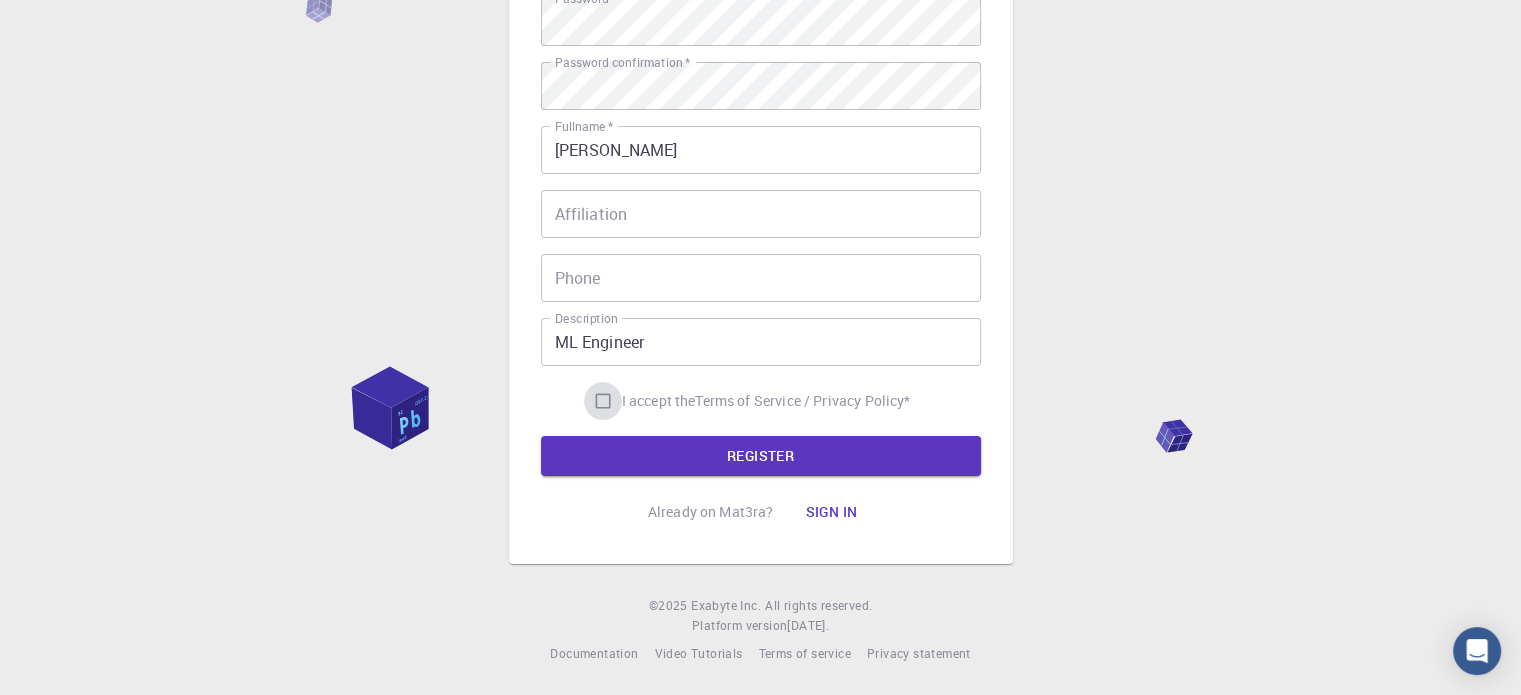 click on "I accept the  Terms of Service / Privacy Policy  *" at bounding box center [603, 401] 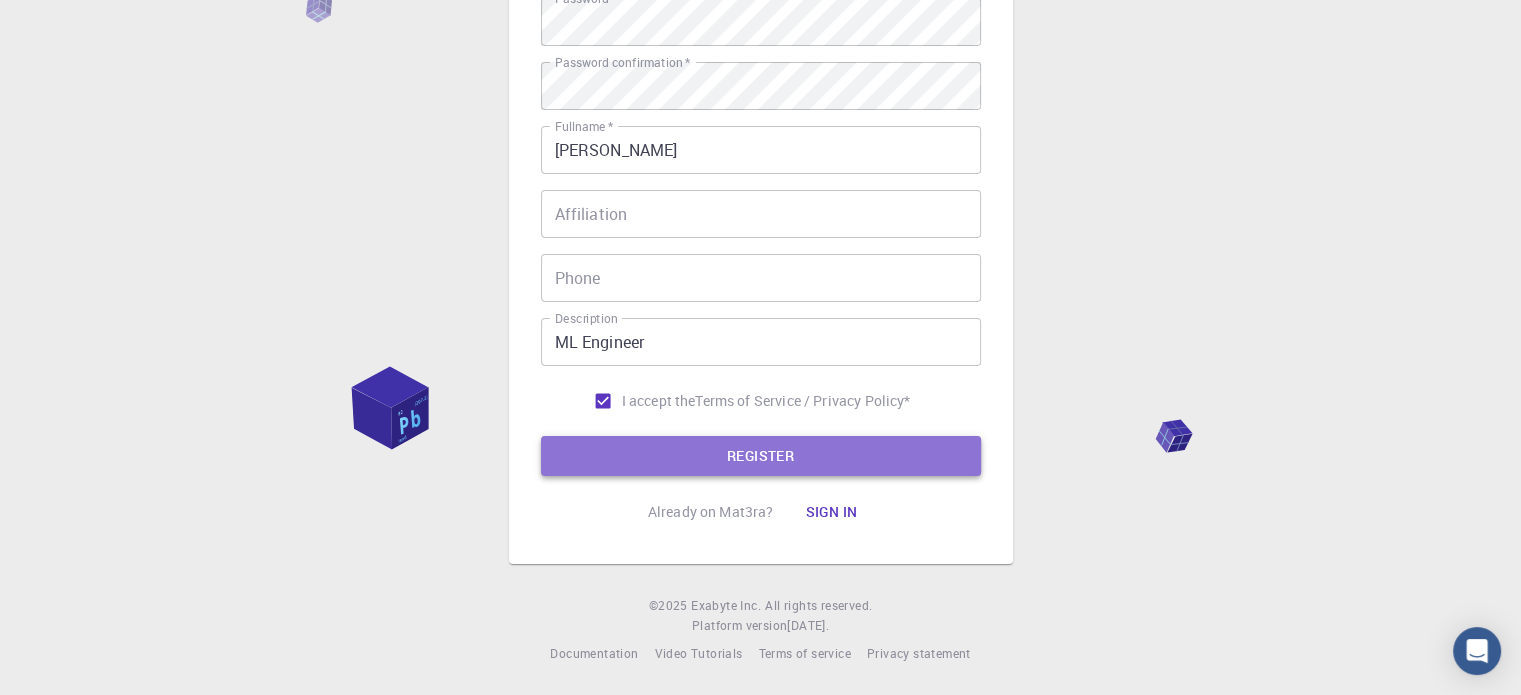click on "REGISTER" at bounding box center [761, 456] 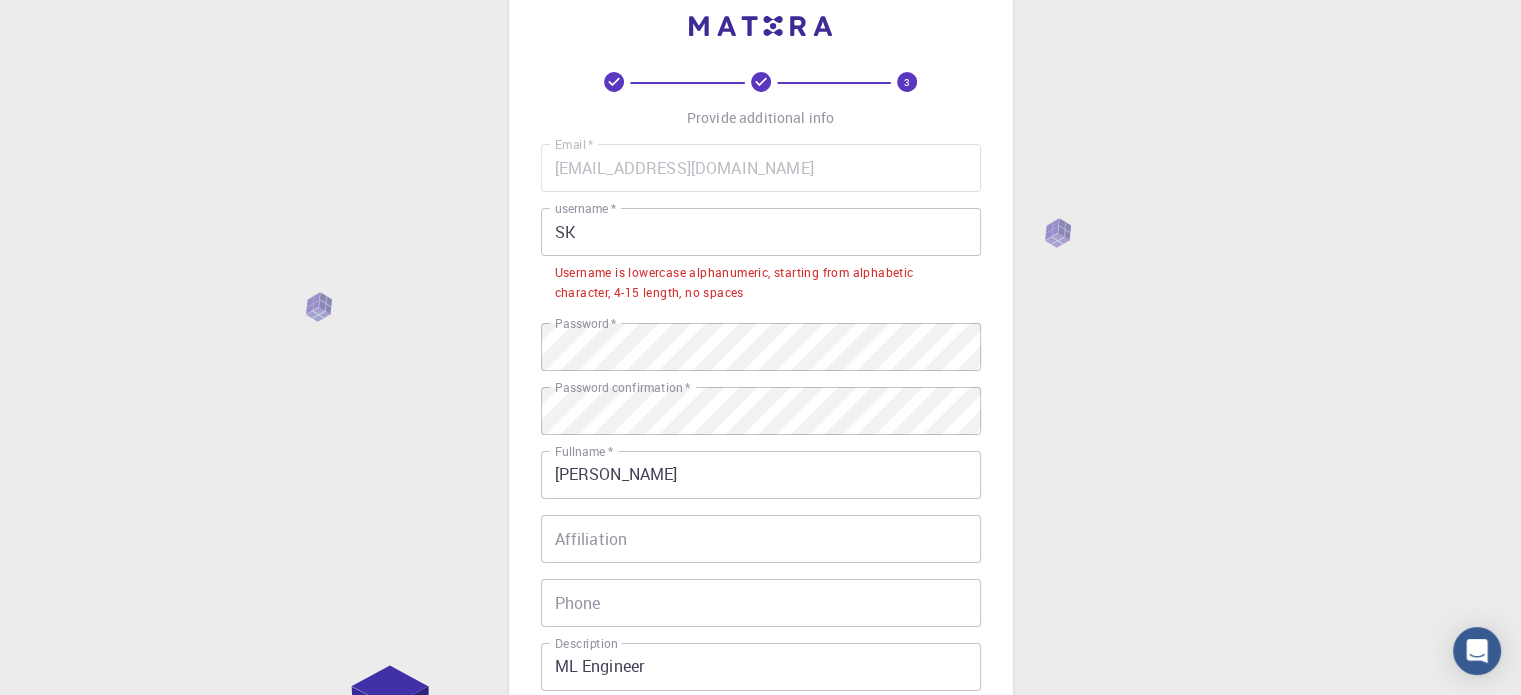 scroll, scrollTop: 46, scrollLeft: 0, axis: vertical 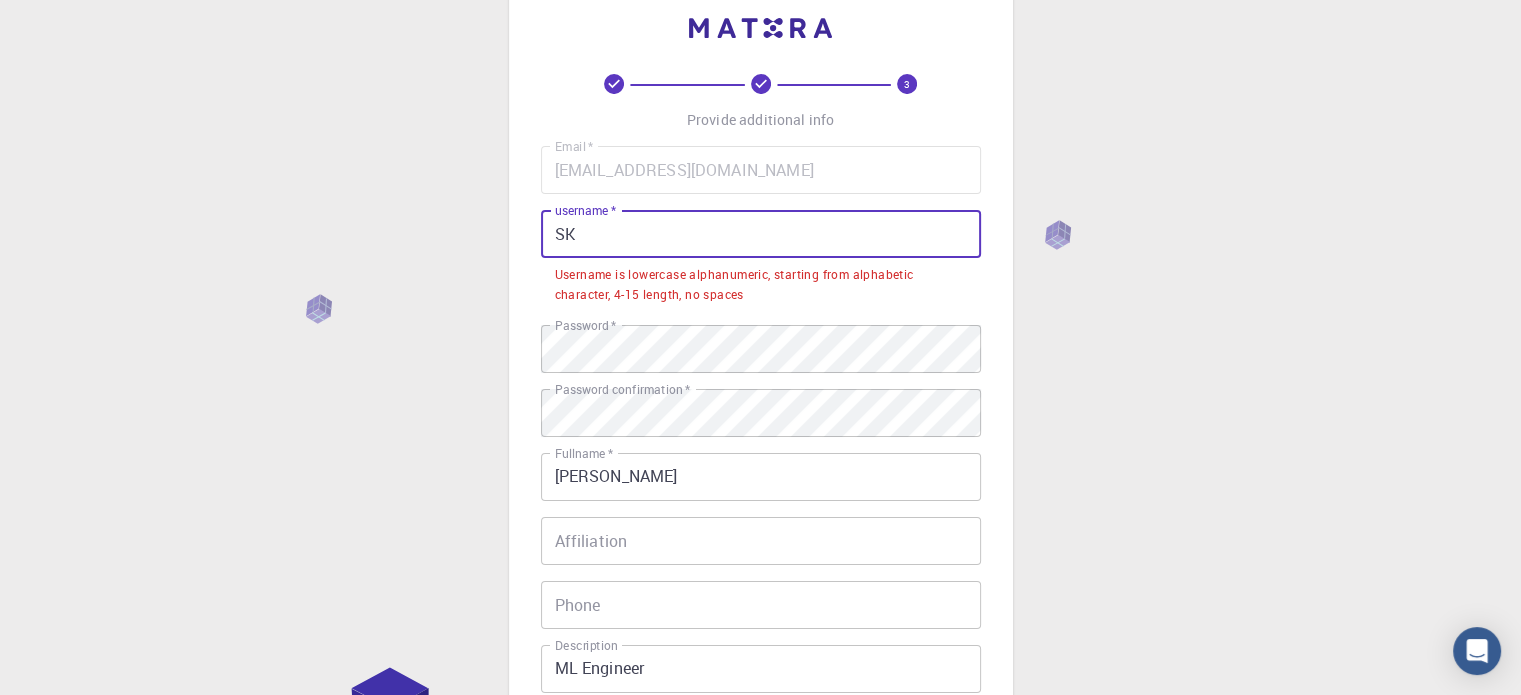 click on "SK" at bounding box center (761, 234) 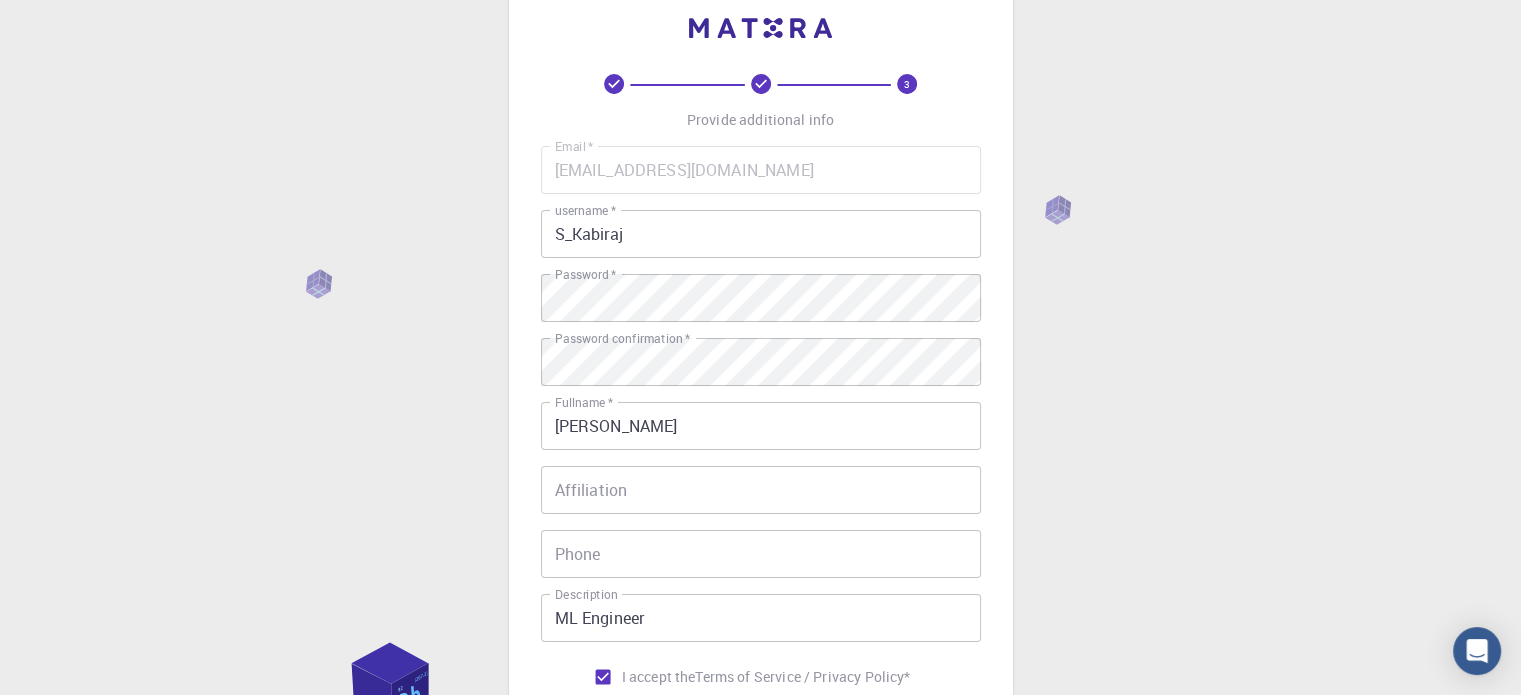 click on "3 Provide additional info Email   * subhayukabiraj.ult2003@gmail.com Email   * username   * S_Kabiraj username   * Password   * Password   * Password confirmation   * Password confirmation   * Fullname   * Subhayu Kabiraj Fullname   * Affiliation Affiliation Phone Phone Description ML Engineer Description I accept the  Terms of Service / Privacy Policy  * REGISTER Already on Mat3ra? Sign in ©  2025   Exabyte Inc.   All rights reserved. Platform version  2025.6.26 . Documentation Video Tutorials Terms of service Privacy statement" at bounding box center (760, 463) 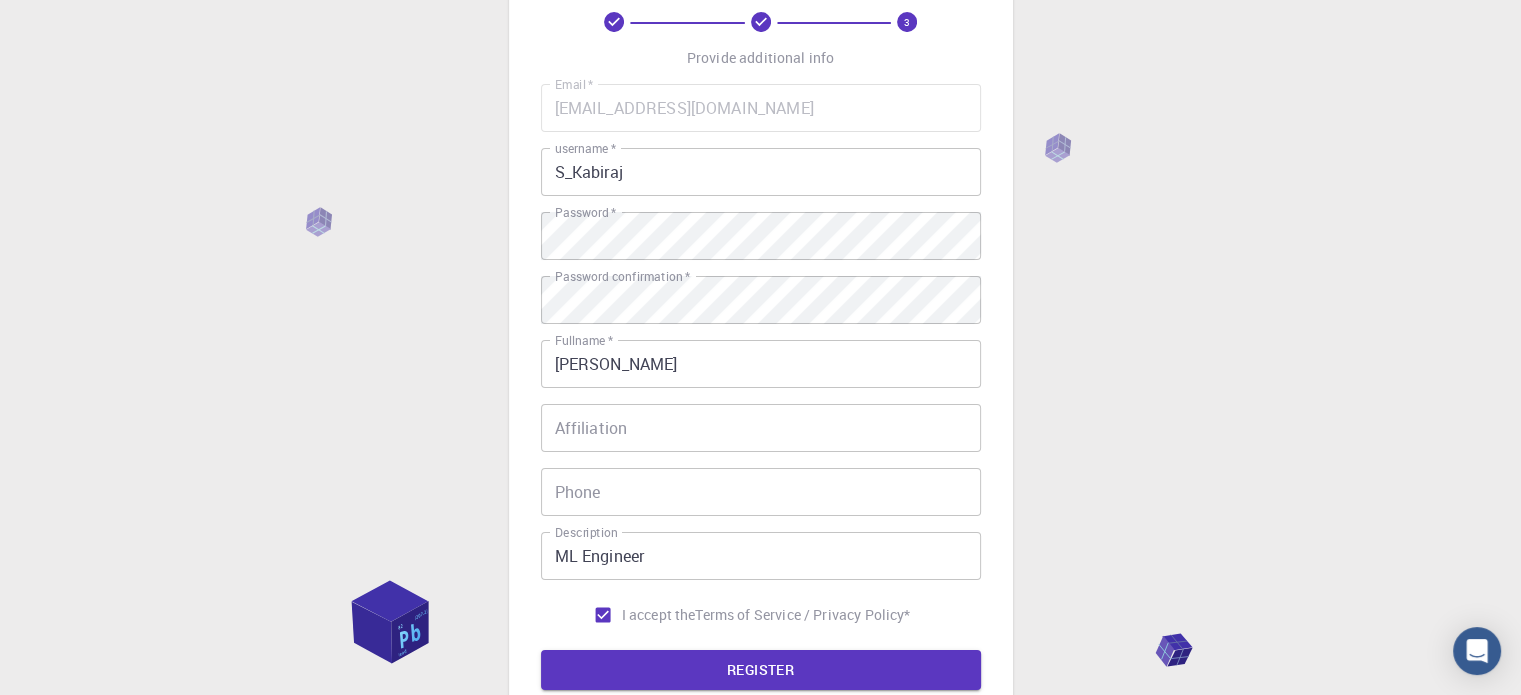 scroll, scrollTop: 152, scrollLeft: 0, axis: vertical 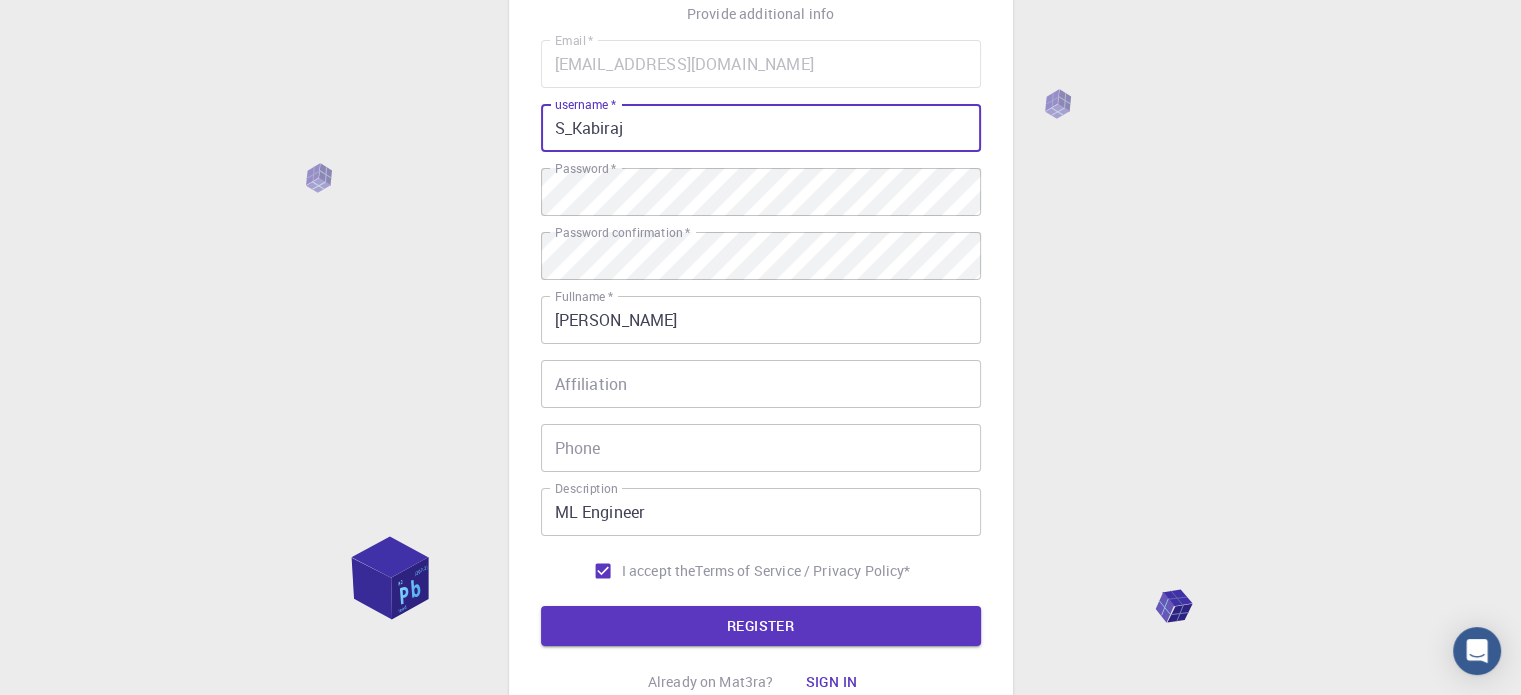 click on "S_Kabiraj" at bounding box center (761, 128) 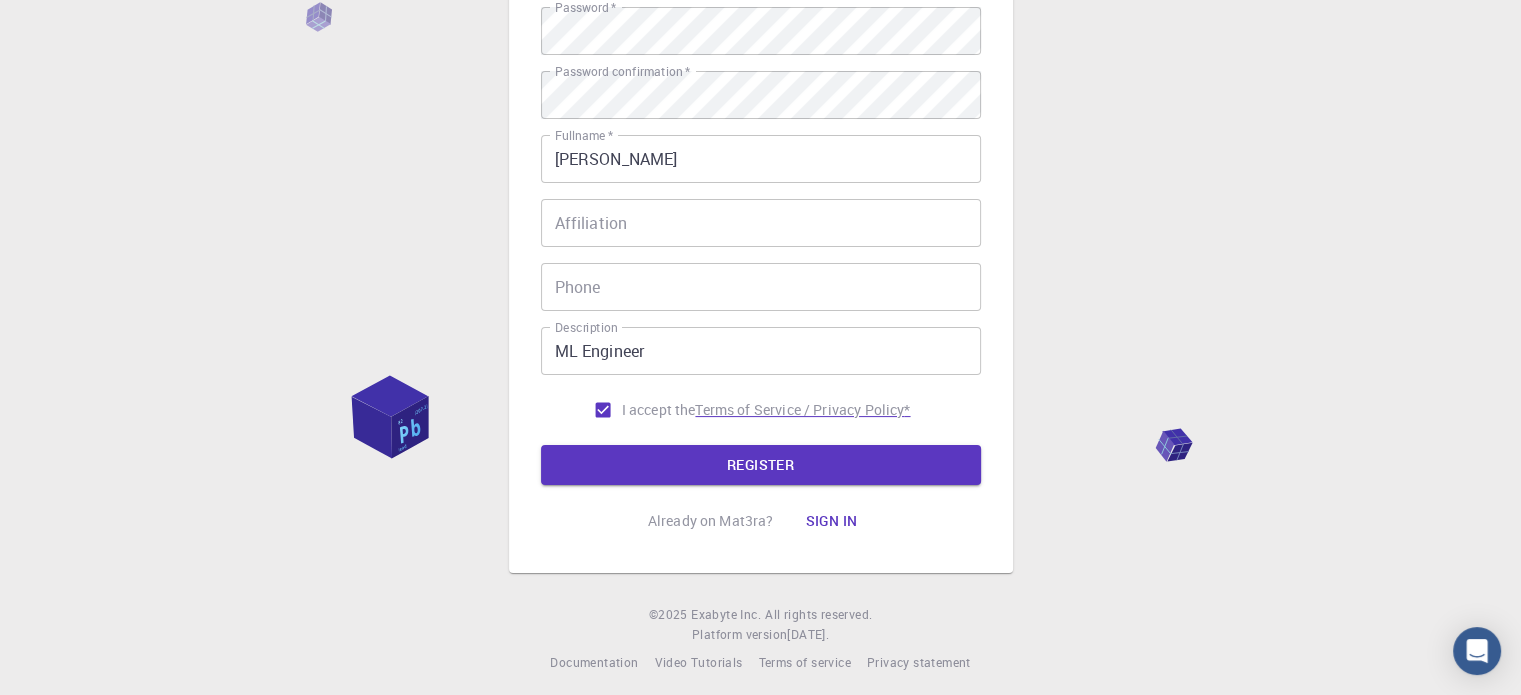 scroll, scrollTop: 322, scrollLeft: 0, axis: vertical 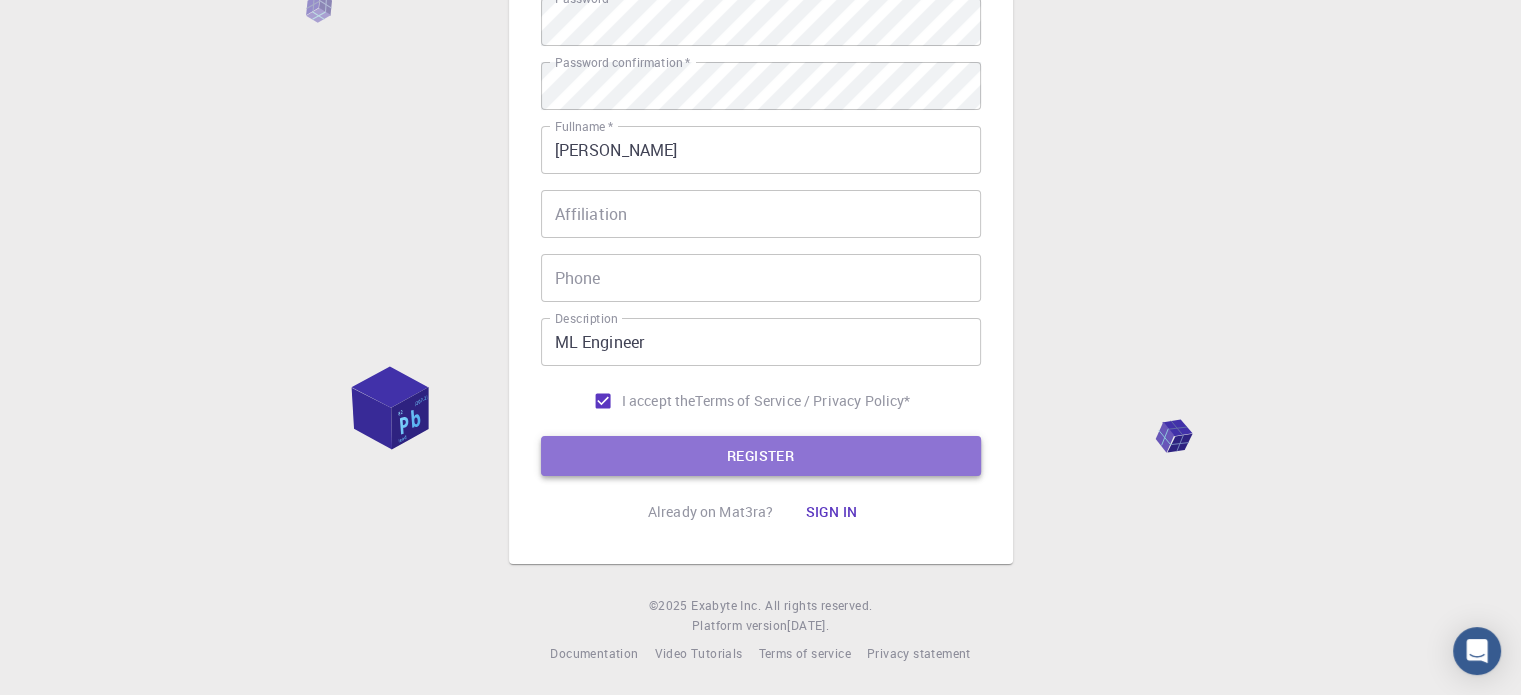 click on "REGISTER" at bounding box center [761, 456] 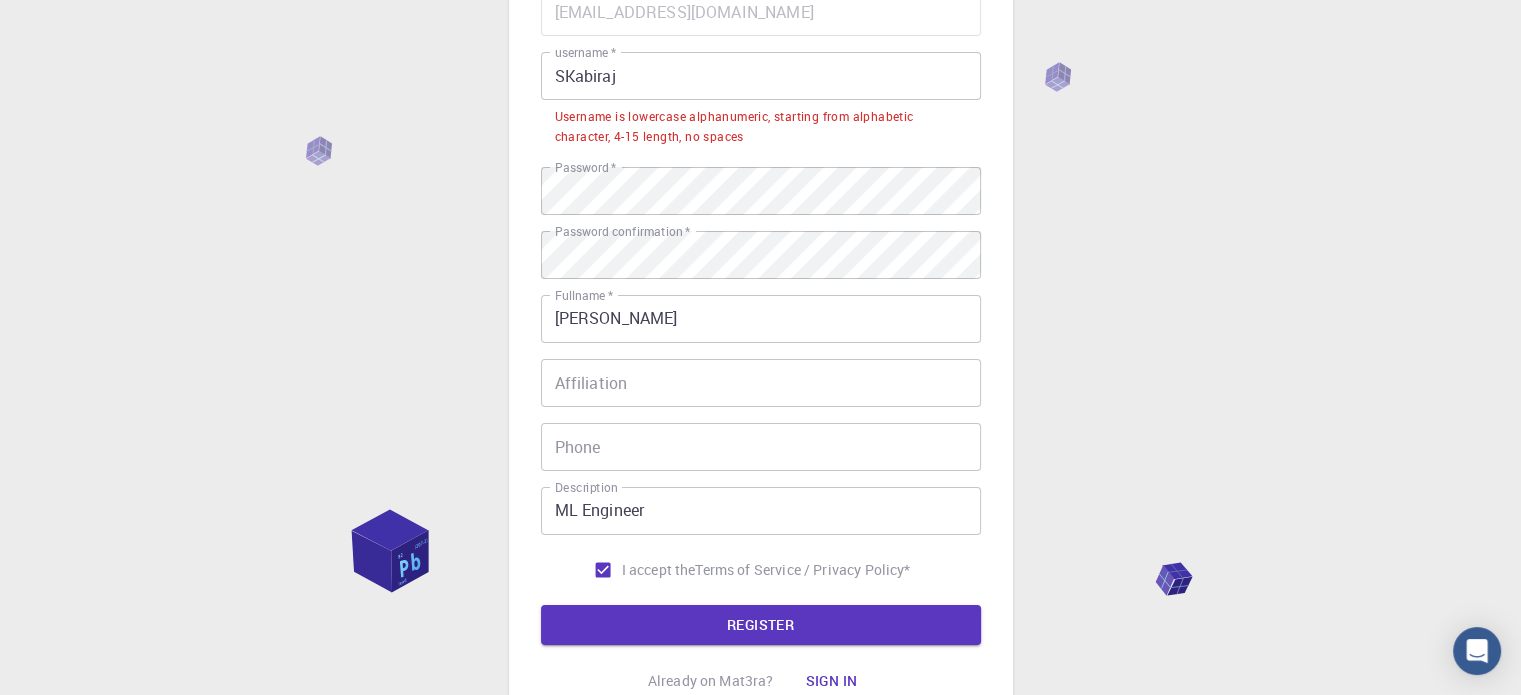 scroll, scrollTop: 0, scrollLeft: 0, axis: both 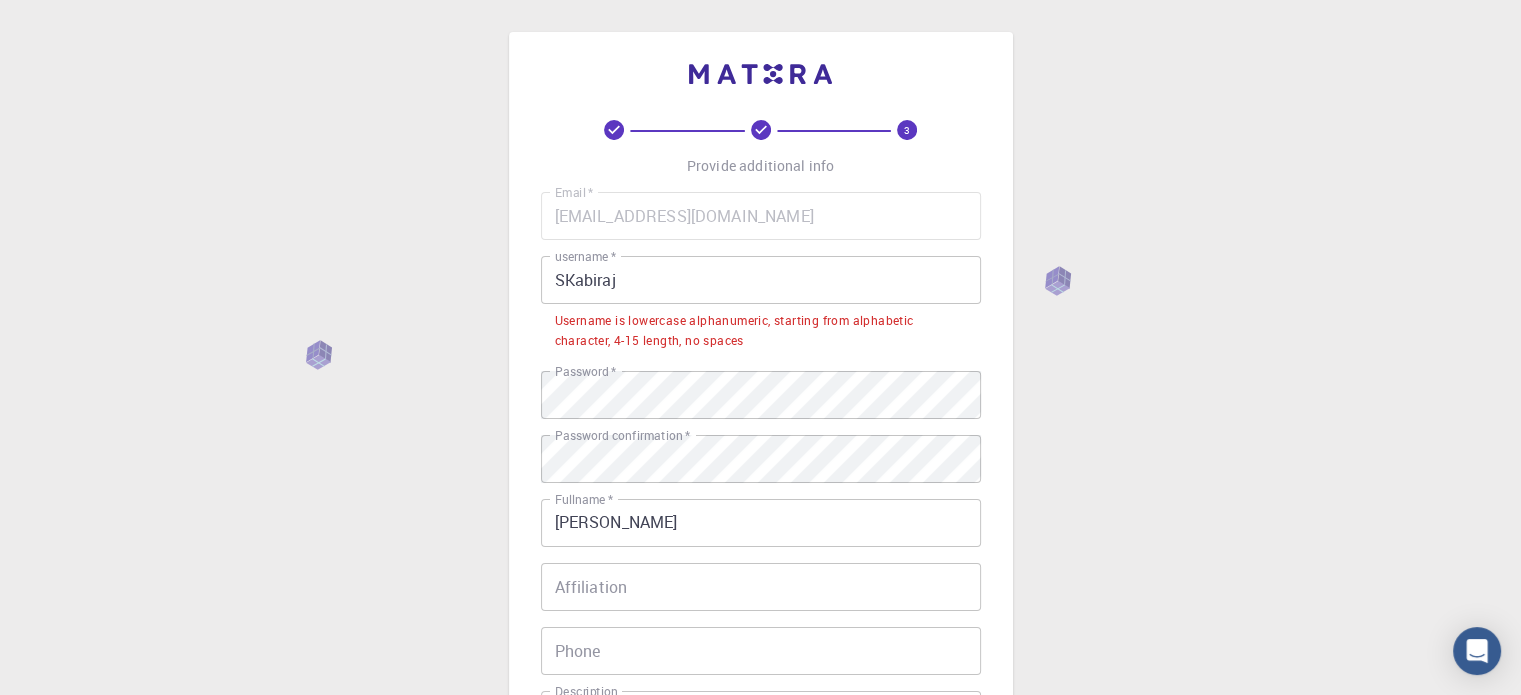 click on "Username is lowercase alphanumeric, starting from alphabetic character, 4-15 length, no spaces" at bounding box center (761, 331) 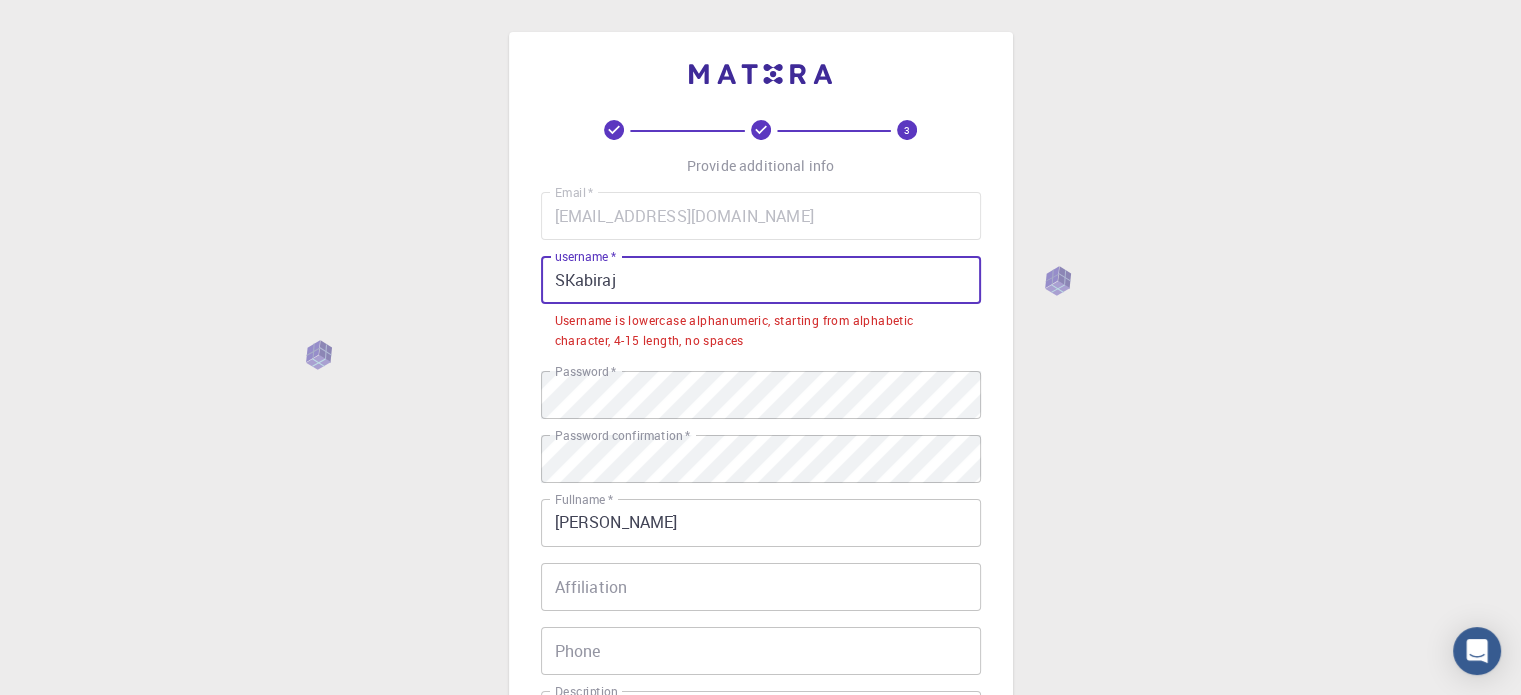 click on "SKabiraj" at bounding box center (761, 280) 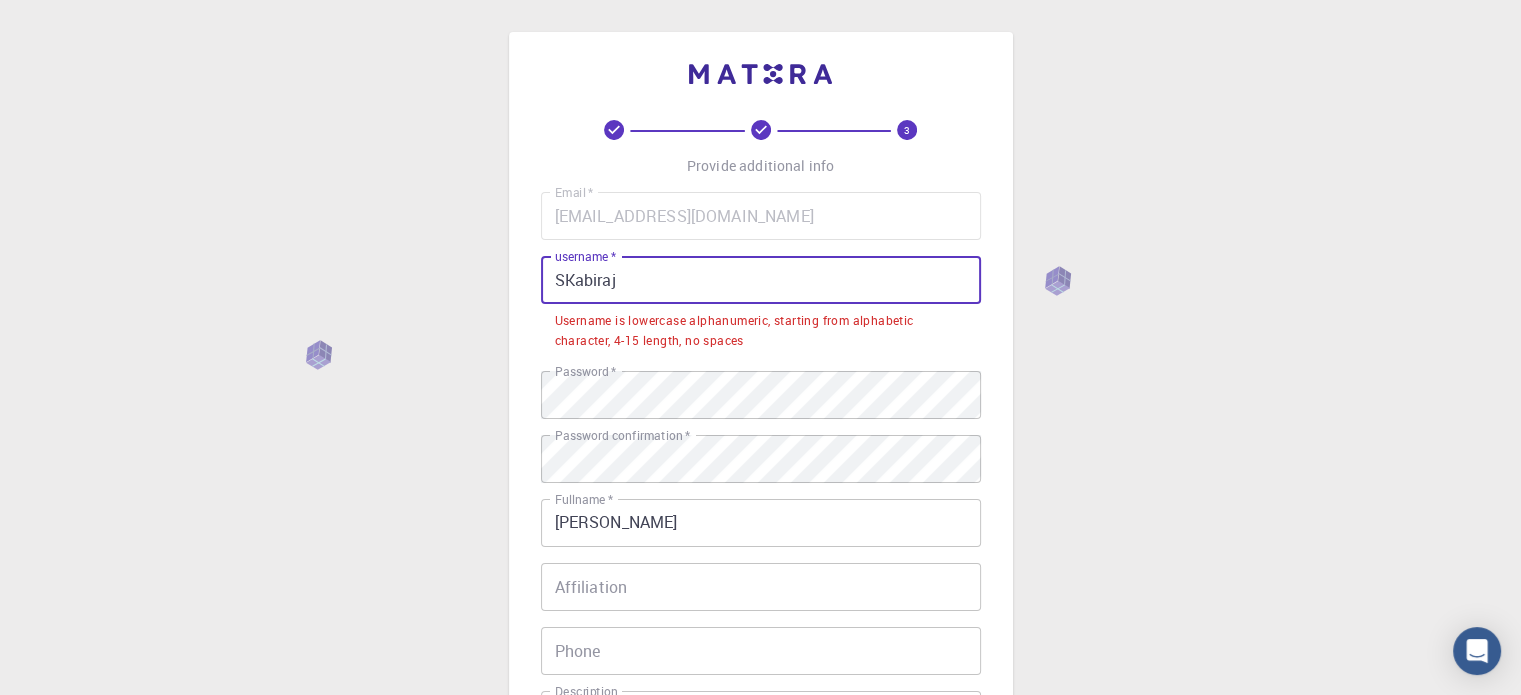 drag, startPoint x: 569, startPoint y: 282, endPoint x: 556, endPoint y: 271, distance: 17.029387 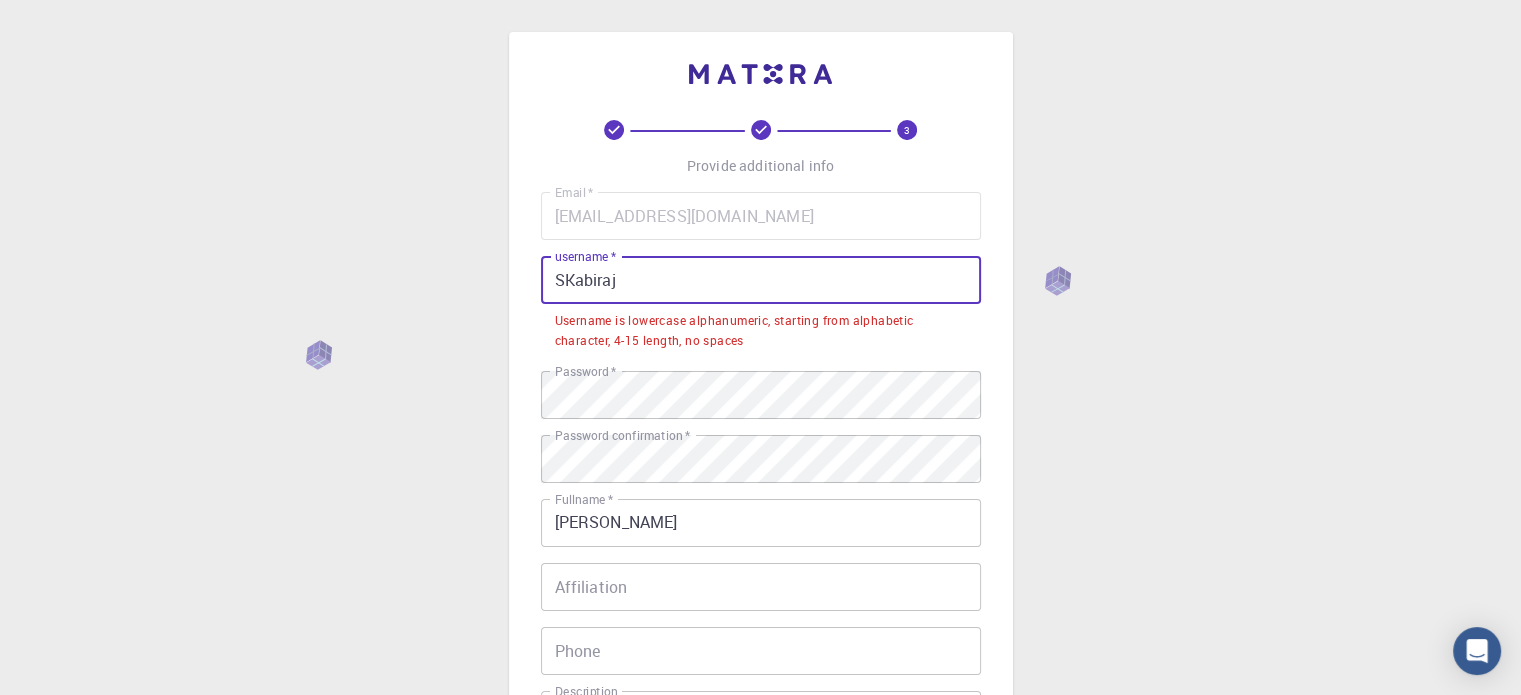 click on "SKabiraj" at bounding box center [761, 280] 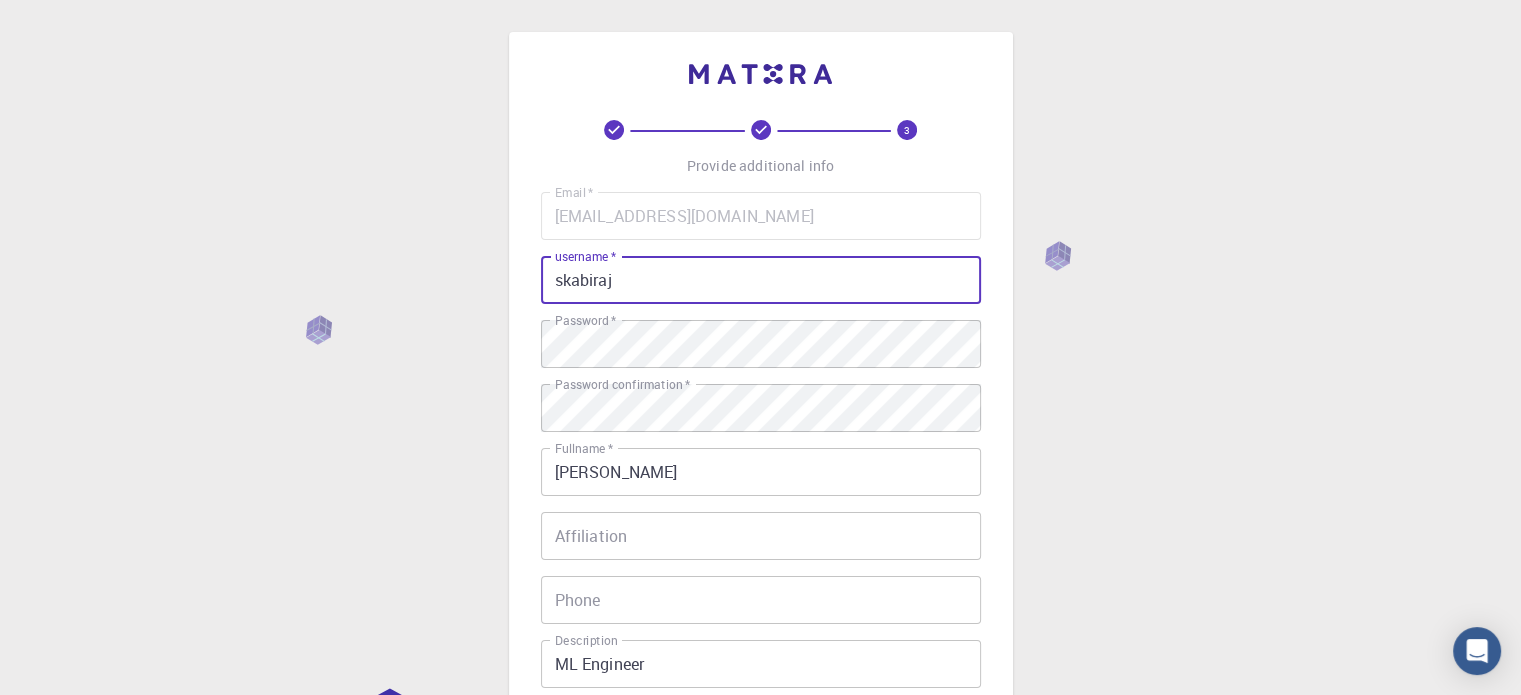 type on "skabiraj" 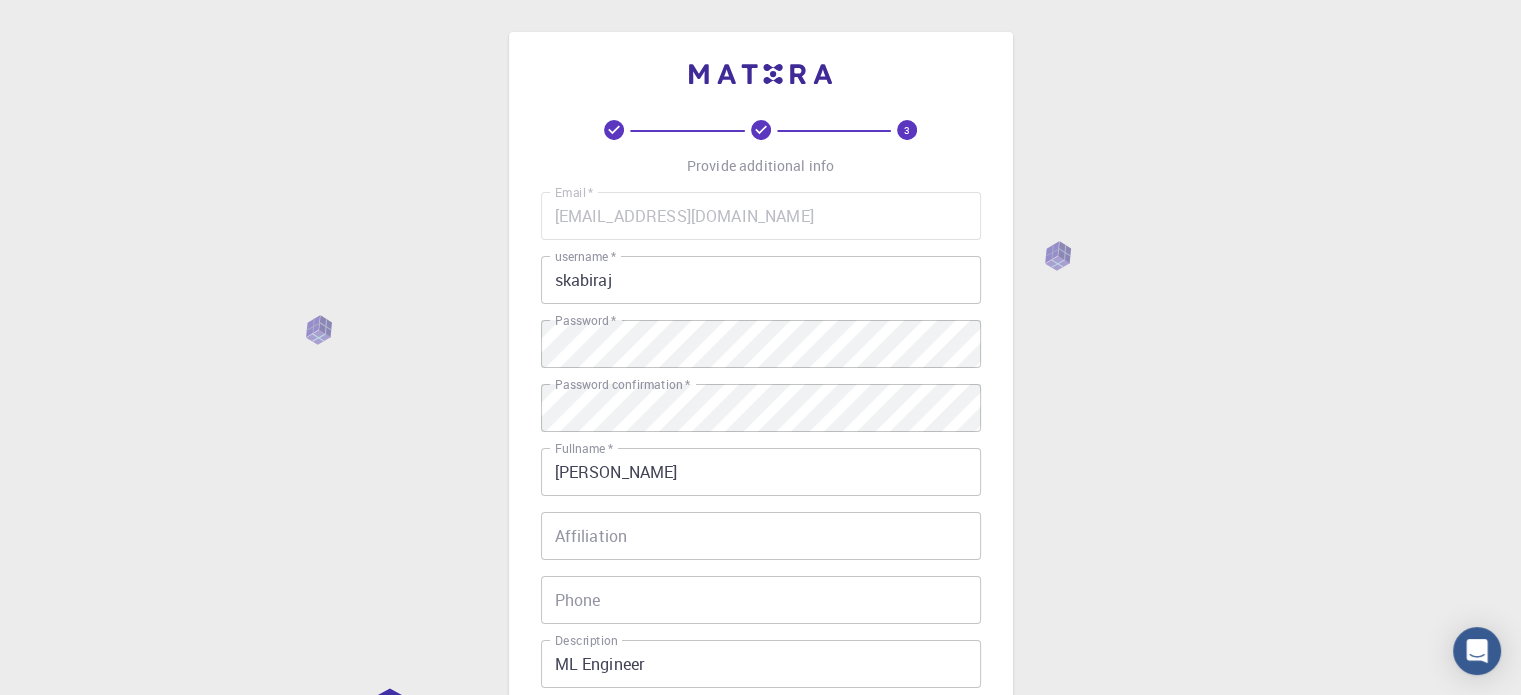 click on "3 Provide additional info Email   * subhayukabiraj.ult2003@gmail.com Email   * username   * skabiraj username   * Password   * Password   * Password confirmation   * Password confirmation   * Fullname   * Subhayu Kabiraj Fullname   * Affiliation Affiliation Phone Phone Description ML Engineer Description I accept the  Terms of Service / Privacy Policy  * REGISTER Already on Mat3ra? Sign in ©  2025   Exabyte Inc.   All rights reserved. Platform version  2025.6.26 . Documentation Video Tutorials Terms of service Privacy statement" at bounding box center [760, 509] 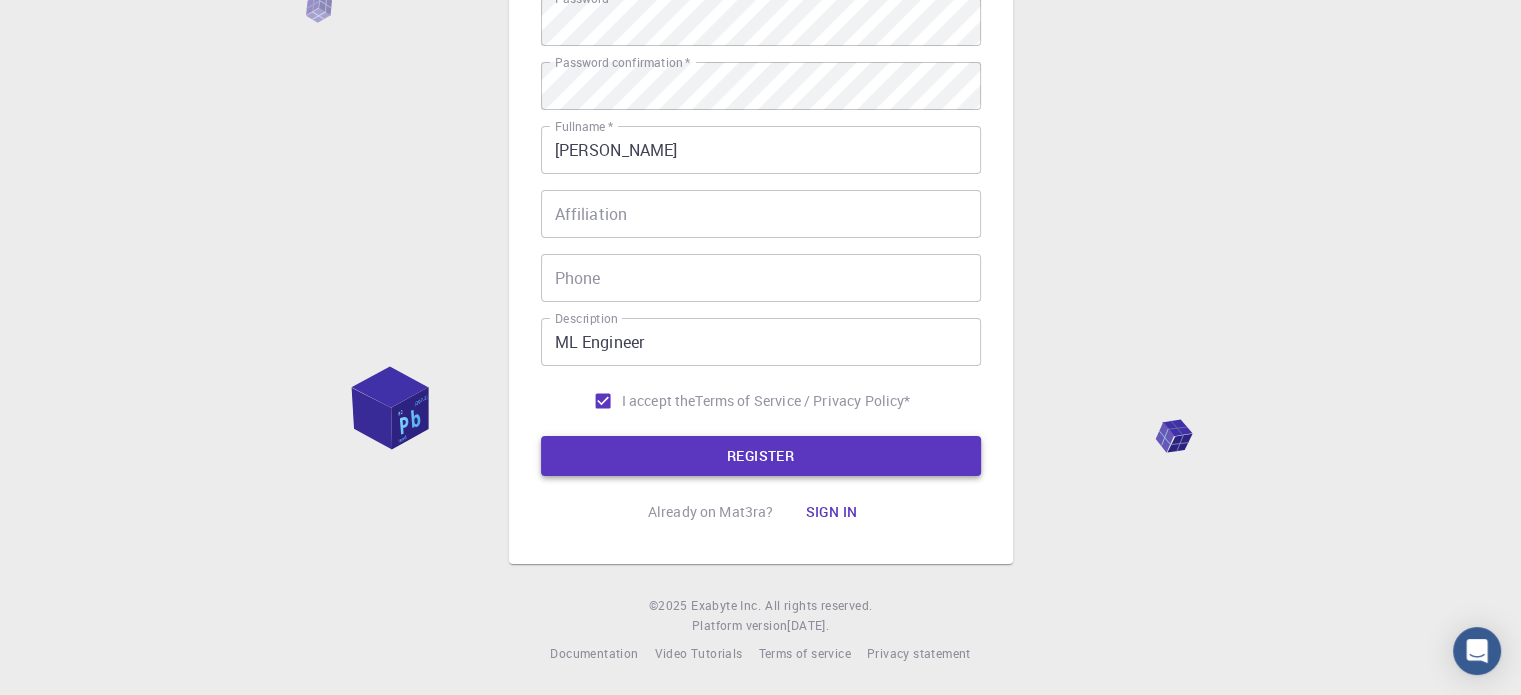 click on "REGISTER" at bounding box center [761, 456] 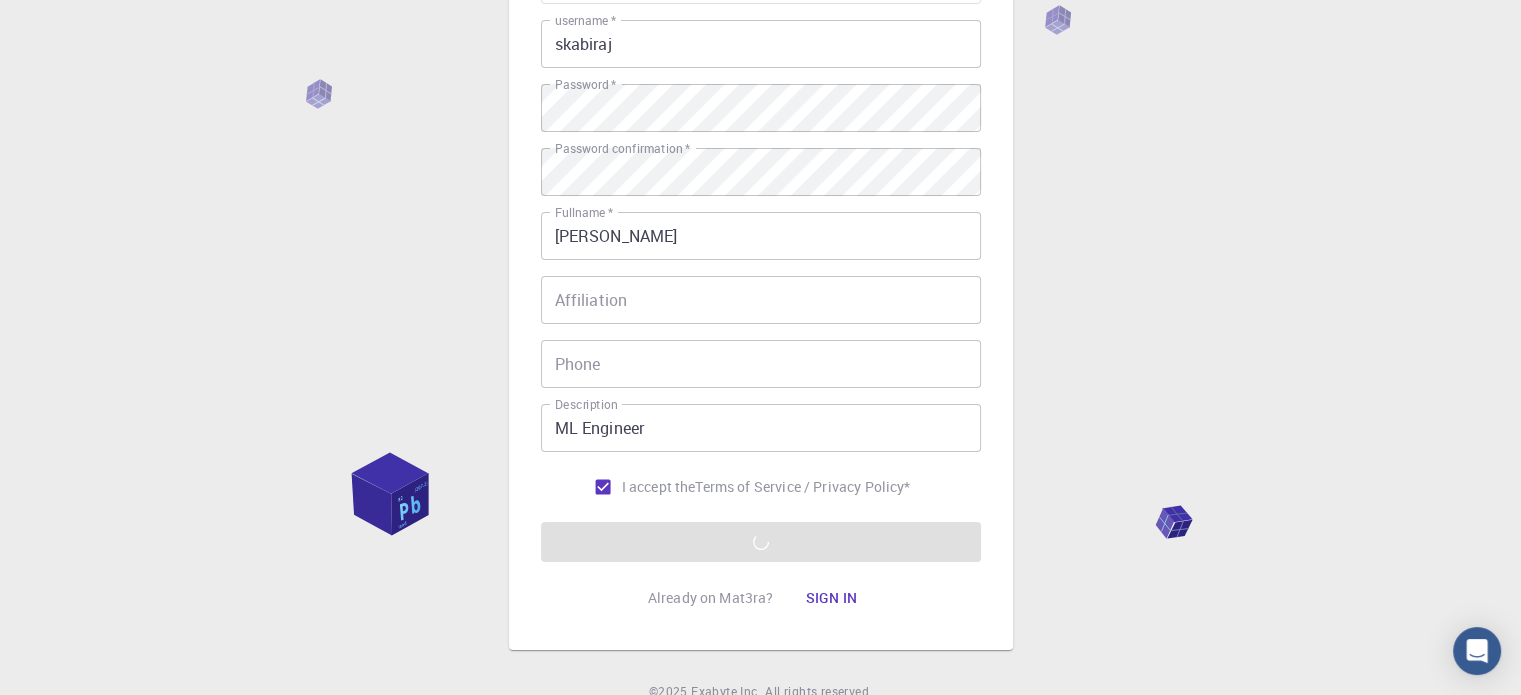 scroll, scrollTop: 322, scrollLeft: 0, axis: vertical 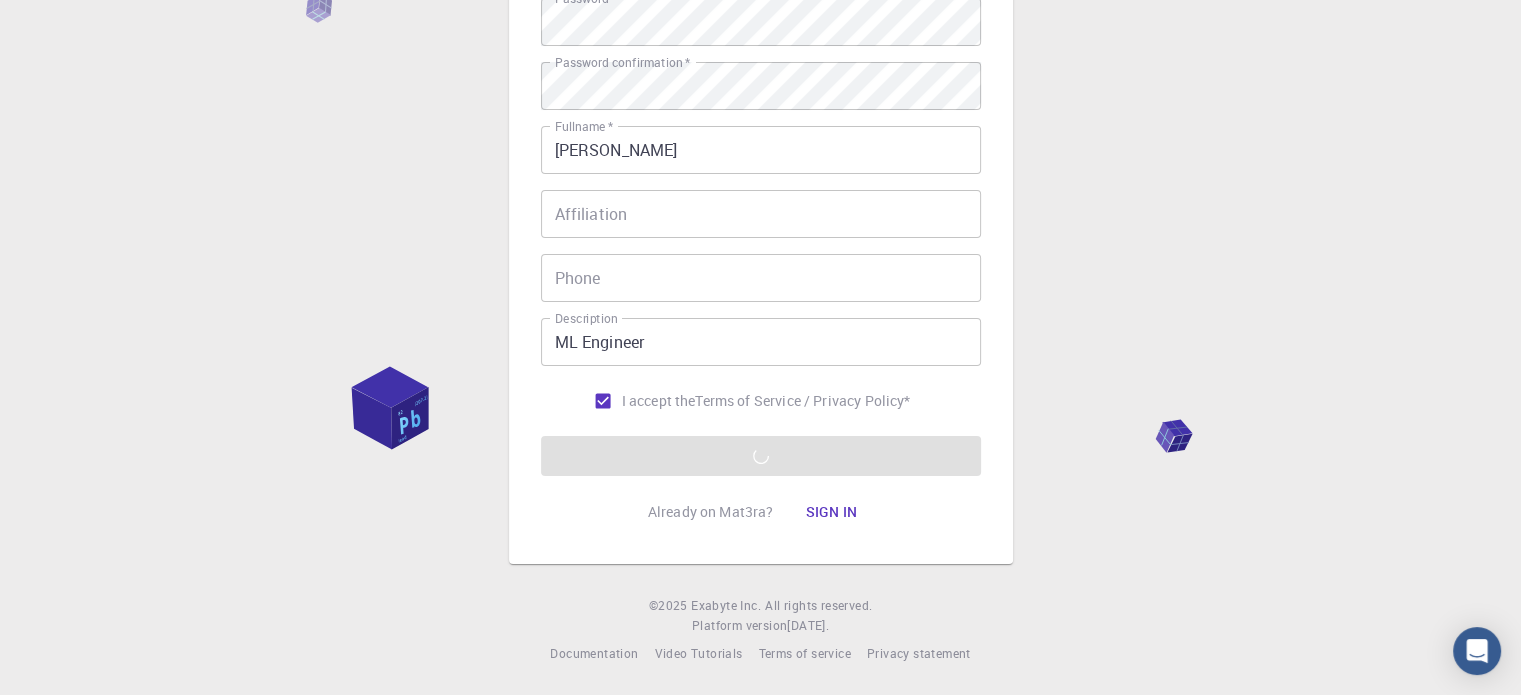click on "Email   * subhayukabiraj.ult2003@gmail.com Email   * username   * skabiraj username   * Password   * Password   * Password confirmation   * Password confirmation   * Fullname   * Subhayu Kabiraj Fullname   * Affiliation Affiliation Phone Phone Description ML Engineer Description I accept the  Terms of Service / Privacy Policy  * REGISTER" at bounding box center [761, 173] 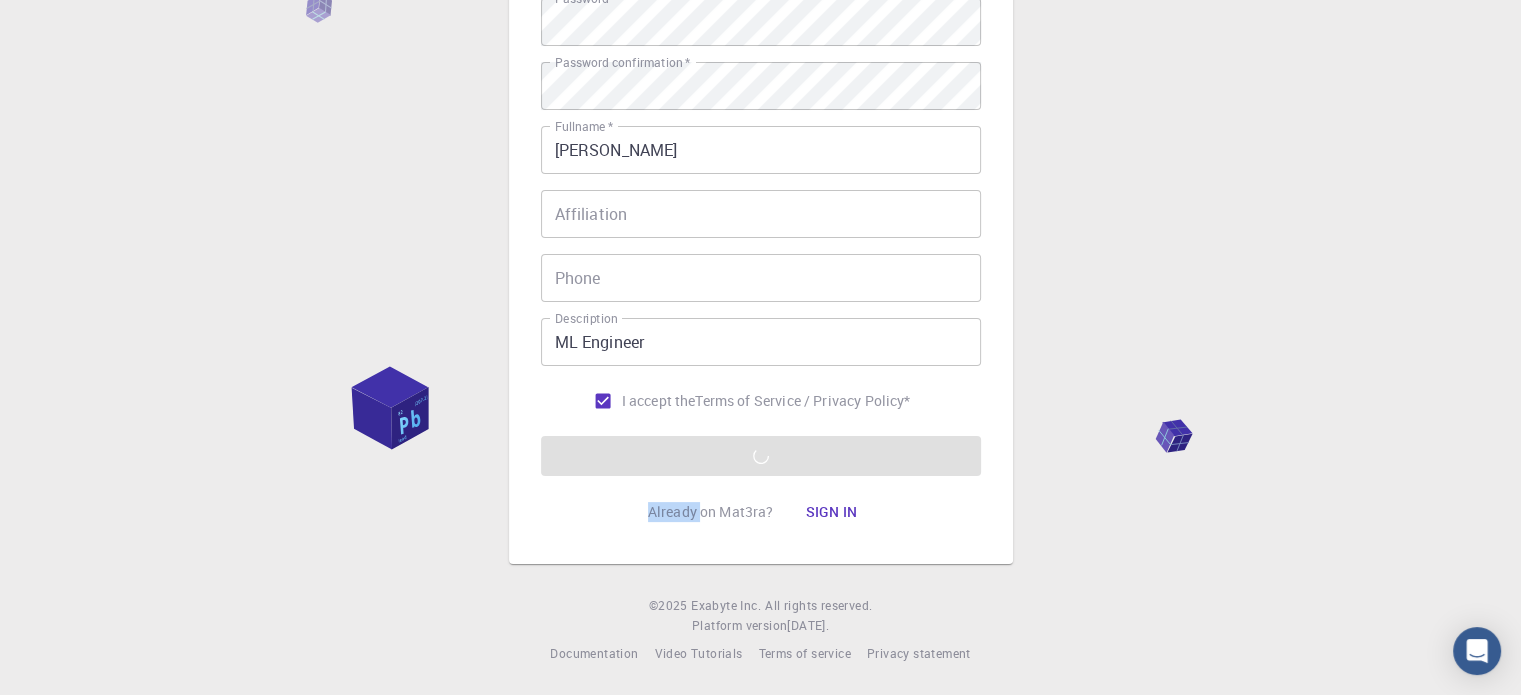 click on "Email   * subhayukabiraj.ult2003@gmail.com Email   * username   * skabiraj username   * Password   * Password   * Password confirmation   * Password confirmation   * Fullname   * Subhayu Kabiraj Fullname   * Affiliation Affiliation Phone Phone Description ML Engineer Description I accept the  Terms of Service / Privacy Policy  * REGISTER" at bounding box center (761, 173) 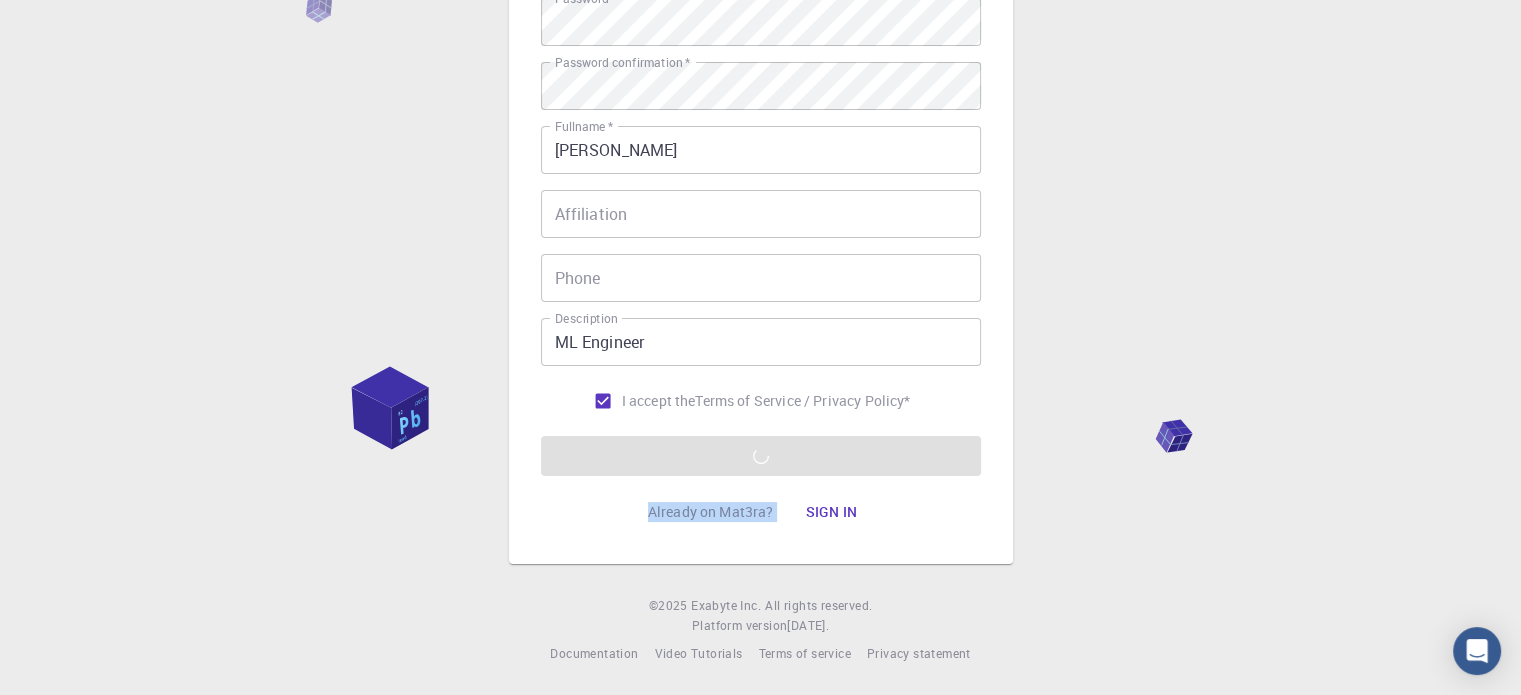 click on "Email   * subhayukabiraj.ult2003@gmail.com Email   * username   * skabiraj username   * Password   * Password   * Password confirmation   * Password confirmation   * Fullname   * Subhayu Kabiraj Fullname   * Affiliation Affiliation Phone Phone Description ML Engineer Description I accept the  Terms of Service / Privacy Policy  * REGISTER" at bounding box center [761, 173] 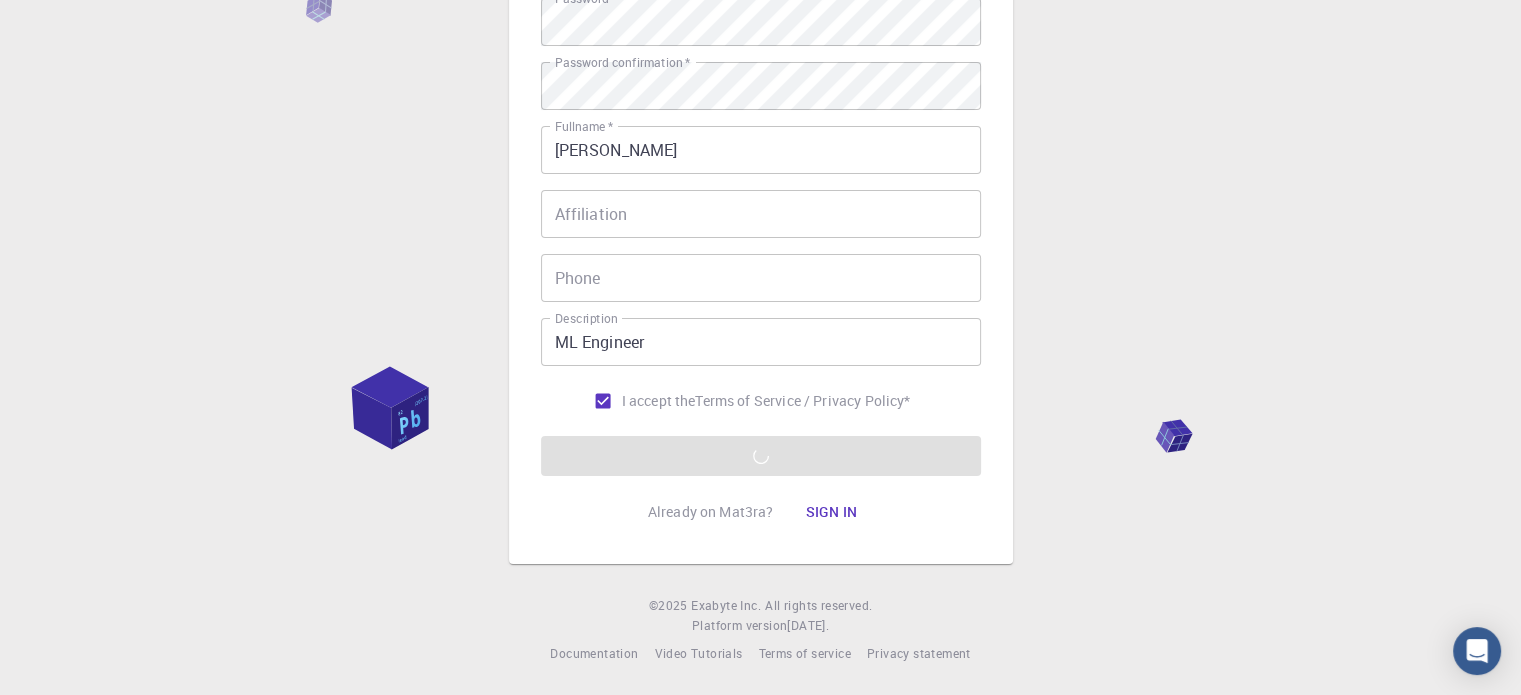click on "3 Provide additional info Email   * subhayukabiraj.ult2003@gmail.com Email   * username   * skabiraj username   * Password   * Password   * Password confirmation   * Password confirmation   * Fullname   * Subhayu Kabiraj Fullname   * Affiliation Affiliation Phone Phone Description ML Engineer Description I accept the  Terms of Service / Privacy Policy  * REGISTER Already on Mat3ra? Sign in ©  2025   Exabyte Inc.   All rights reserved. Platform version  2025.6.26 . Documentation Video Tutorials Terms of service Privacy statement" at bounding box center (760, 187) 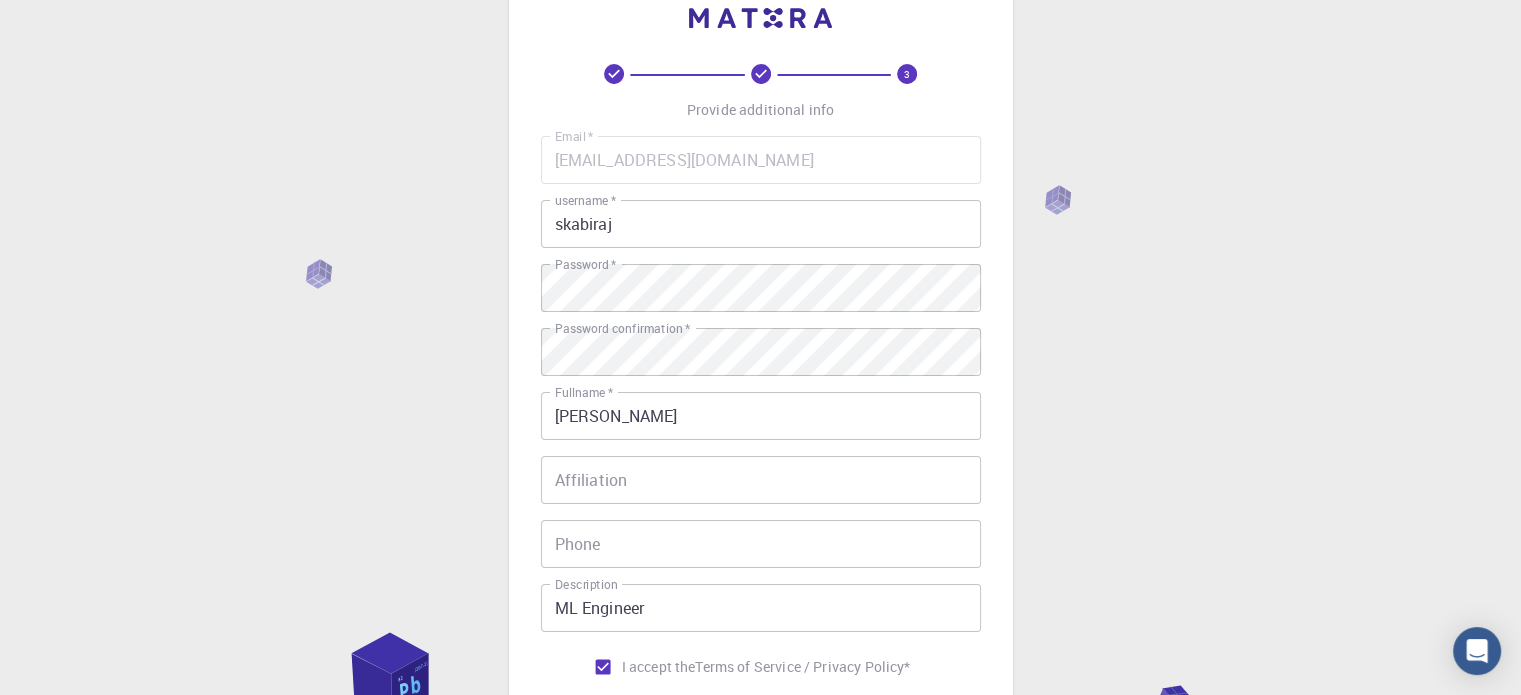 scroll, scrollTop: 0, scrollLeft: 0, axis: both 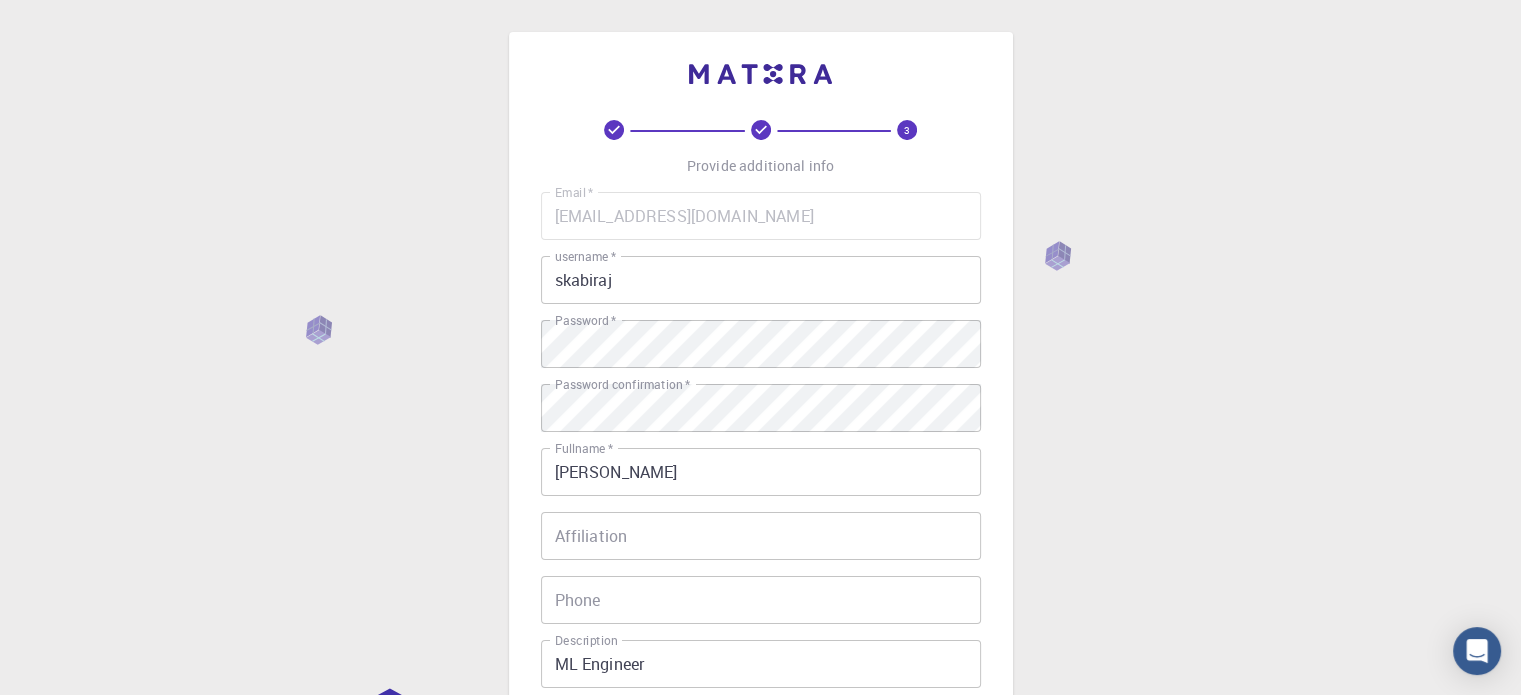 click on "3 Provide additional info Email   * subhayukabiraj.ult2003@gmail.com Email   * username   * skabiraj username   * Password   * Password   * Password confirmation   * Password confirmation   * Fullname   * Subhayu Kabiraj Fullname   * Affiliation Affiliation Phone Phone Description ML Engineer Description I accept the  Terms of Service / Privacy Policy  * REGISTER Already on Mat3ra? Sign in ©  2025   Exabyte Inc.   All rights reserved. Platform version  2025.6.26 . Documentation Video Tutorials Terms of service Privacy statement" at bounding box center [760, 509] 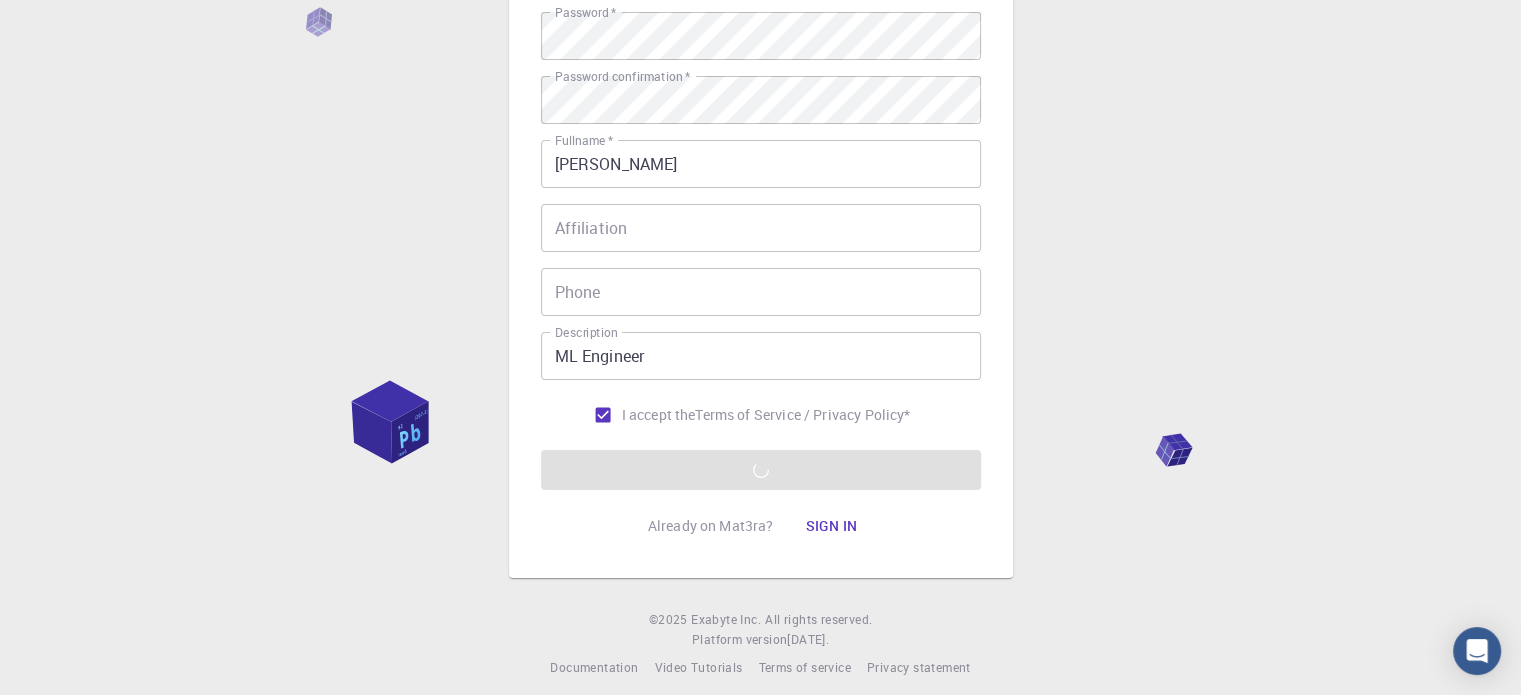 scroll, scrollTop: 322, scrollLeft: 0, axis: vertical 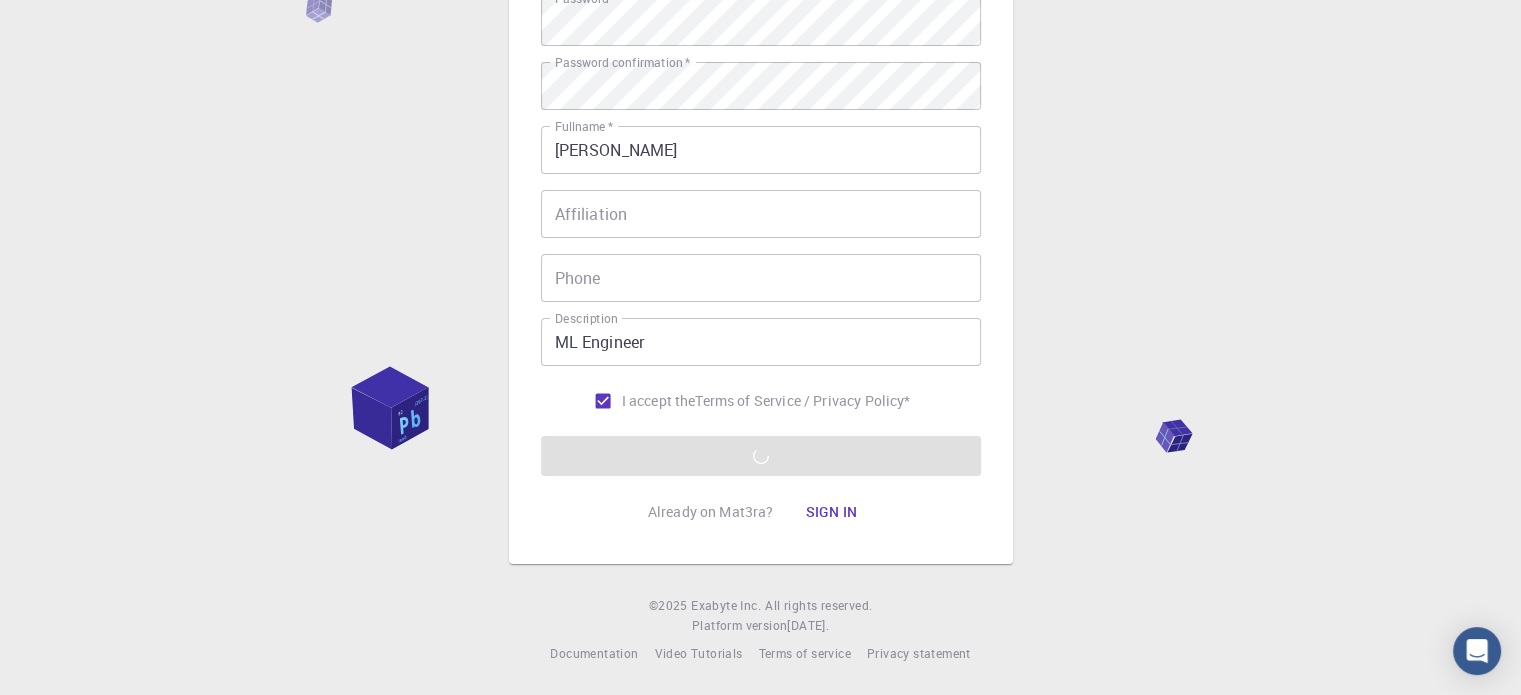 click on "Email   * subhayukabiraj.ult2003@gmail.com Email   * username   * skabiraj username   * Password   * Password   * Password confirmation   * Password confirmation   * Fullname   * Subhayu Kabiraj Fullname   * Affiliation Affiliation Phone Phone Description ML Engineer Description I accept the  Terms of Service / Privacy Policy  * REGISTER" at bounding box center (761, 173) 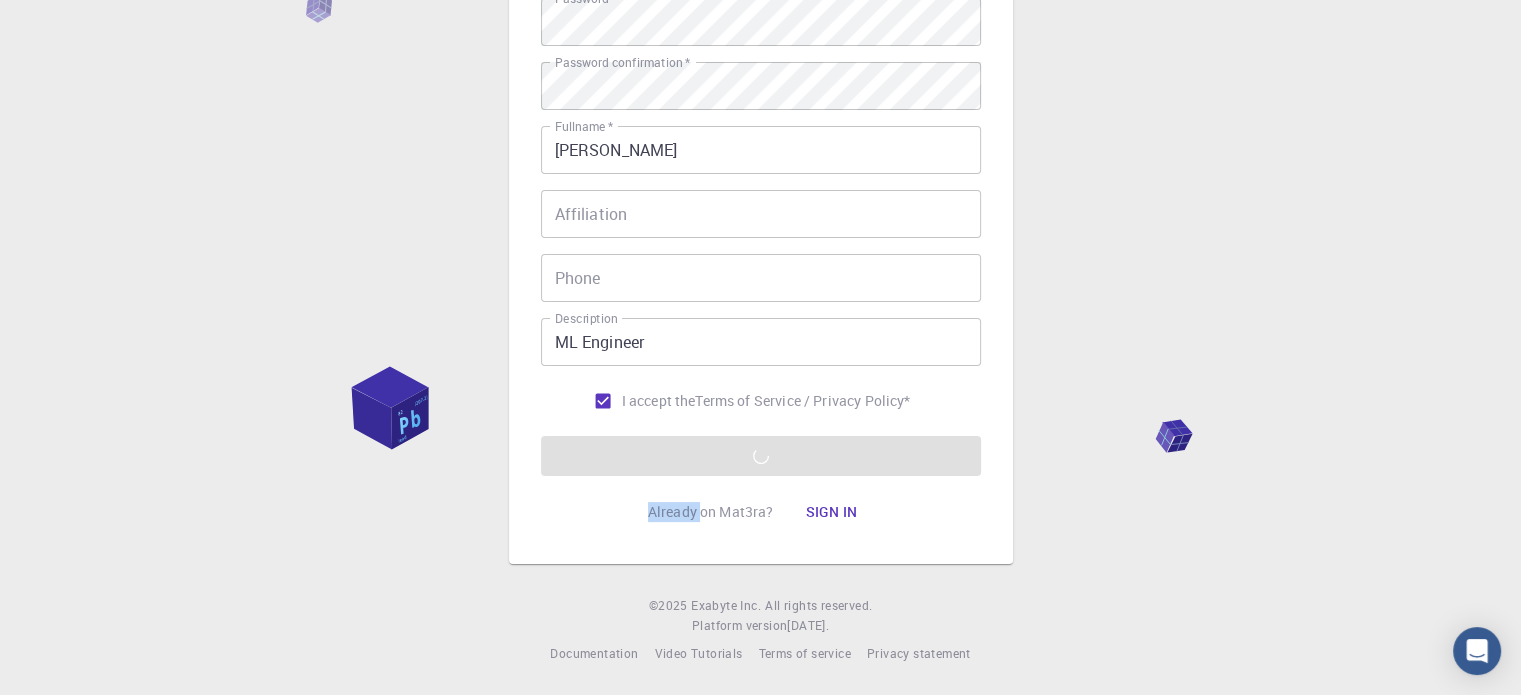 click on "Email   * subhayukabiraj.ult2003@gmail.com Email   * username   * skabiraj username   * Password   * Password   * Password confirmation   * Password confirmation   * Fullname   * Subhayu Kabiraj Fullname   * Affiliation Affiliation Phone Phone Description ML Engineer Description I accept the  Terms of Service / Privacy Policy  * REGISTER" at bounding box center [761, 173] 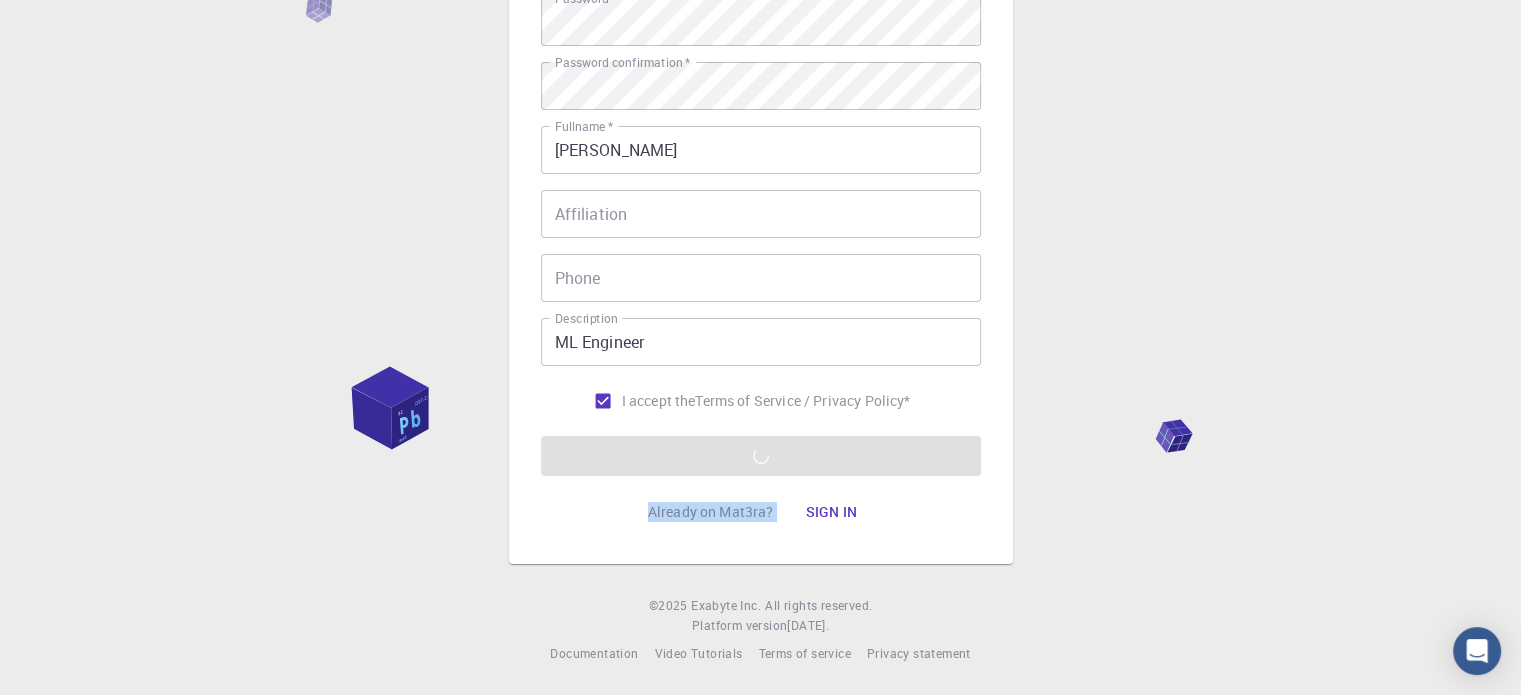 click on "Email   * subhayukabiraj.ult2003@gmail.com Email   * username   * skabiraj username   * Password   * Password   * Password confirmation   * Password confirmation   * Fullname   * Subhayu Kabiraj Fullname   * Affiliation Affiliation Phone Phone Description ML Engineer Description I accept the  Terms of Service / Privacy Policy  * REGISTER" at bounding box center (761, 173) 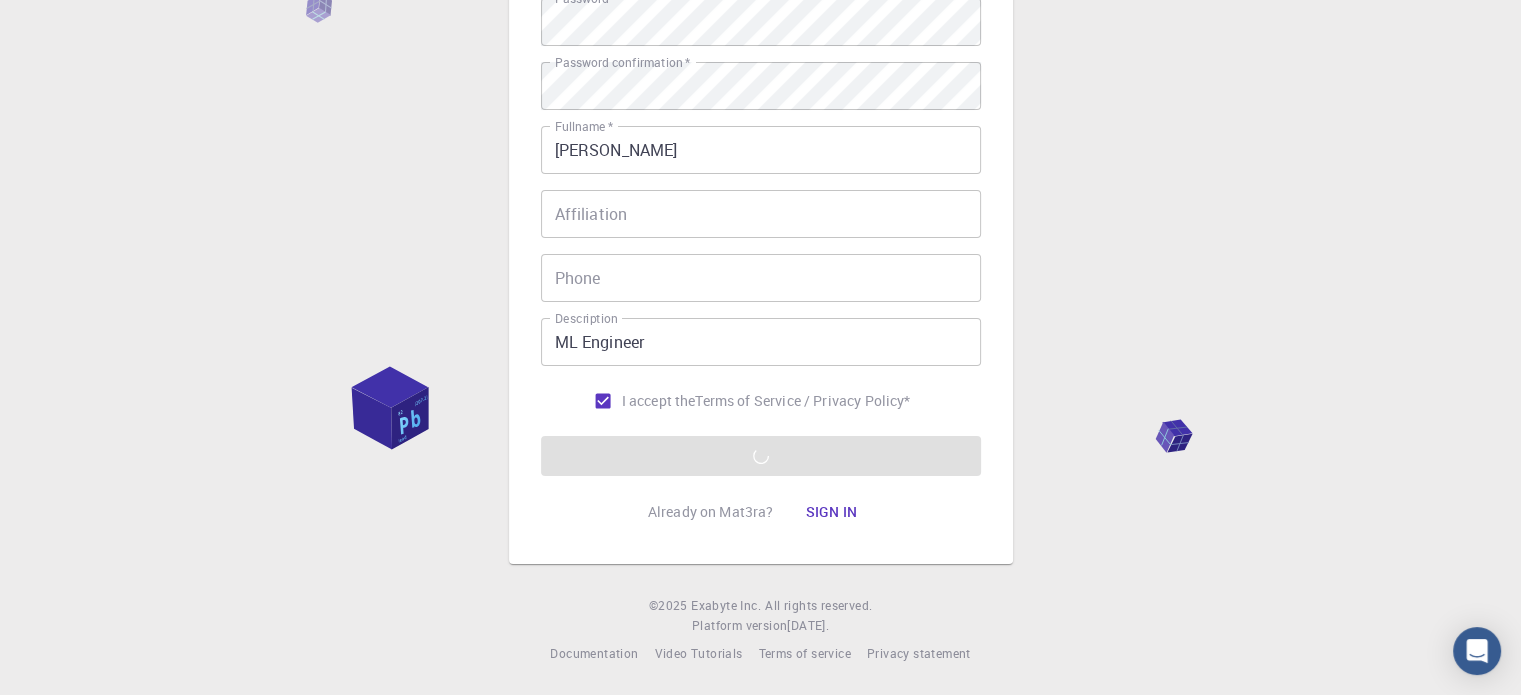 click on "Email   * subhayukabiraj.ult2003@gmail.com Email   * username   * skabiraj username   * Password   * Password   * Password confirmation   * Password confirmation   * Fullname   * Subhayu Kabiraj Fullname   * Affiliation Affiliation Phone Phone Description ML Engineer Description I accept the  Terms of Service / Privacy Policy  * REGISTER" at bounding box center [761, 173] 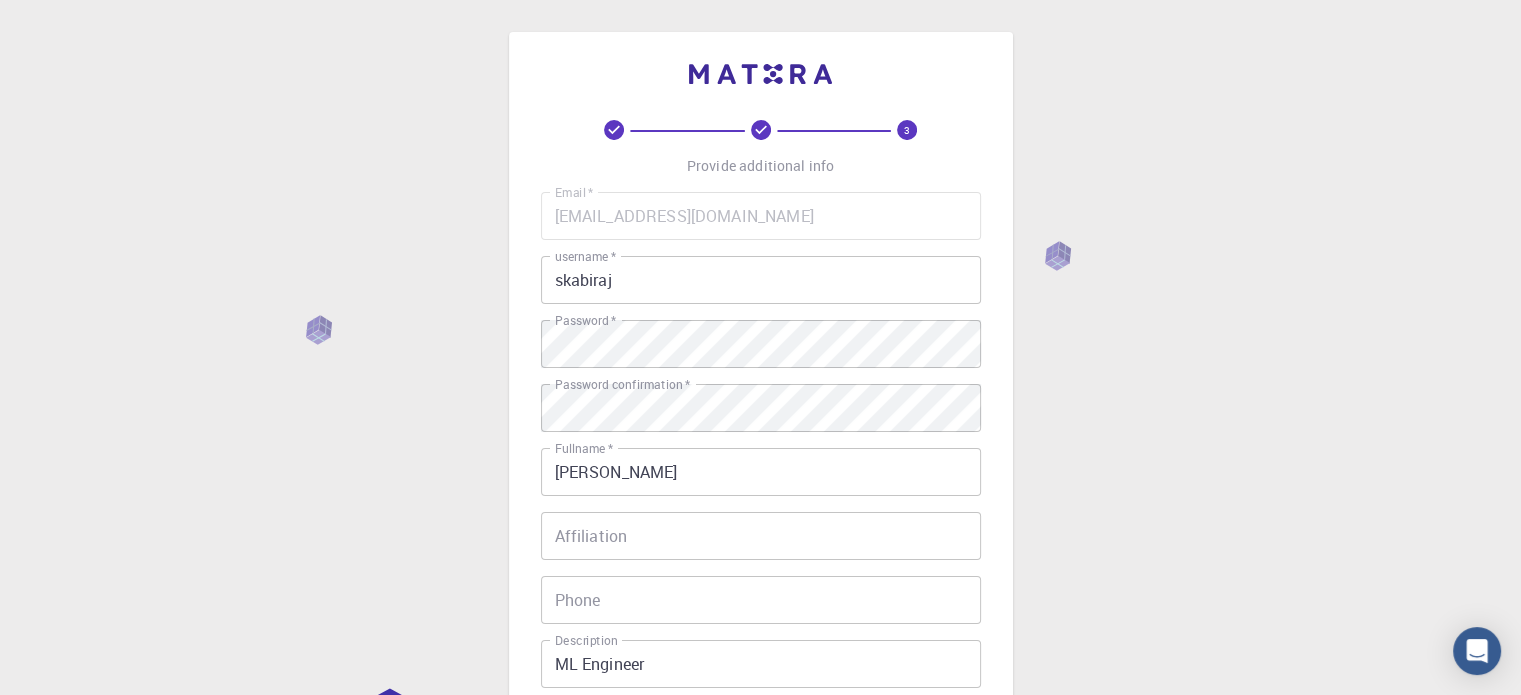 scroll, scrollTop: 322, scrollLeft: 0, axis: vertical 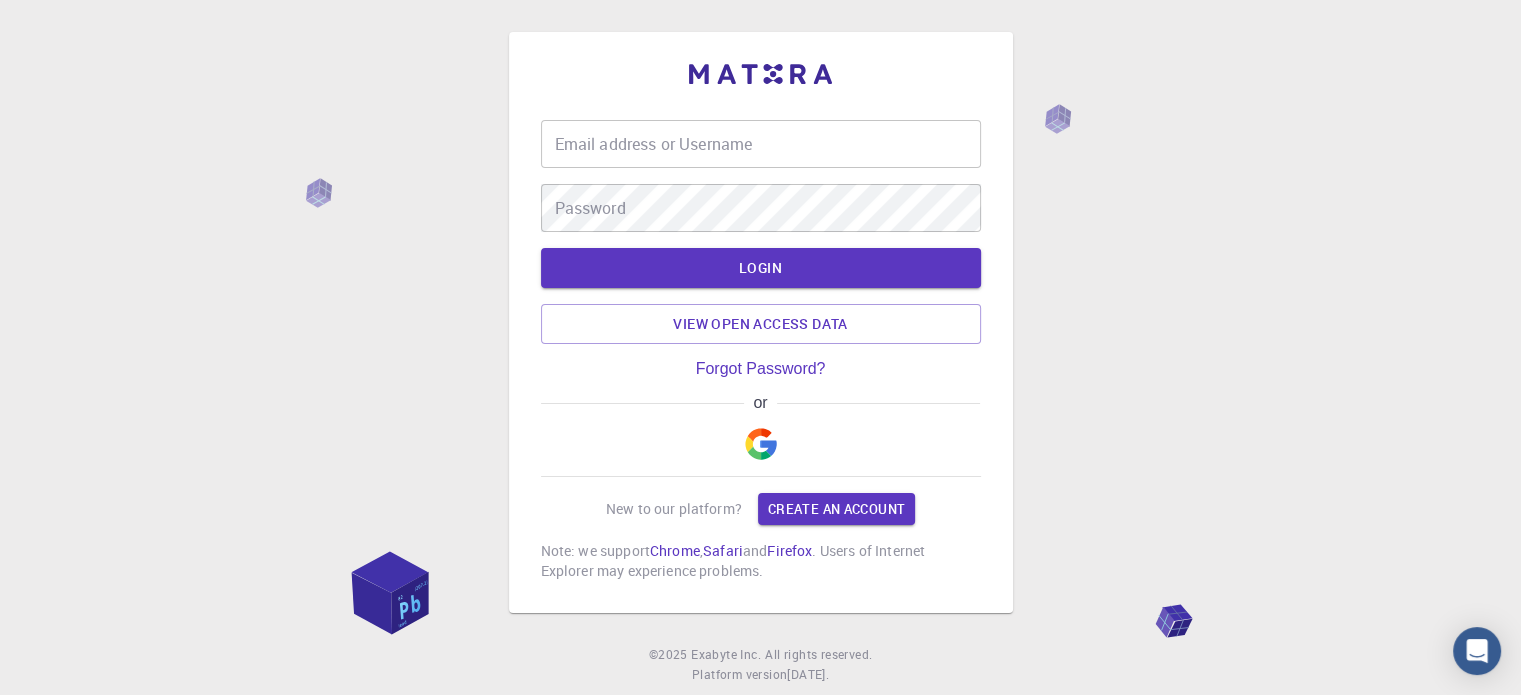 click on "Email address or Username" at bounding box center [761, 144] 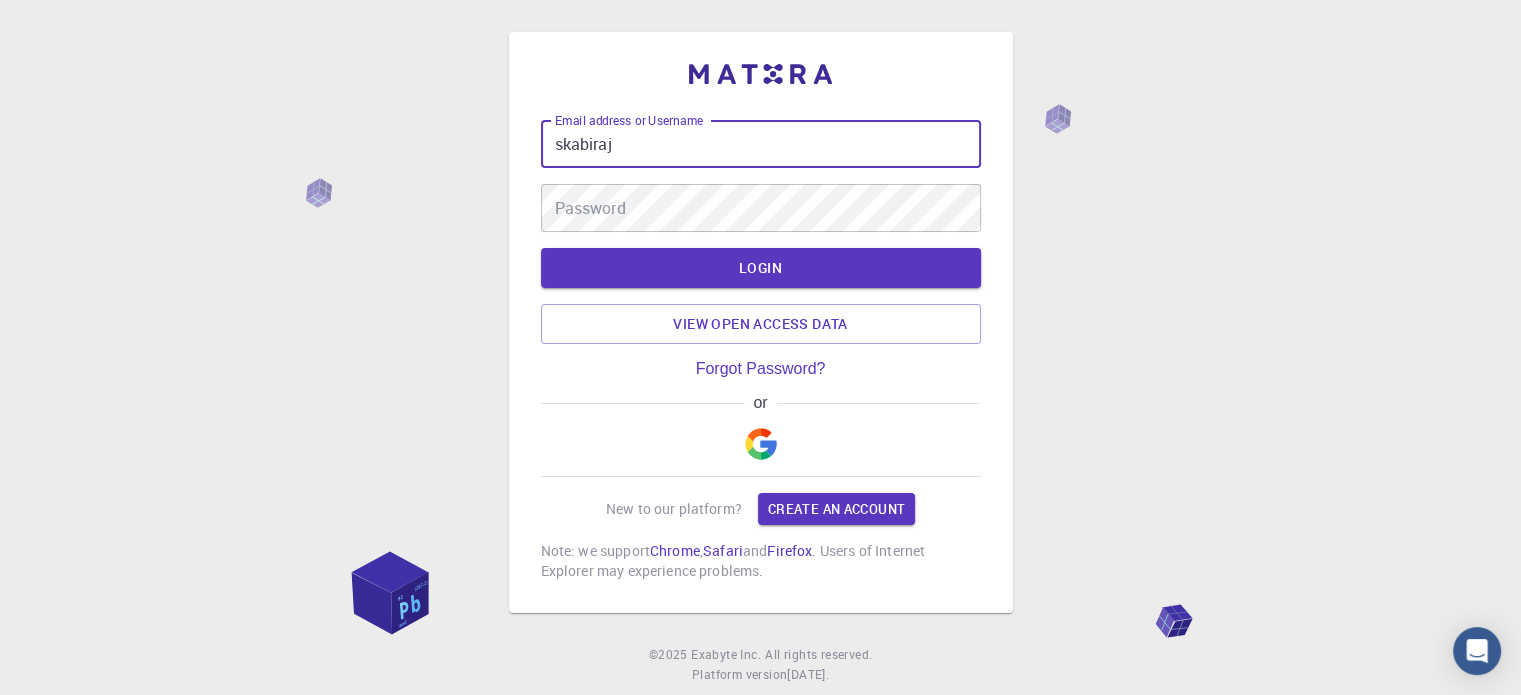 type on "skabiraj" 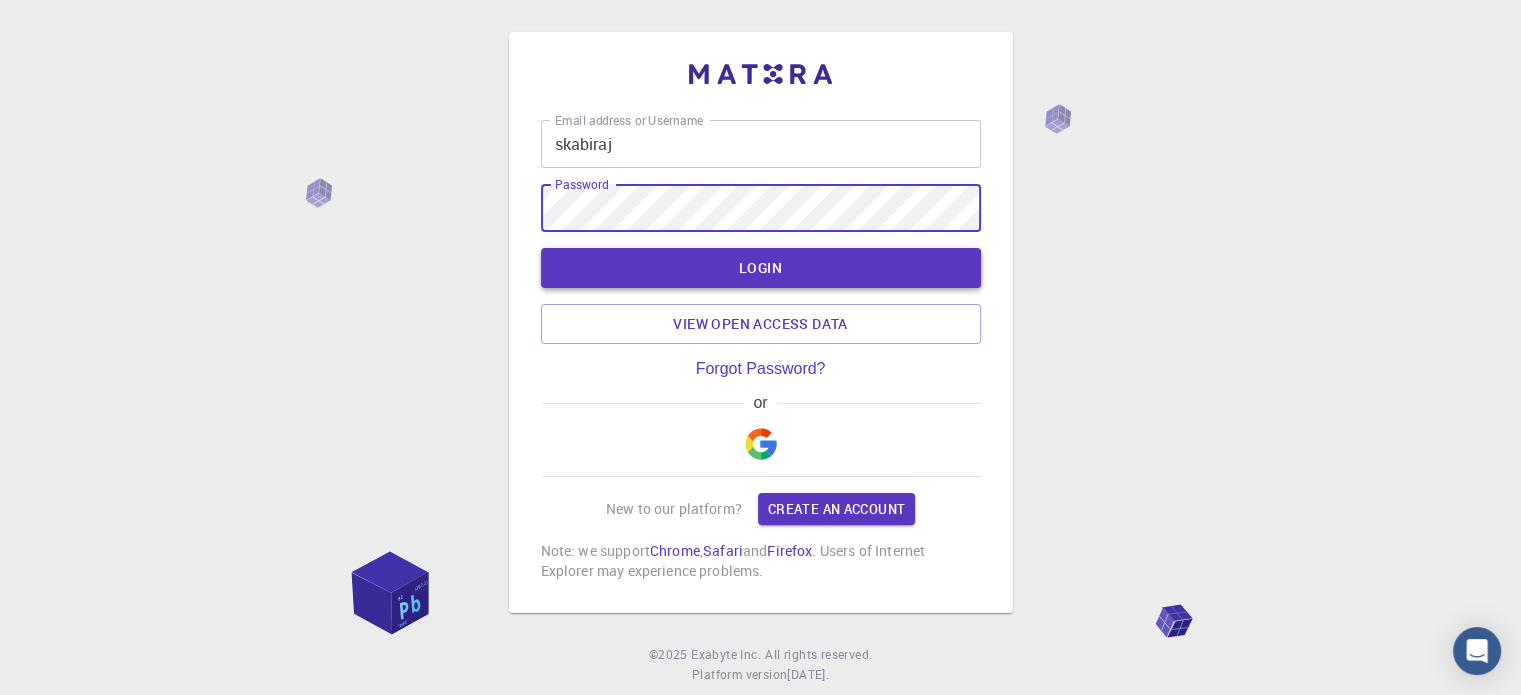click on "LOGIN" at bounding box center [761, 268] 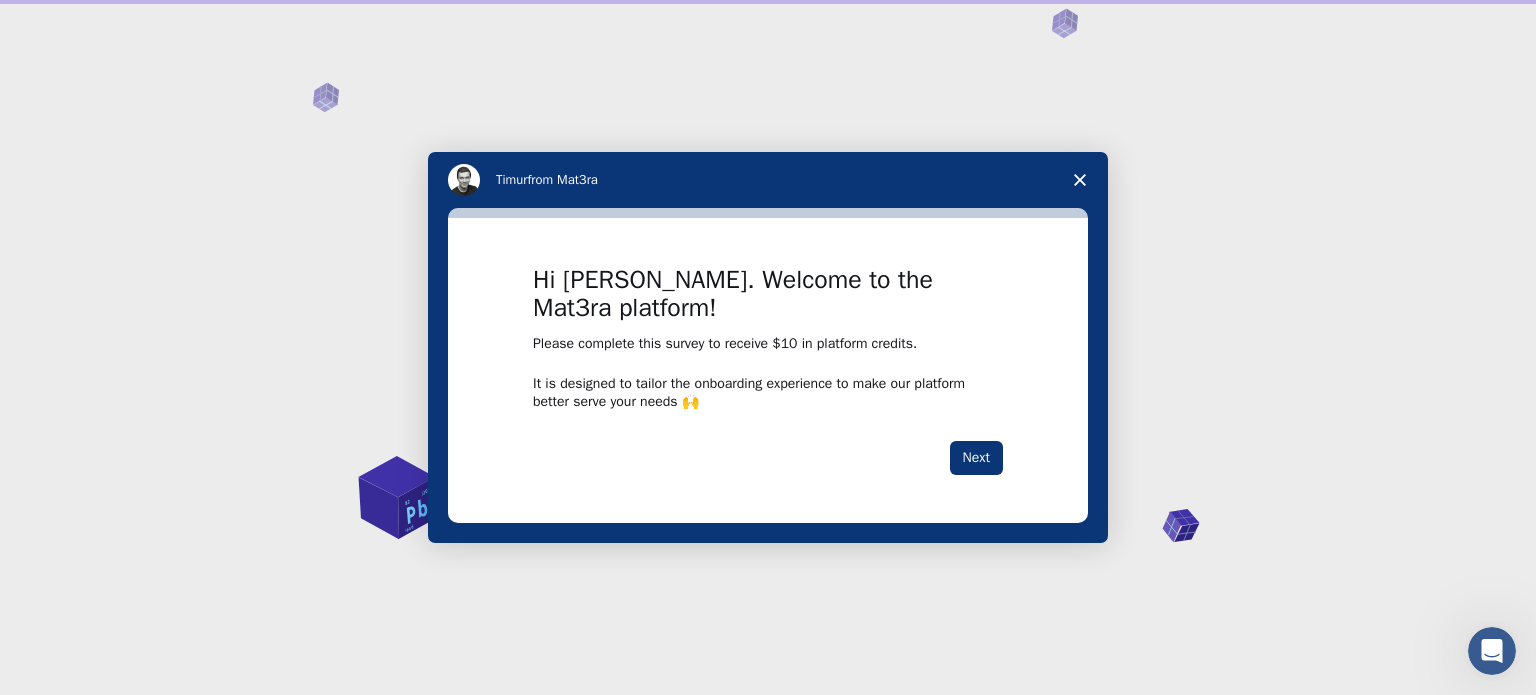 scroll, scrollTop: 0, scrollLeft: 0, axis: both 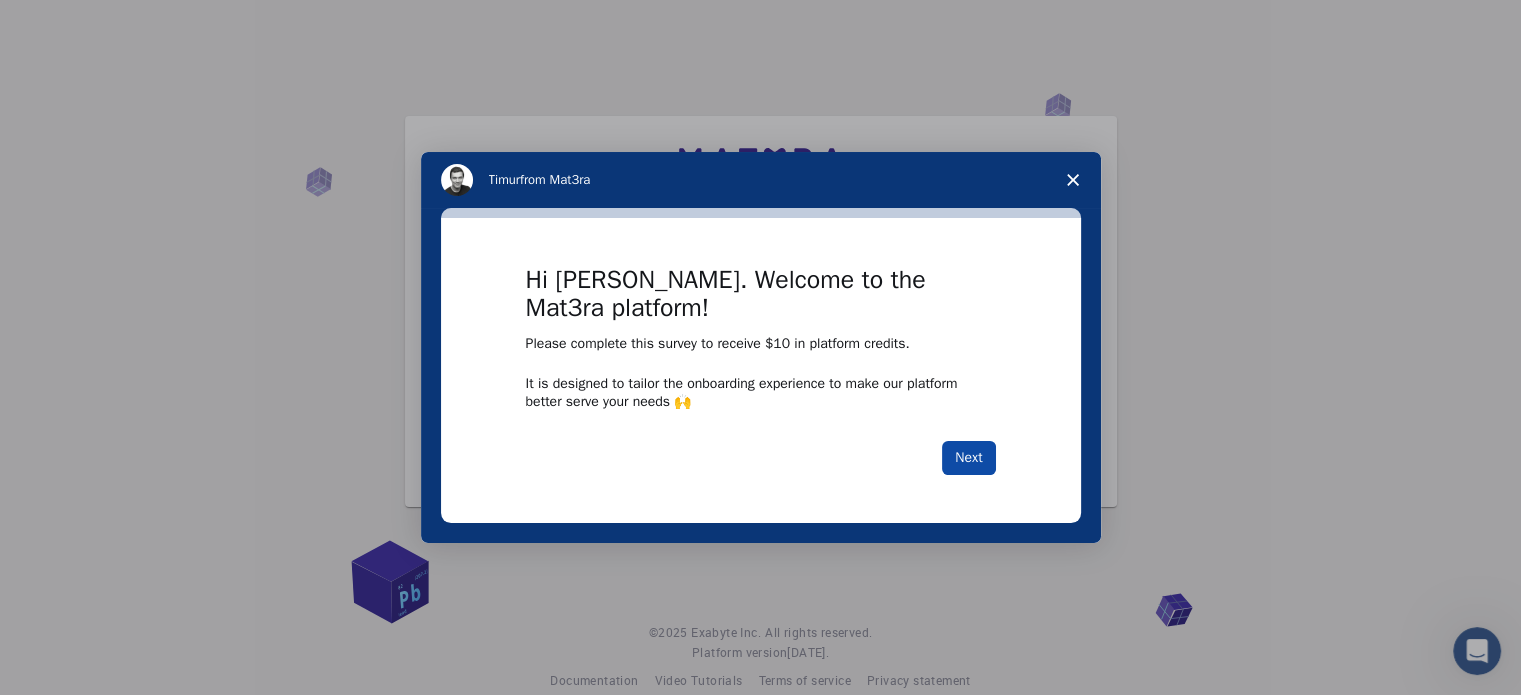 click on "Next" at bounding box center (968, 458) 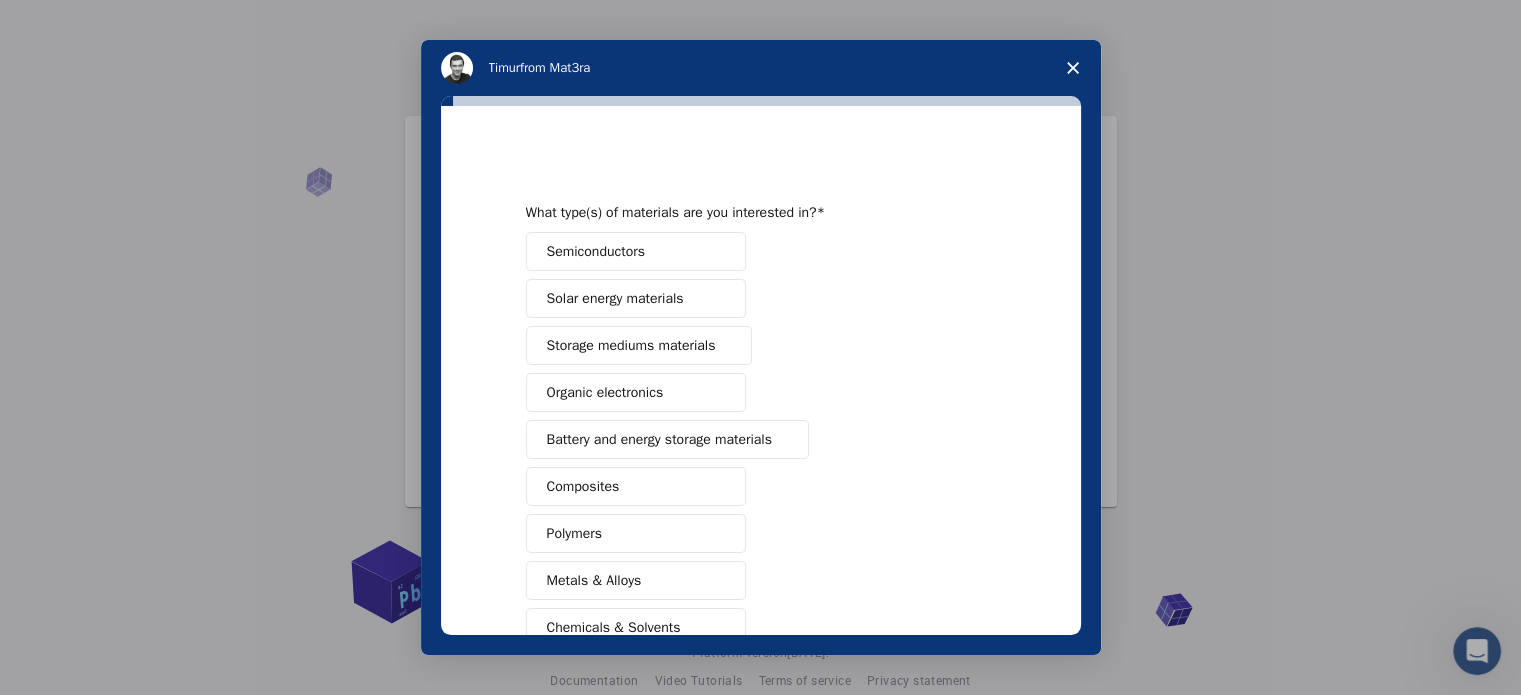 click at bounding box center [717, 252] 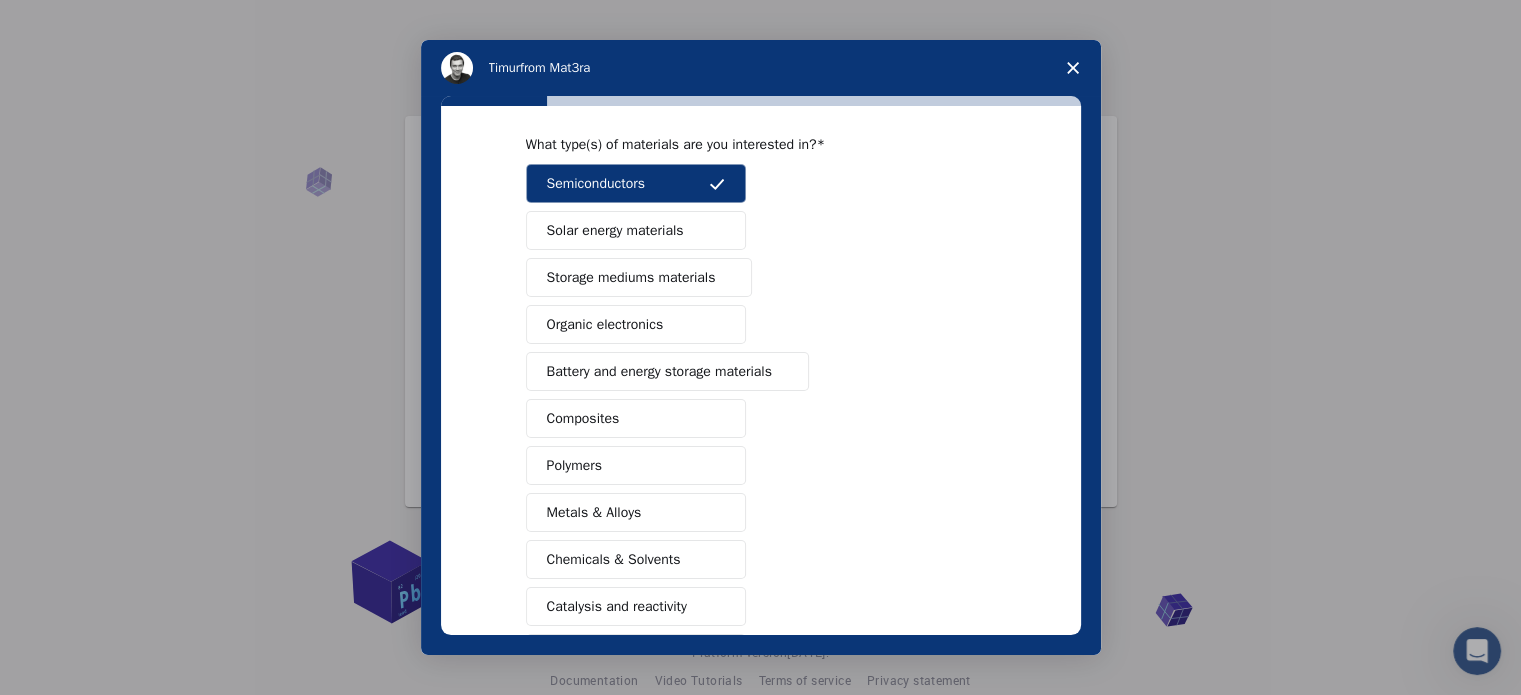 scroll, scrollTop: 100, scrollLeft: 0, axis: vertical 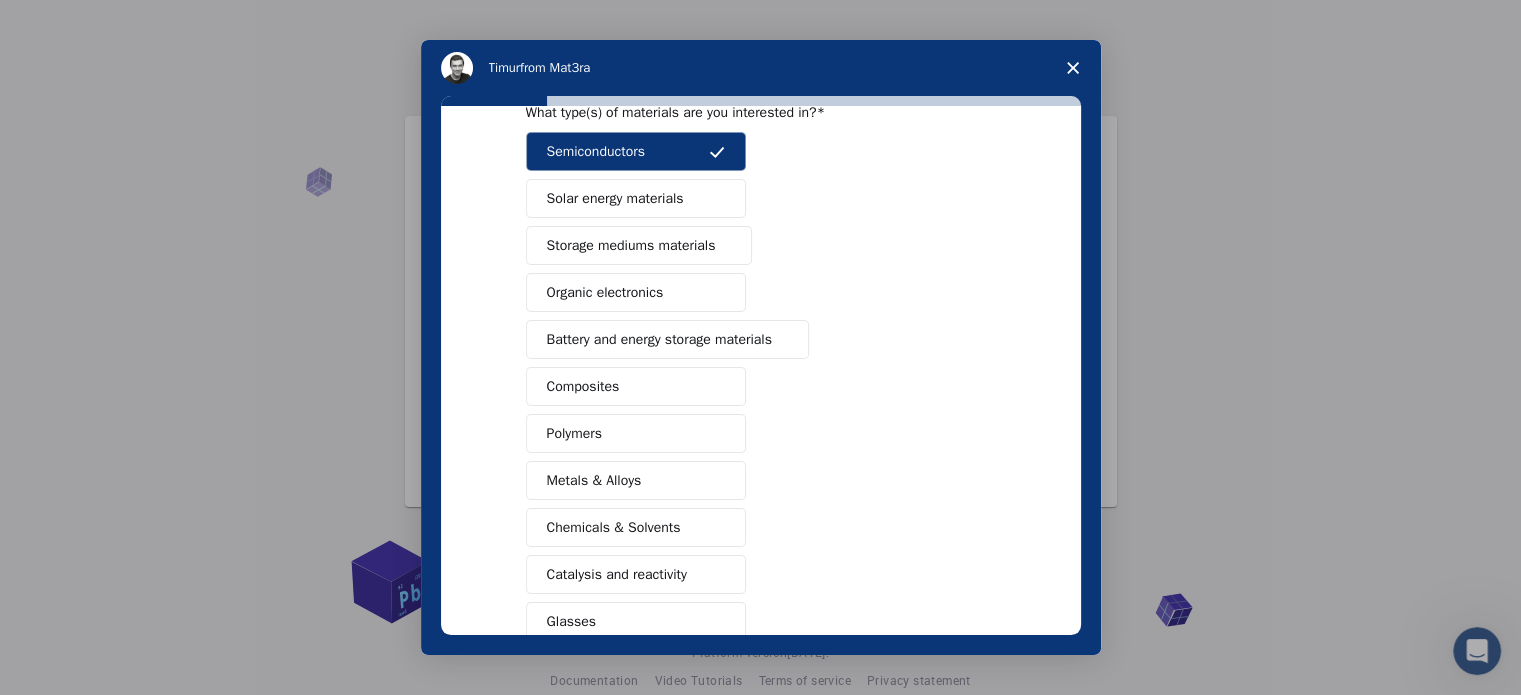 click on "Organic electronics" at bounding box center [636, 292] 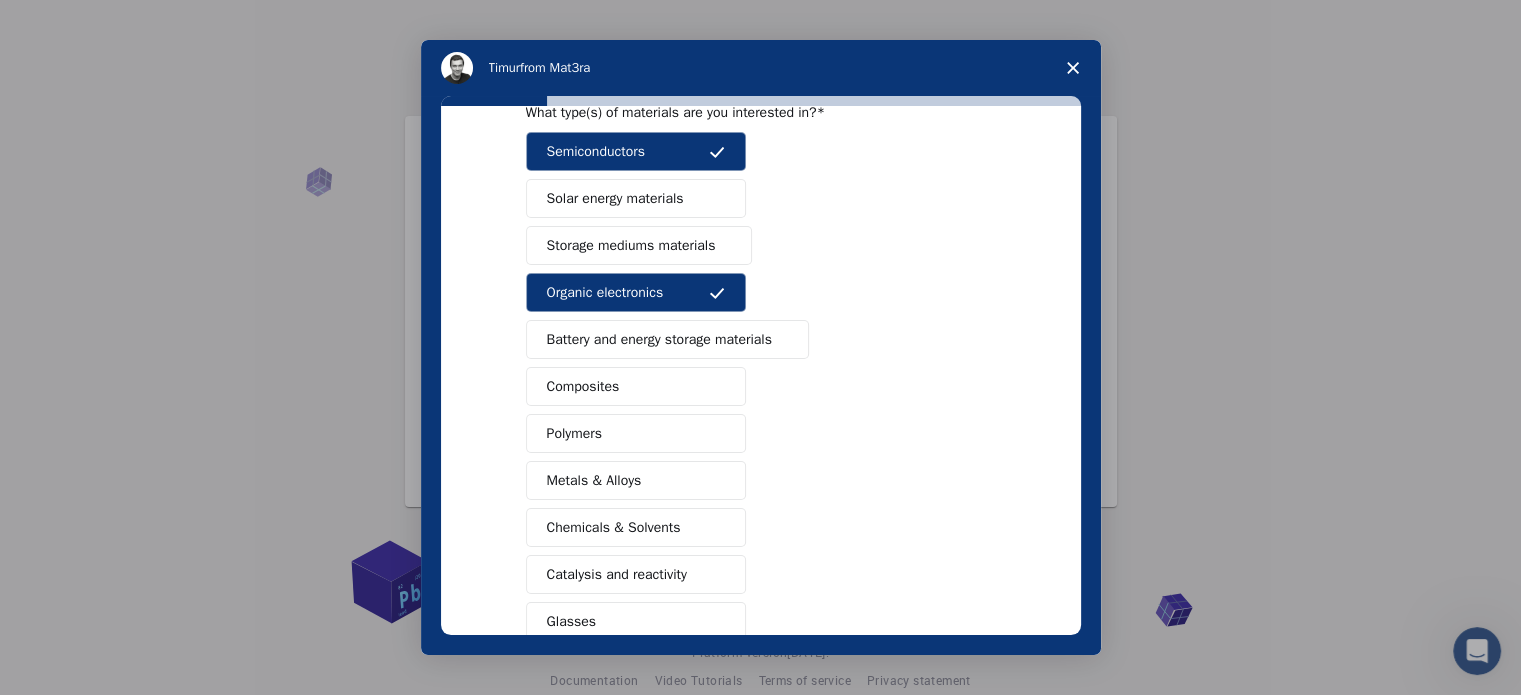 scroll, scrollTop: 200, scrollLeft: 0, axis: vertical 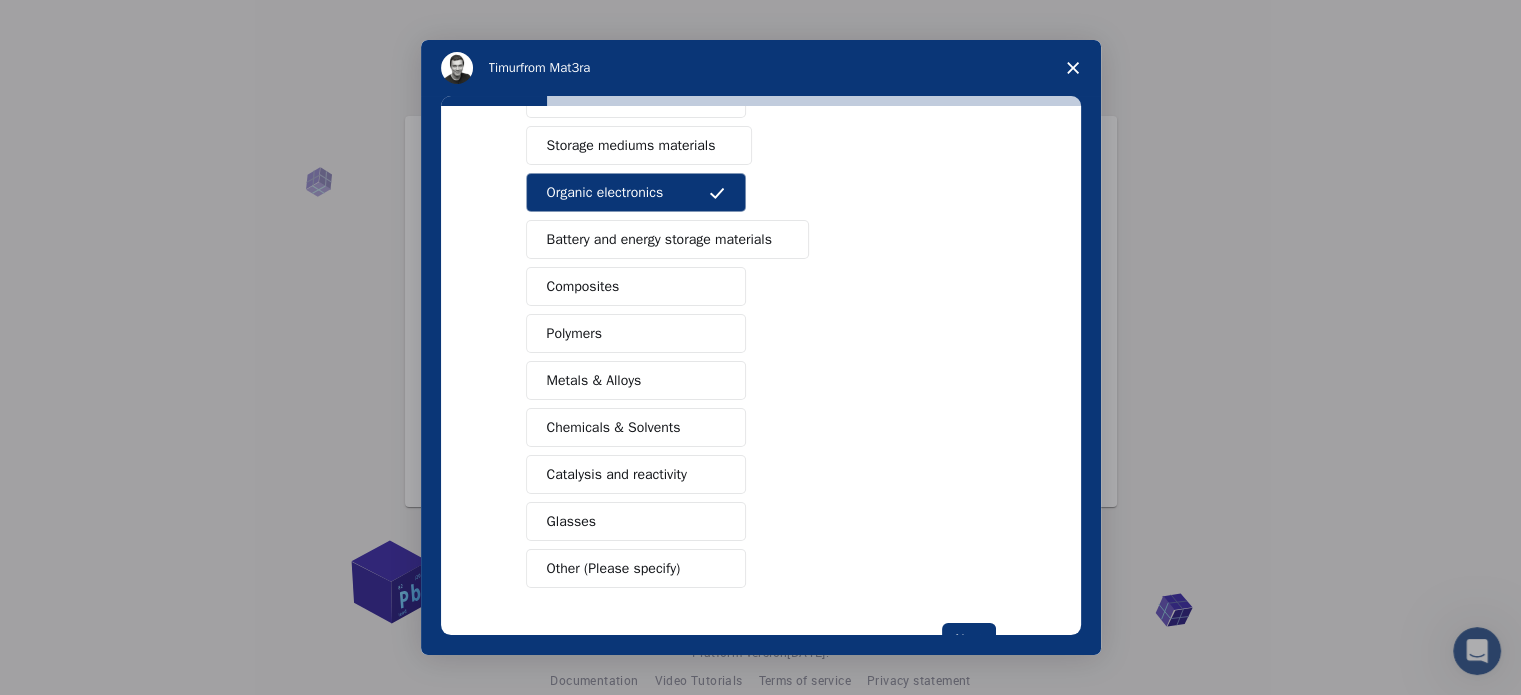 click on "Composites" at bounding box center (636, 286) 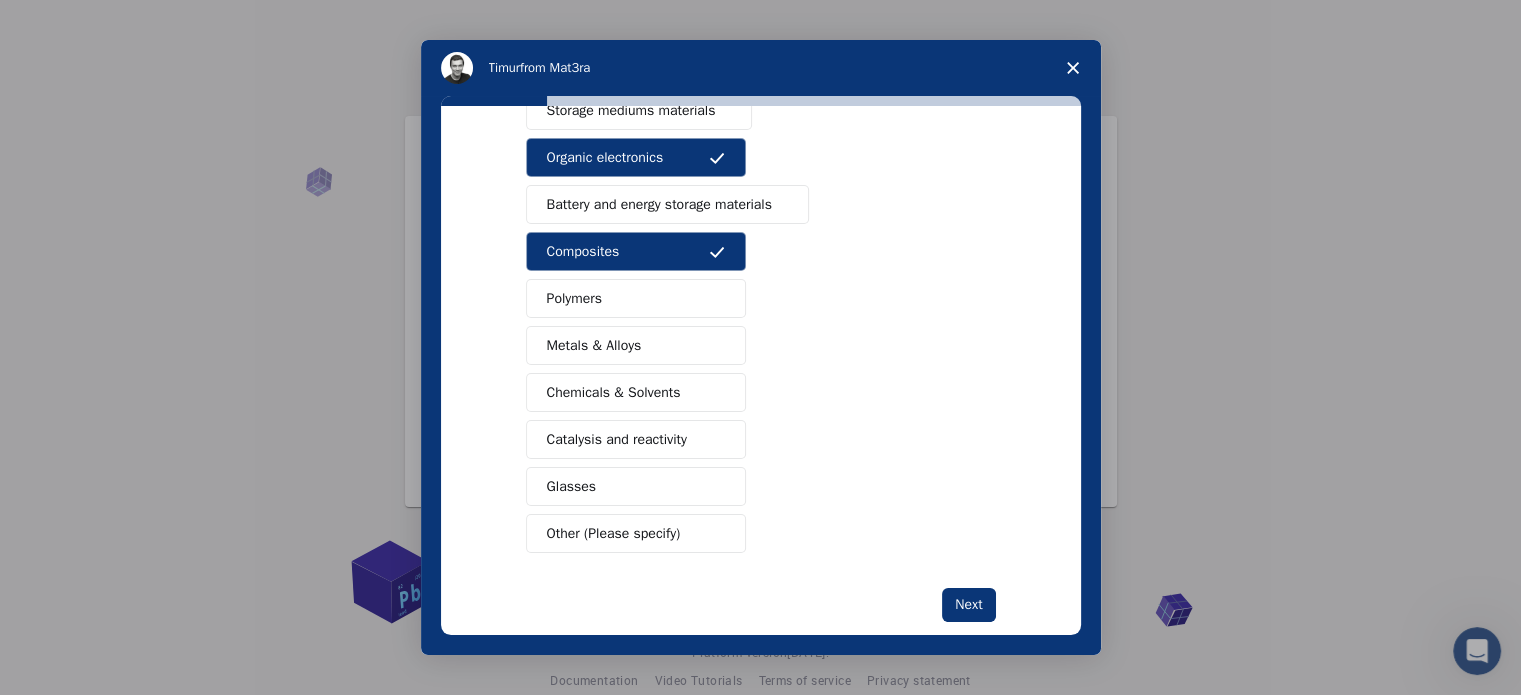 scroll, scrollTop: 264, scrollLeft: 0, axis: vertical 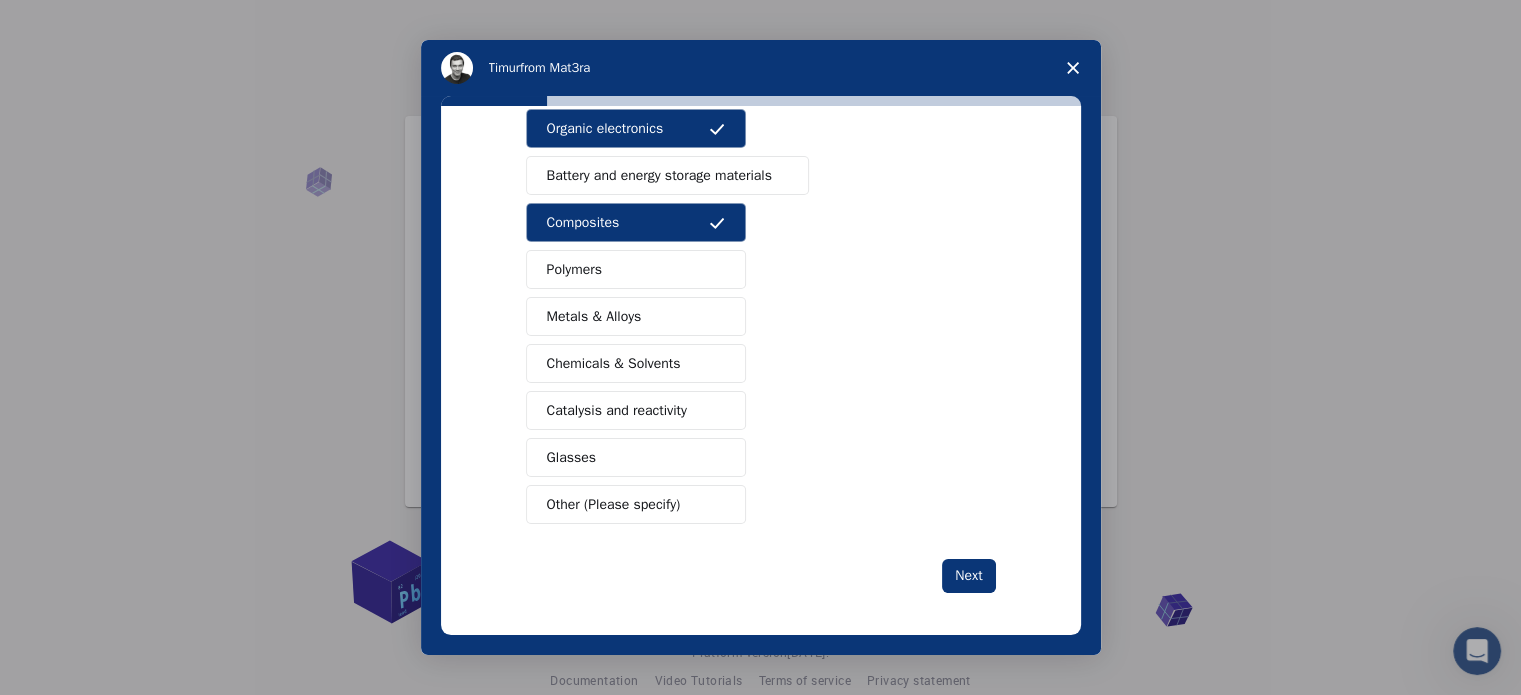 click on "Metals & Alloys" at bounding box center (636, 316) 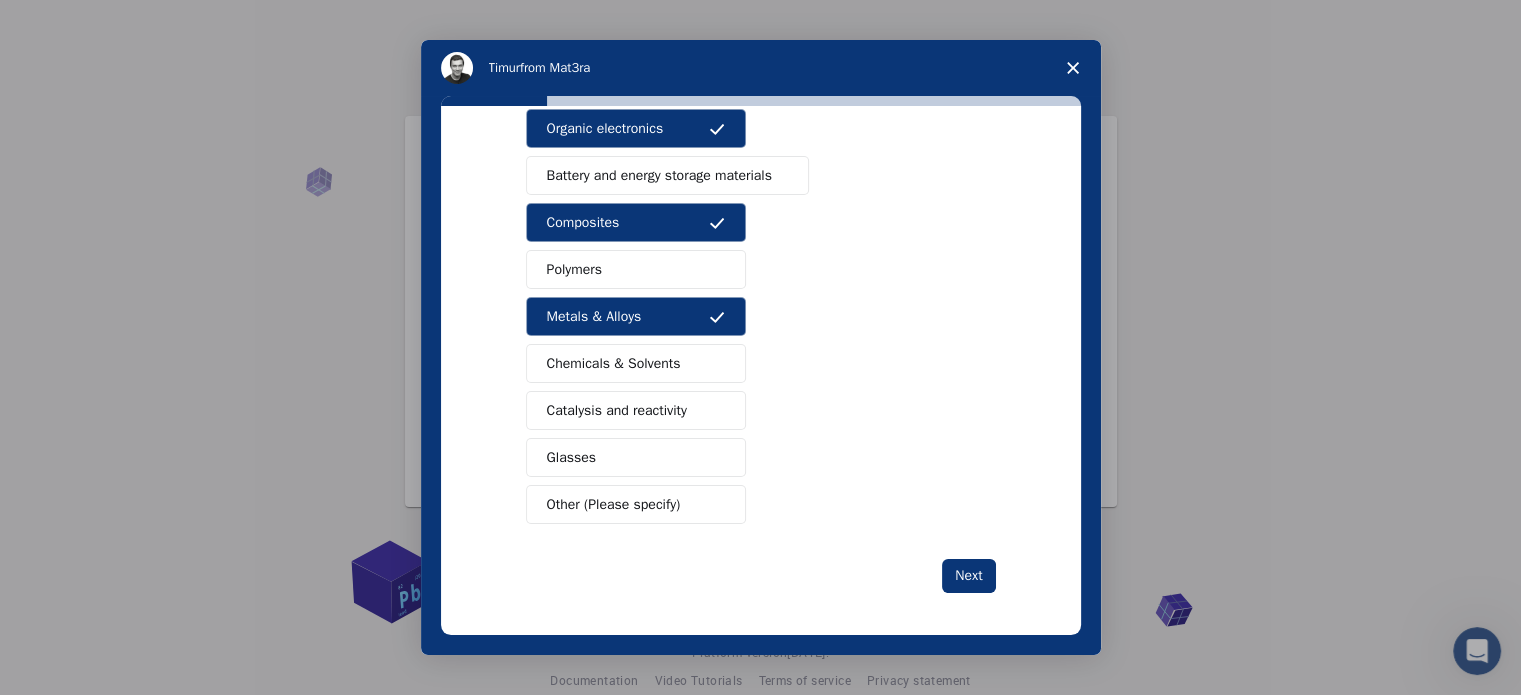 click on "Catalysis and reactivity" at bounding box center [636, 410] 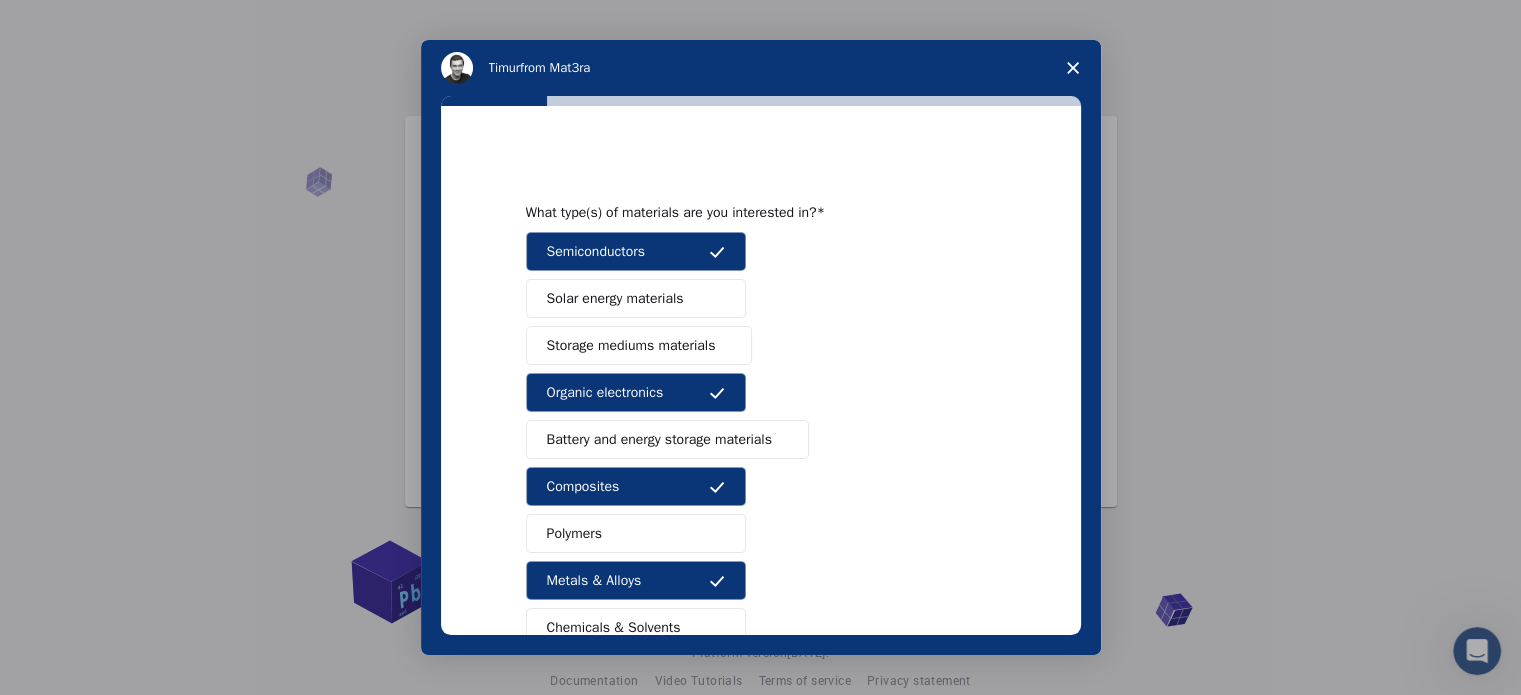 scroll, scrollTop: 264, scrollLeft: 0, axis: vertical 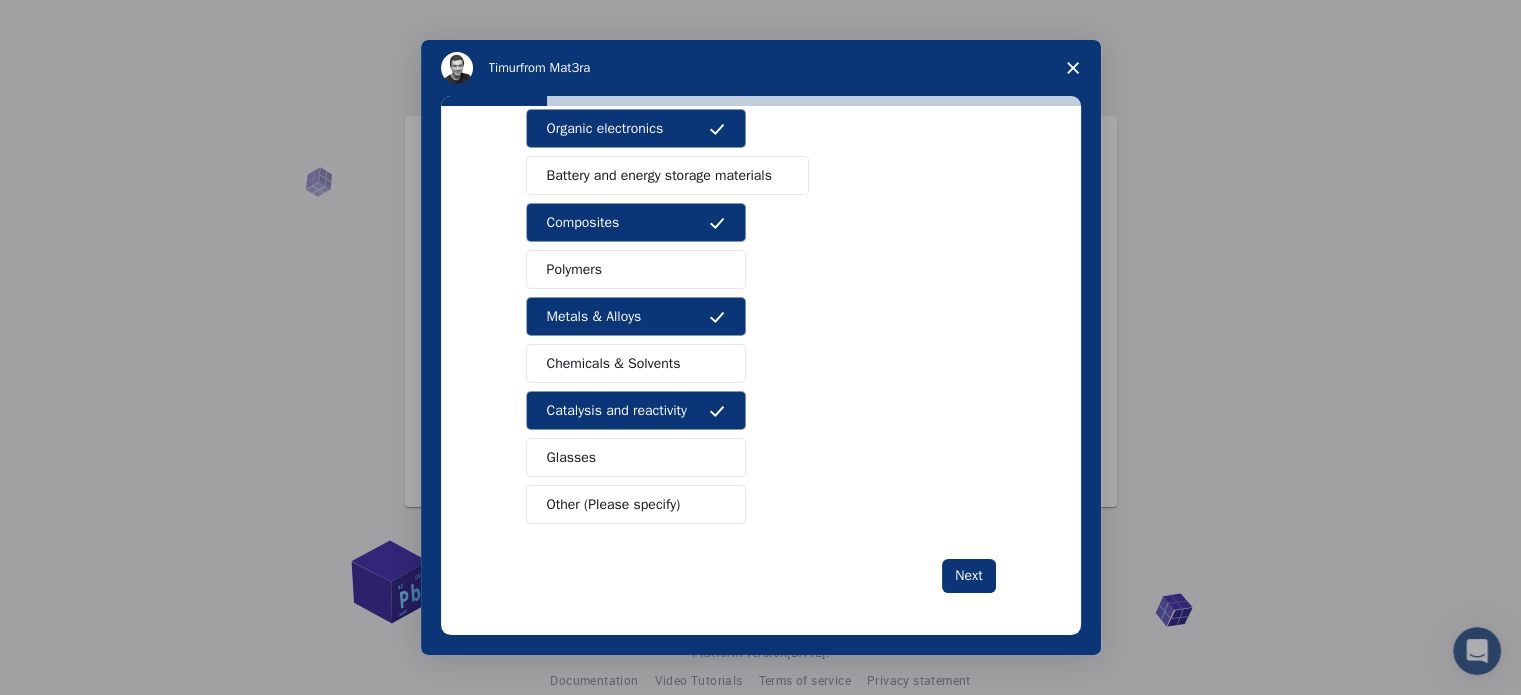 click on "Polymers" at bounding box center (636, 269) 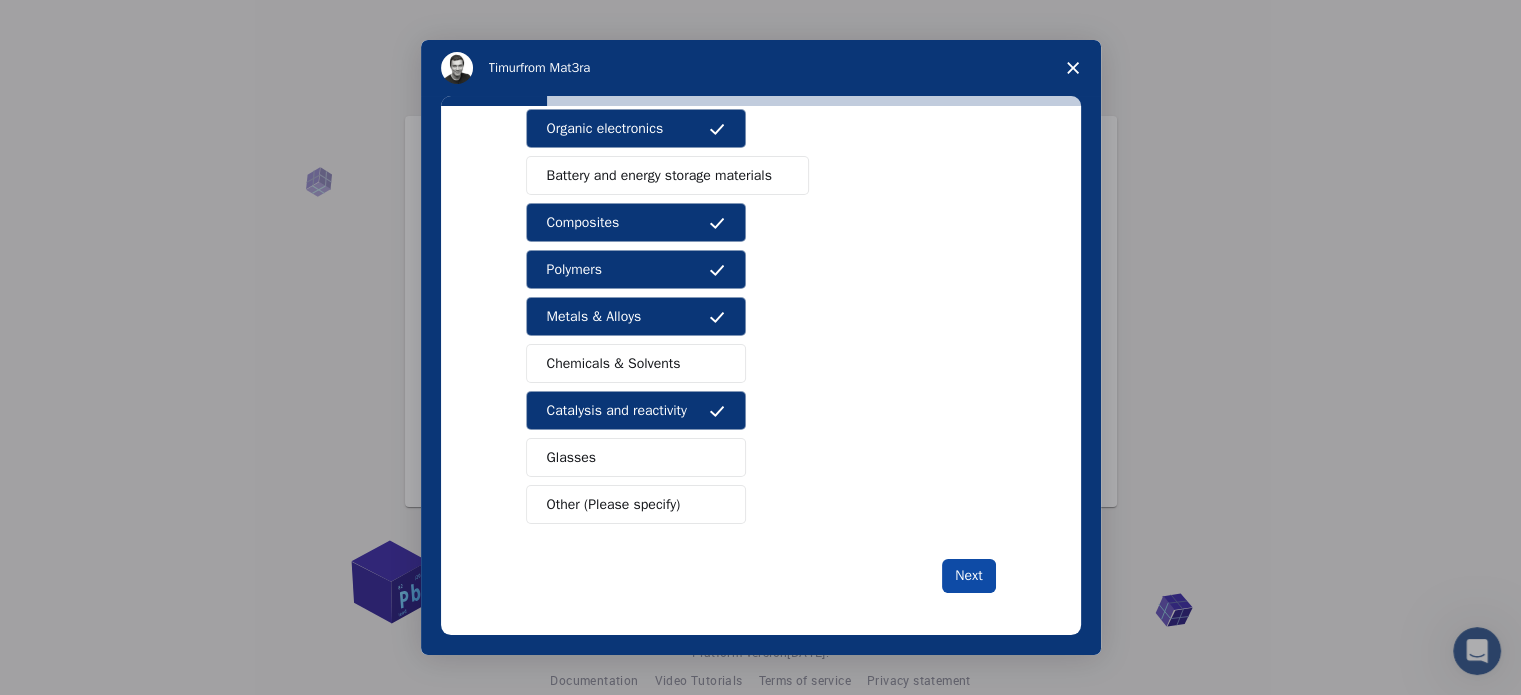 click on "Next" at bounding box center [968, 576] 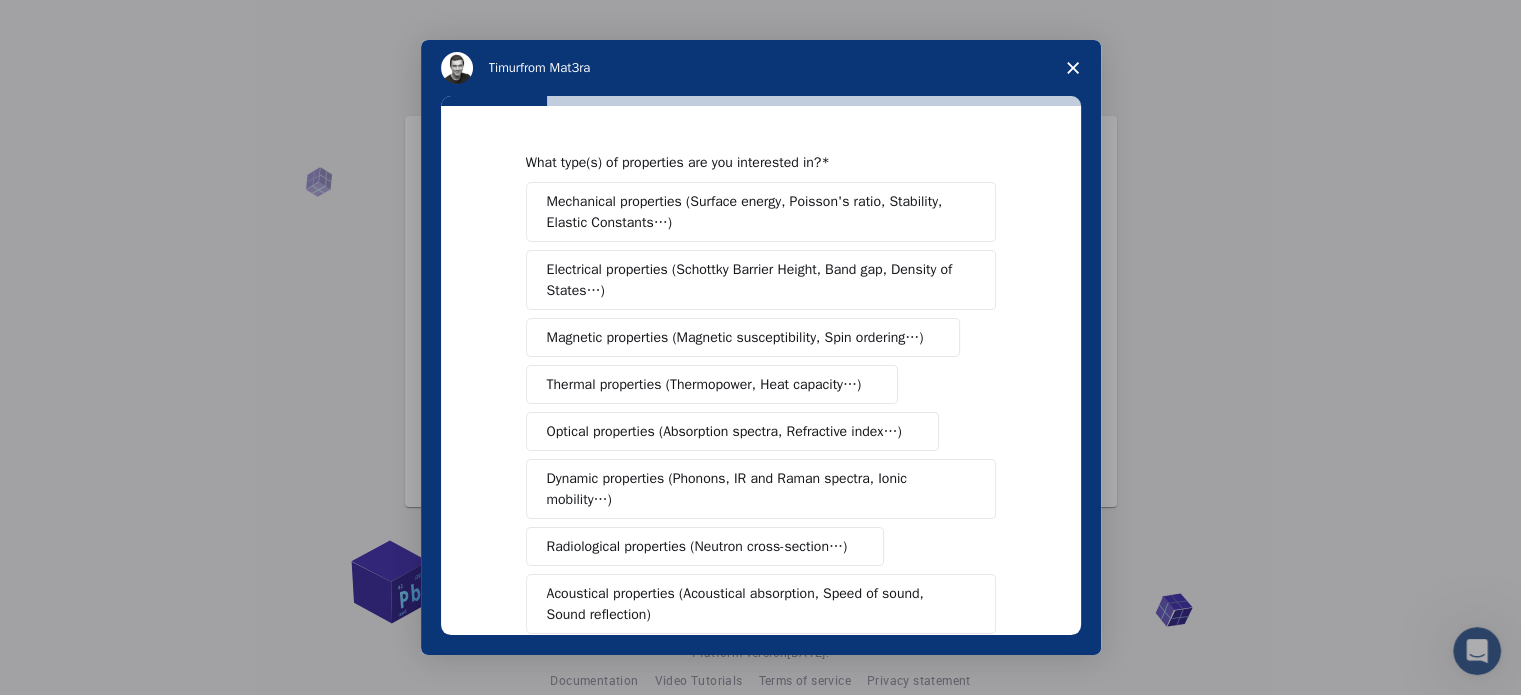 click on "Mechanical properties (Surface energy, Poisson's ratio, Stability, Elastic Constants…)" at bounding box center (754, 212) 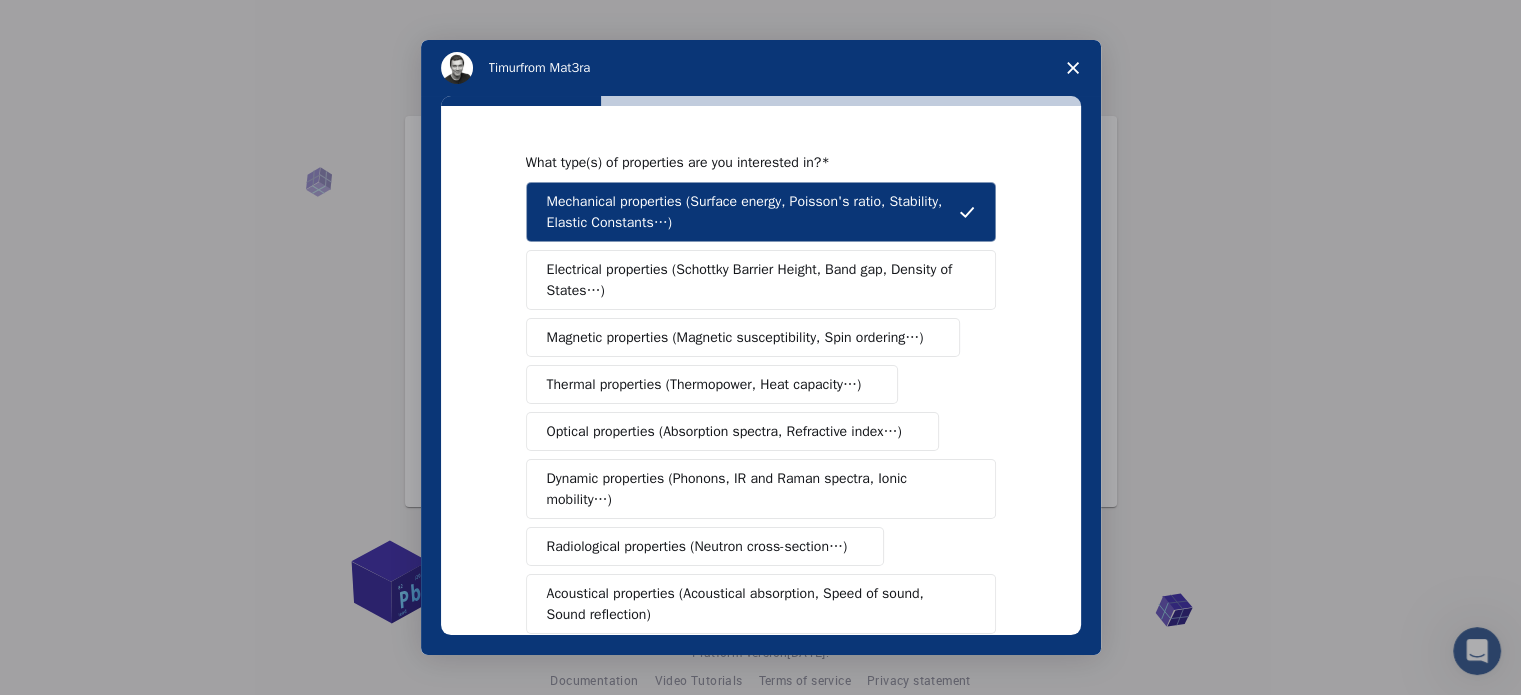 click on "Electrical properties (Schottky Barrier Height, Band gap, Density of States…)" at bounding box center (754, 280) 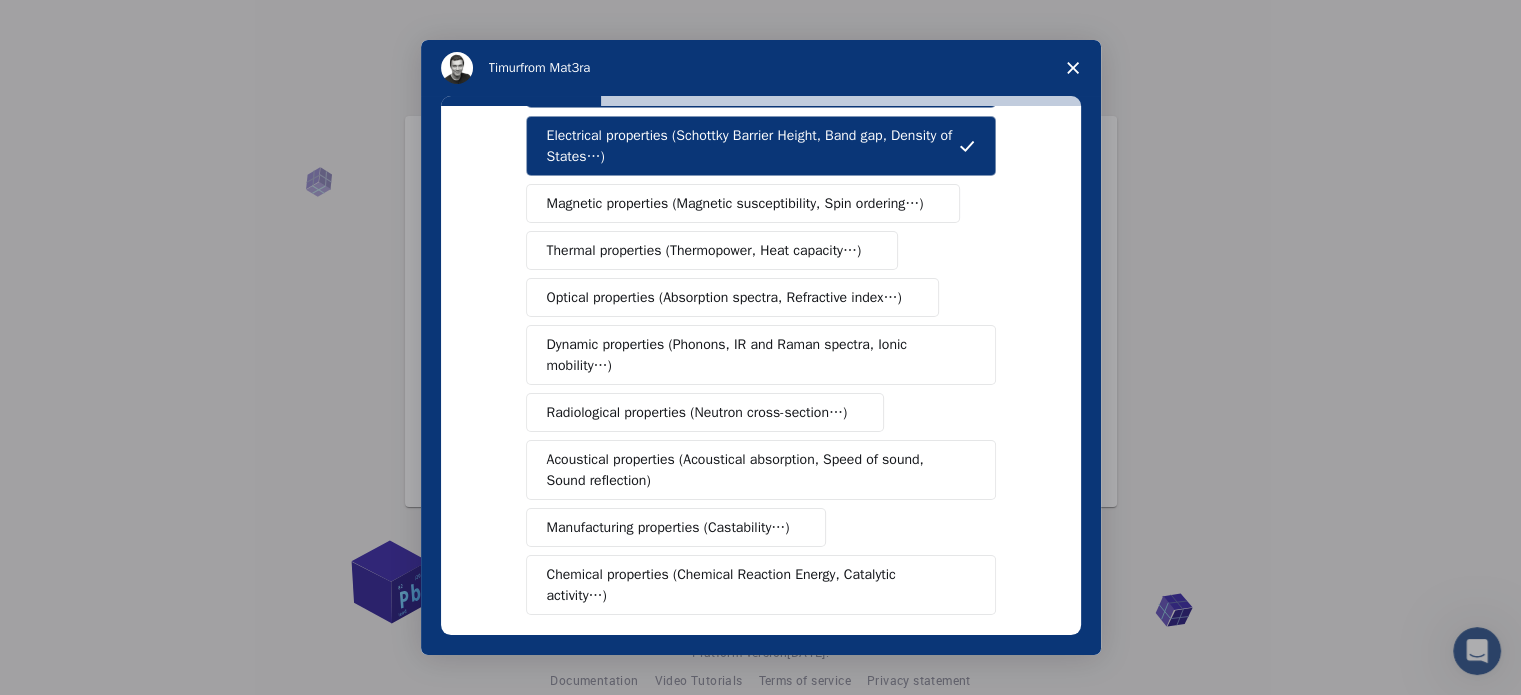 scroll, scrollTop: 100, scrollLeft: 0, axis: vertical 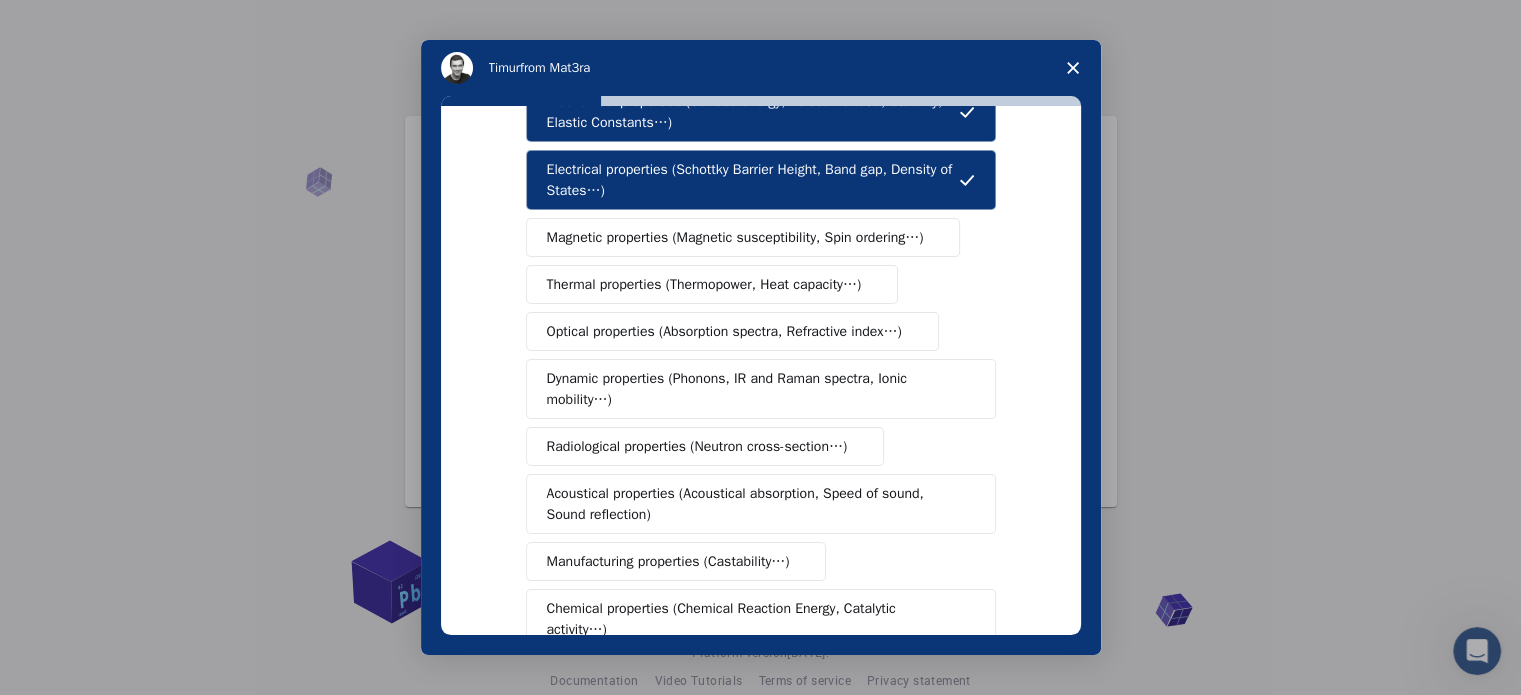 click on "Magnetic properties (Magnetic susceptibility, Spin ordering…)" at bounding box center (735, 237) 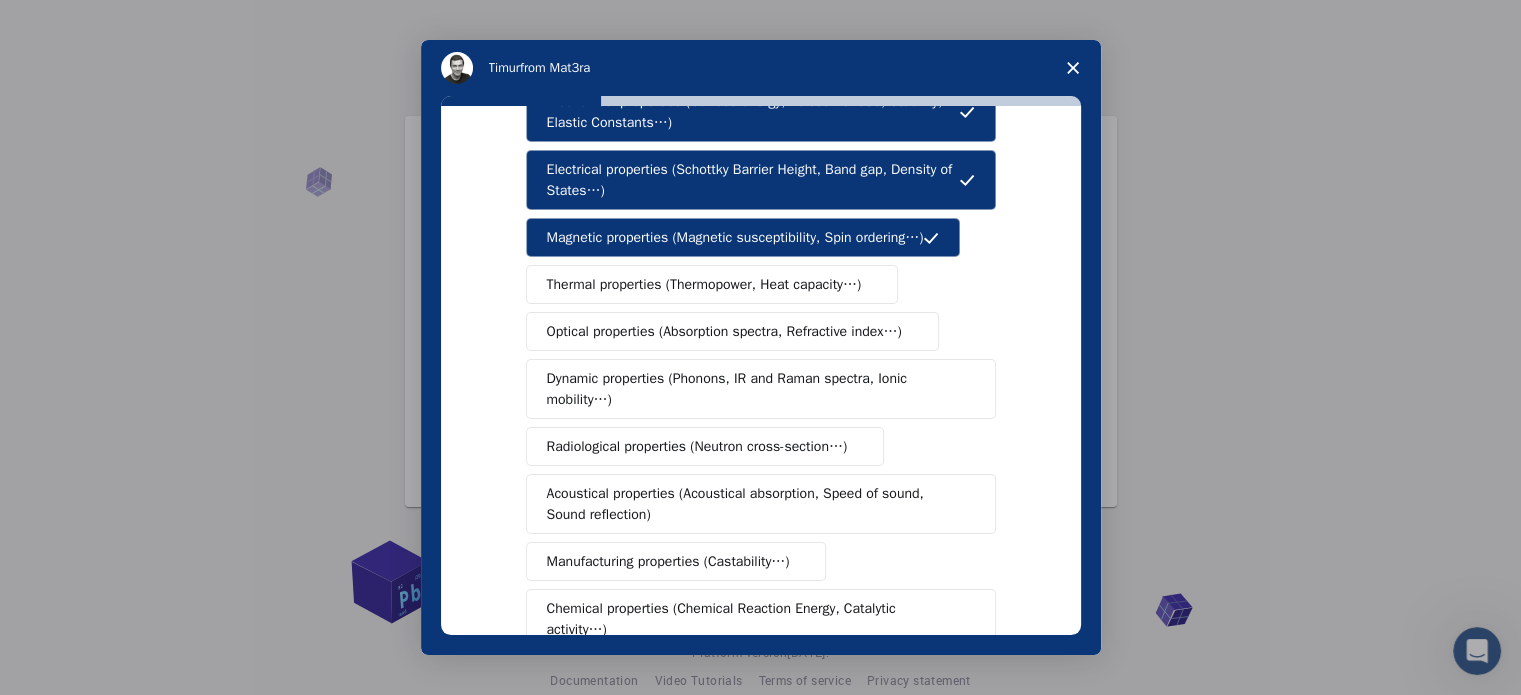 click on "Thermal properties (Thermopower, Heat capacity…)" at bounding box center [704, 284] 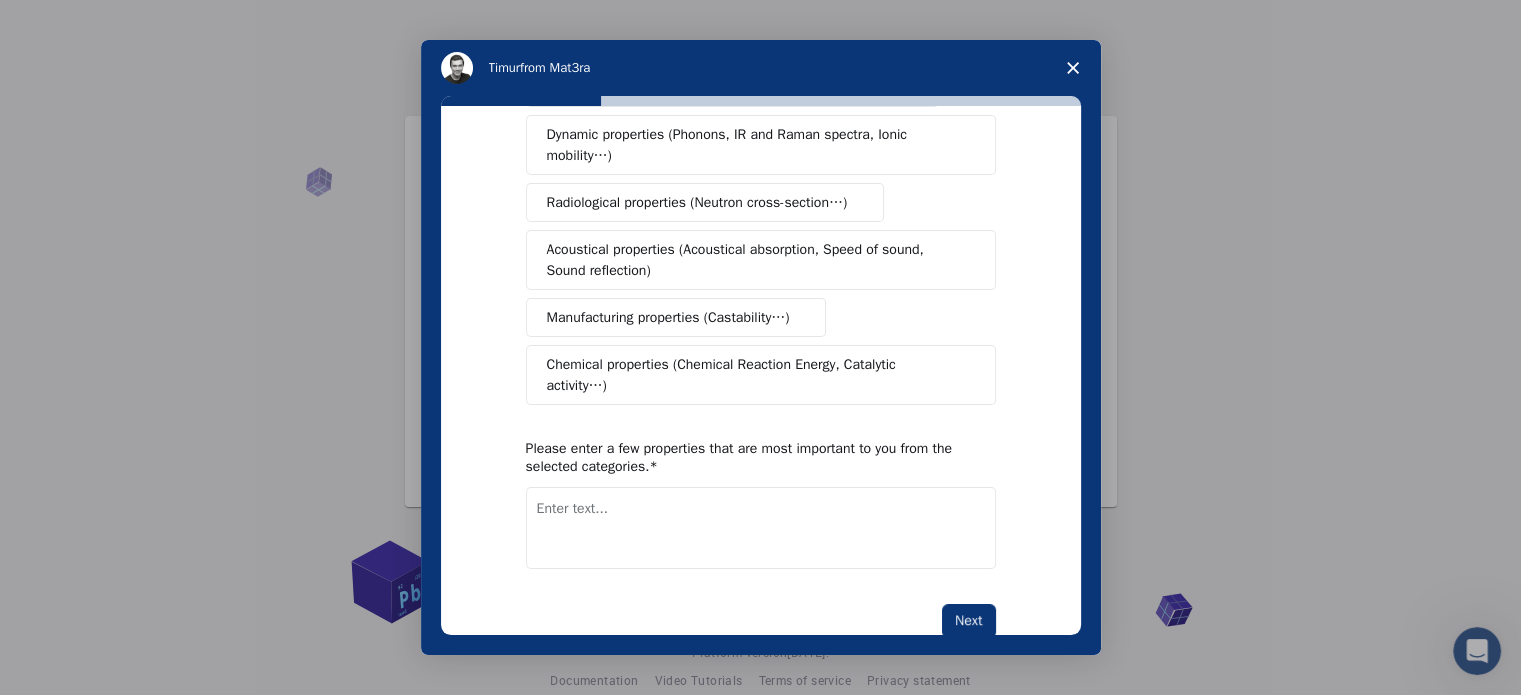 scroll, scrollTop: 368, scrollLeft: 0, axis: vertical 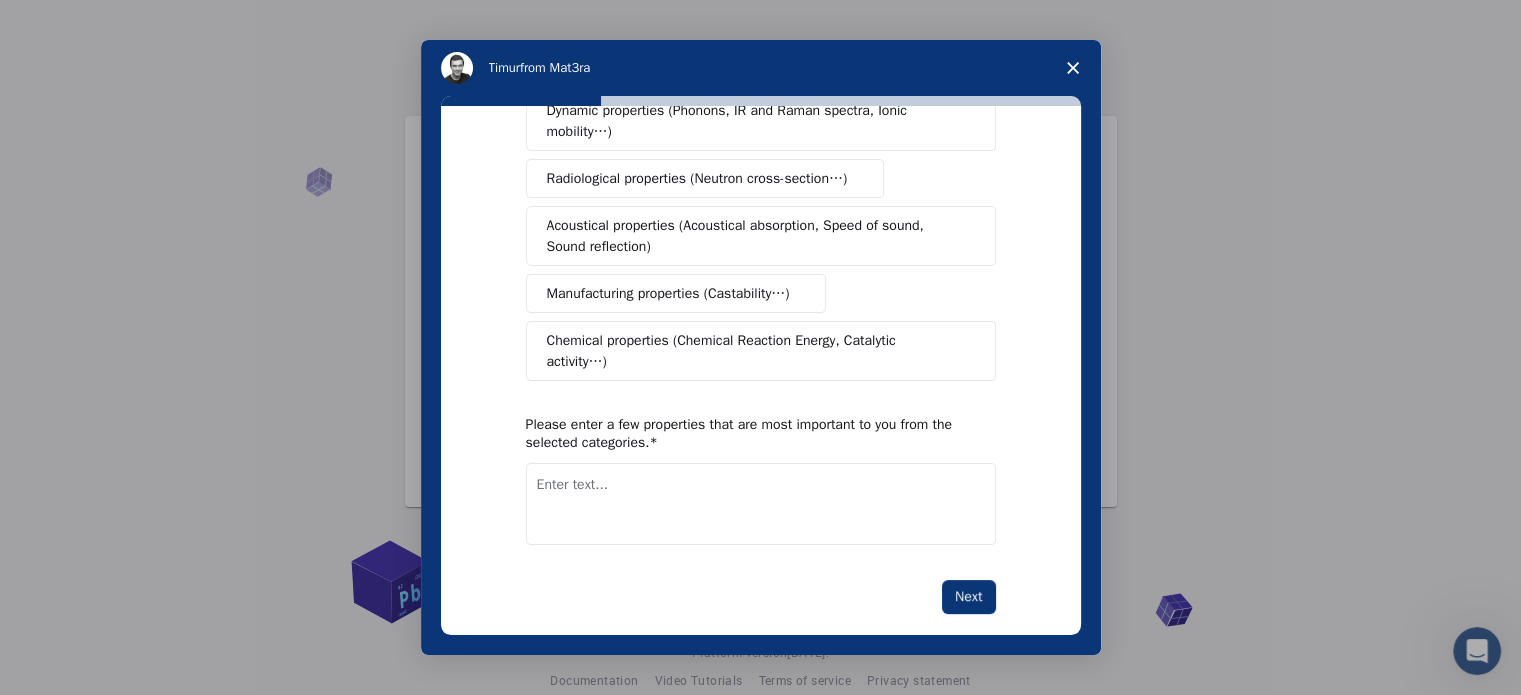 click on "Chemical properties (Chemical Reaction Energy, Catalytic activity…)" at bounding box center [753, 351] 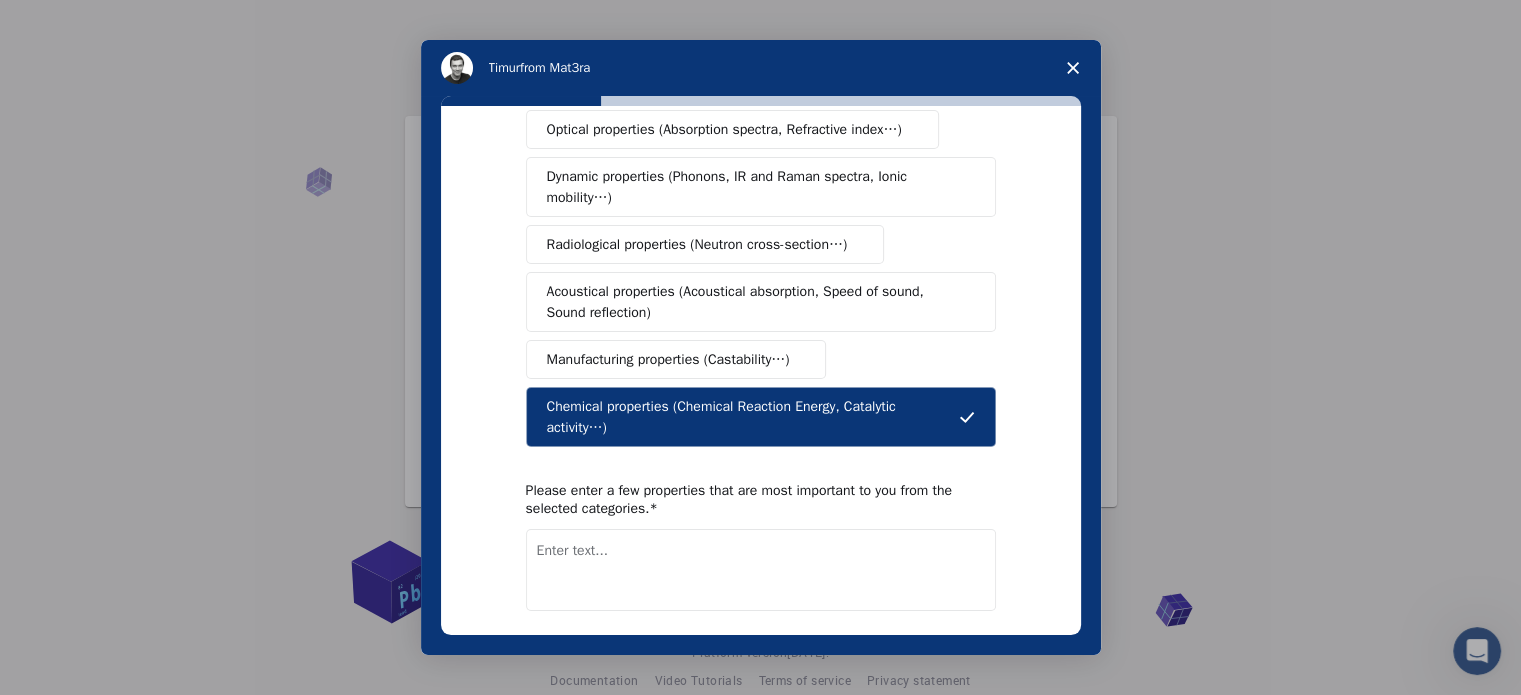 scroll, scrollTop: 268, scrollLeft: 0, axis: vertical 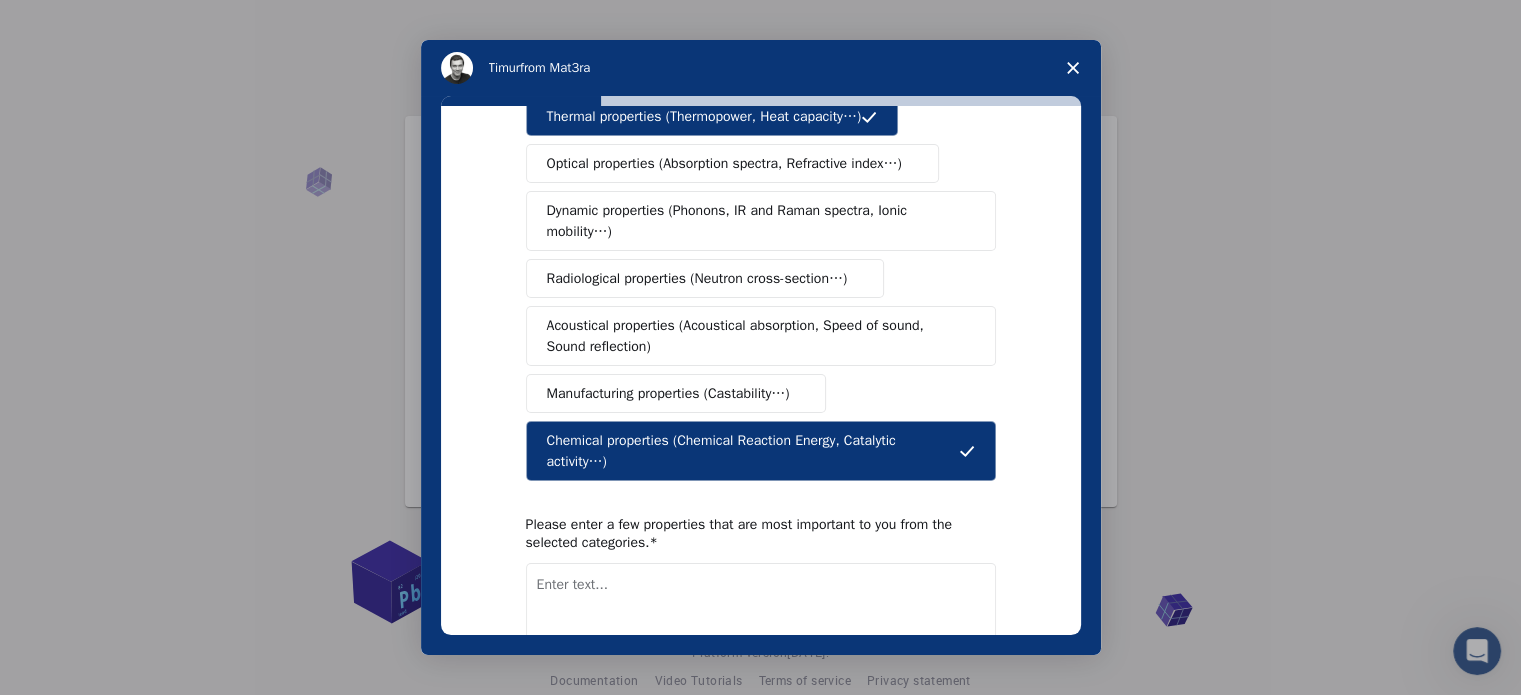 click on "Manufacturing properties (Castability…)" at bounding box center (668, 393) 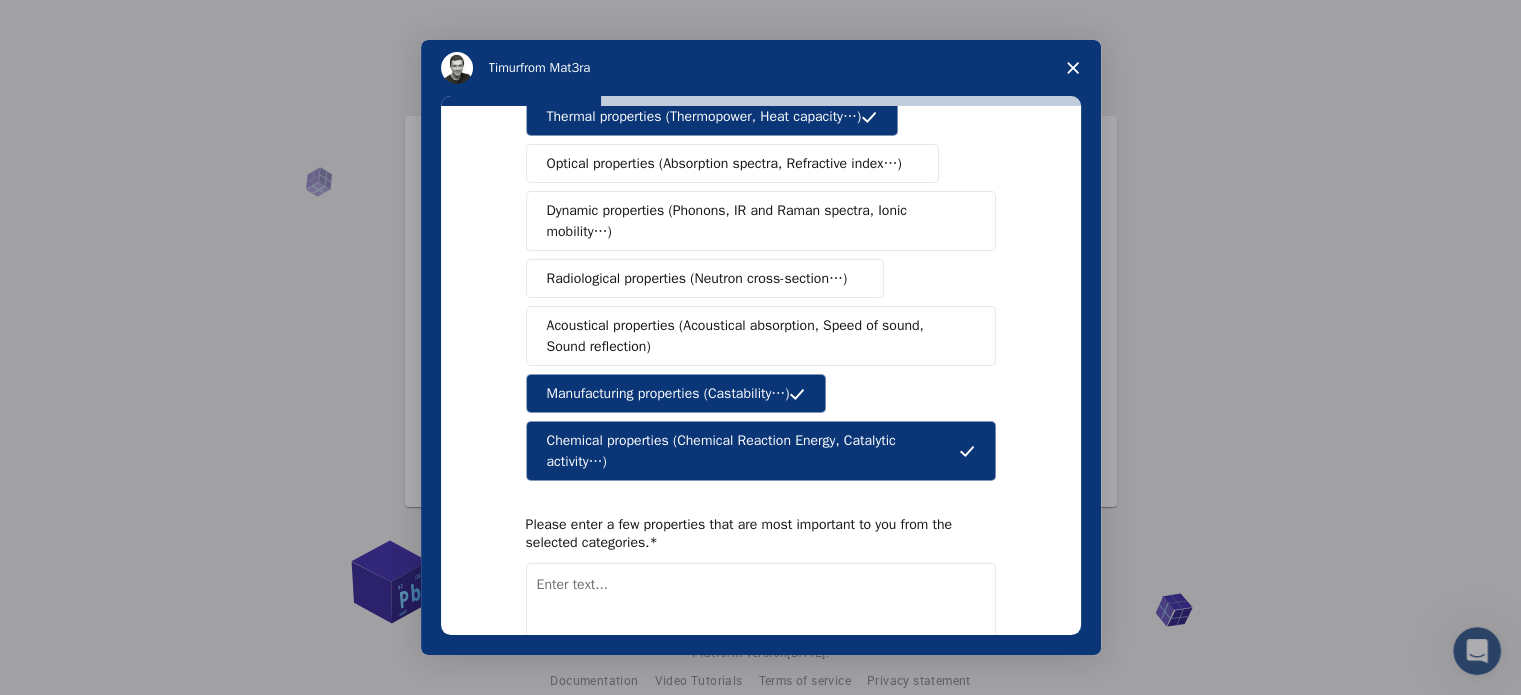 drag, startPoint x: 680, startPoint y: 160, endPoint x: 730, endPoint y: 255, distance: 107.35455 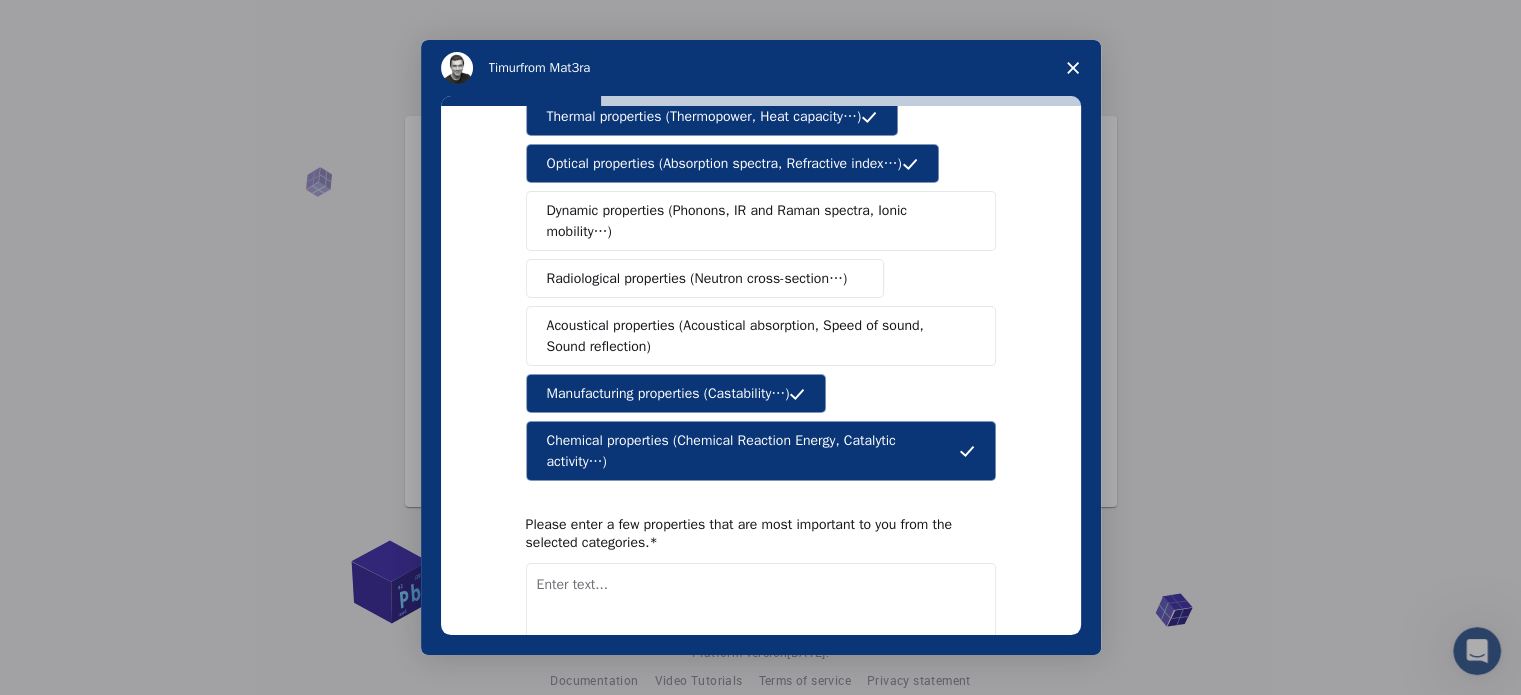 click on "Dynamic properties (Phonons, IR and Raman spectra, Ionic mobility…)" at bounding box center [753, 221] 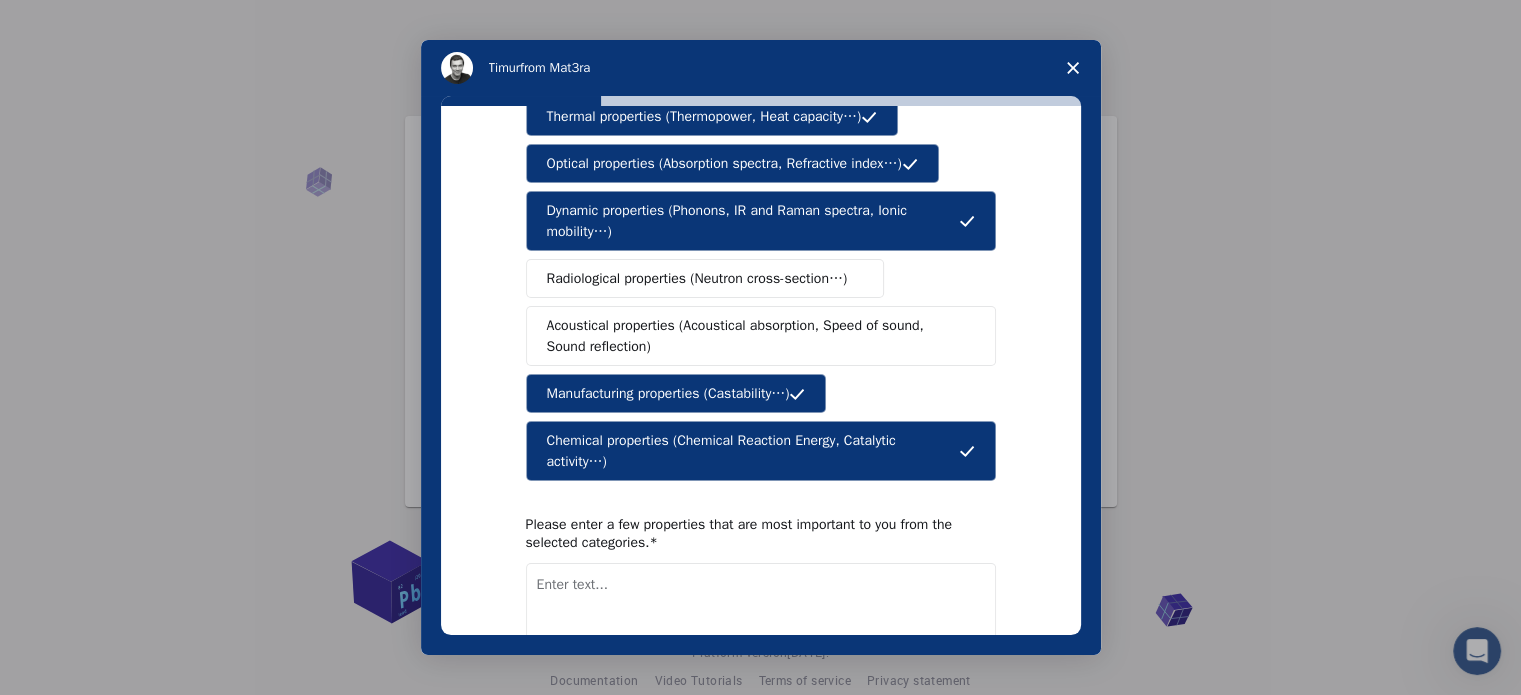 click on "Acoustical properties (Acoustical absorption, Speed of sound, Sound reflection)" at bounding box center (754, 336) 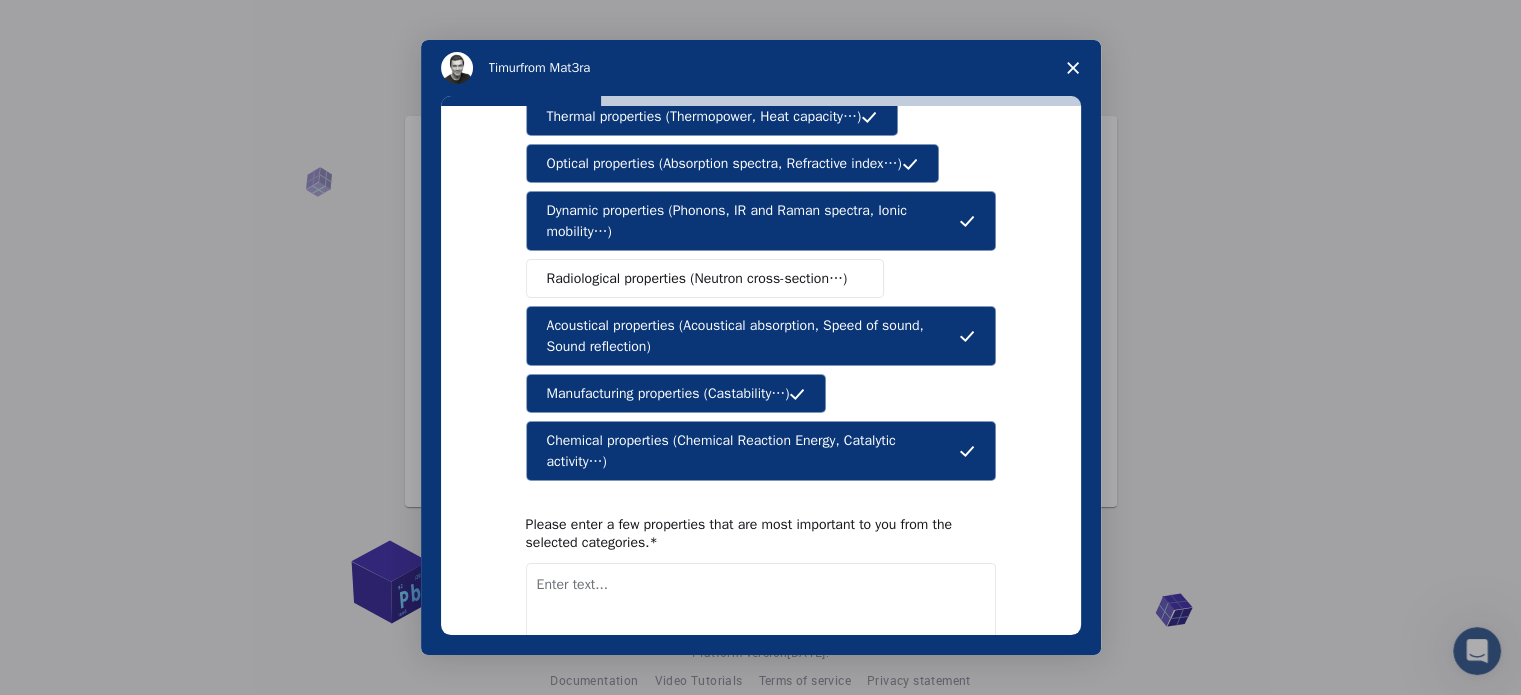 click on "Radiological properties (Neutron cross-section…)" at bounding box center [697, 278] 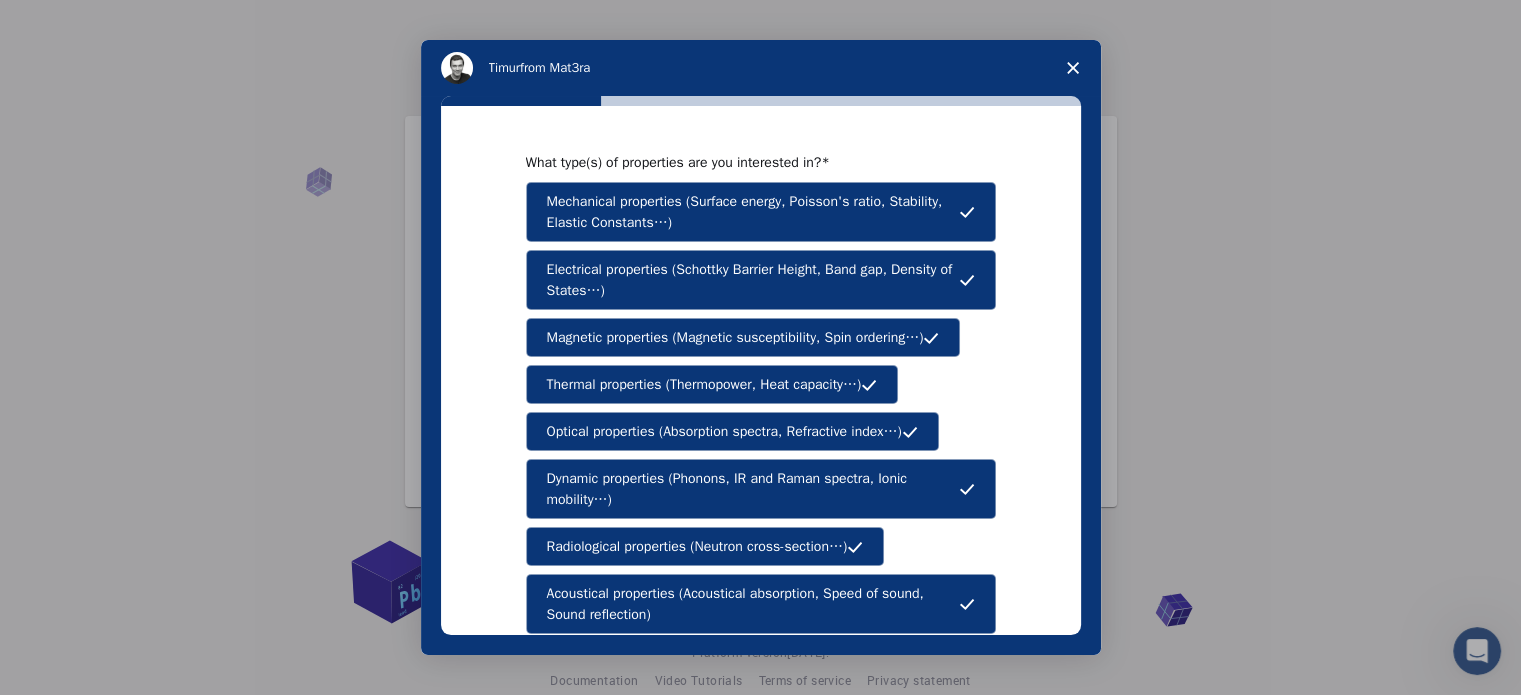 scroll, scrollTop: 0, scrollLeft: 0, axis: both 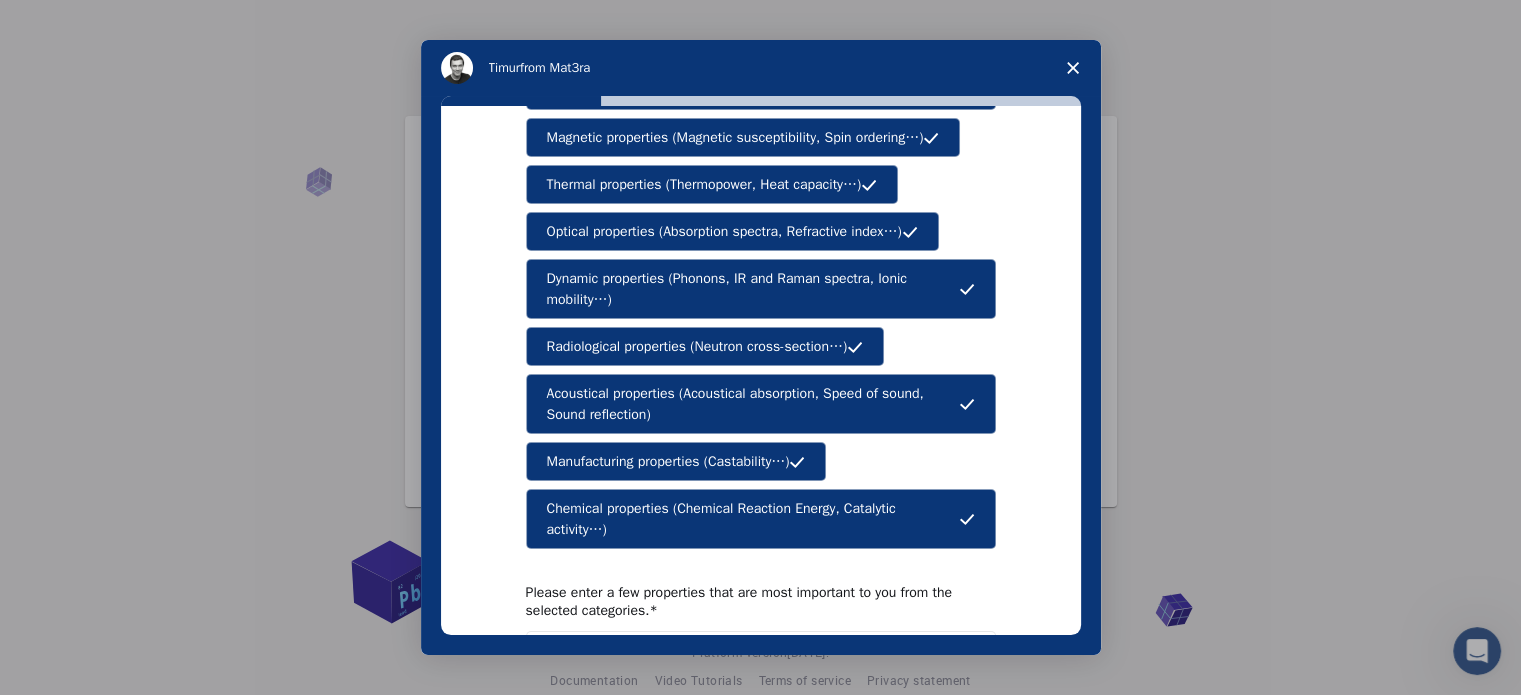 click on "Radiological properties (Neutron cross-section…)" at bounding box center [697, 346] 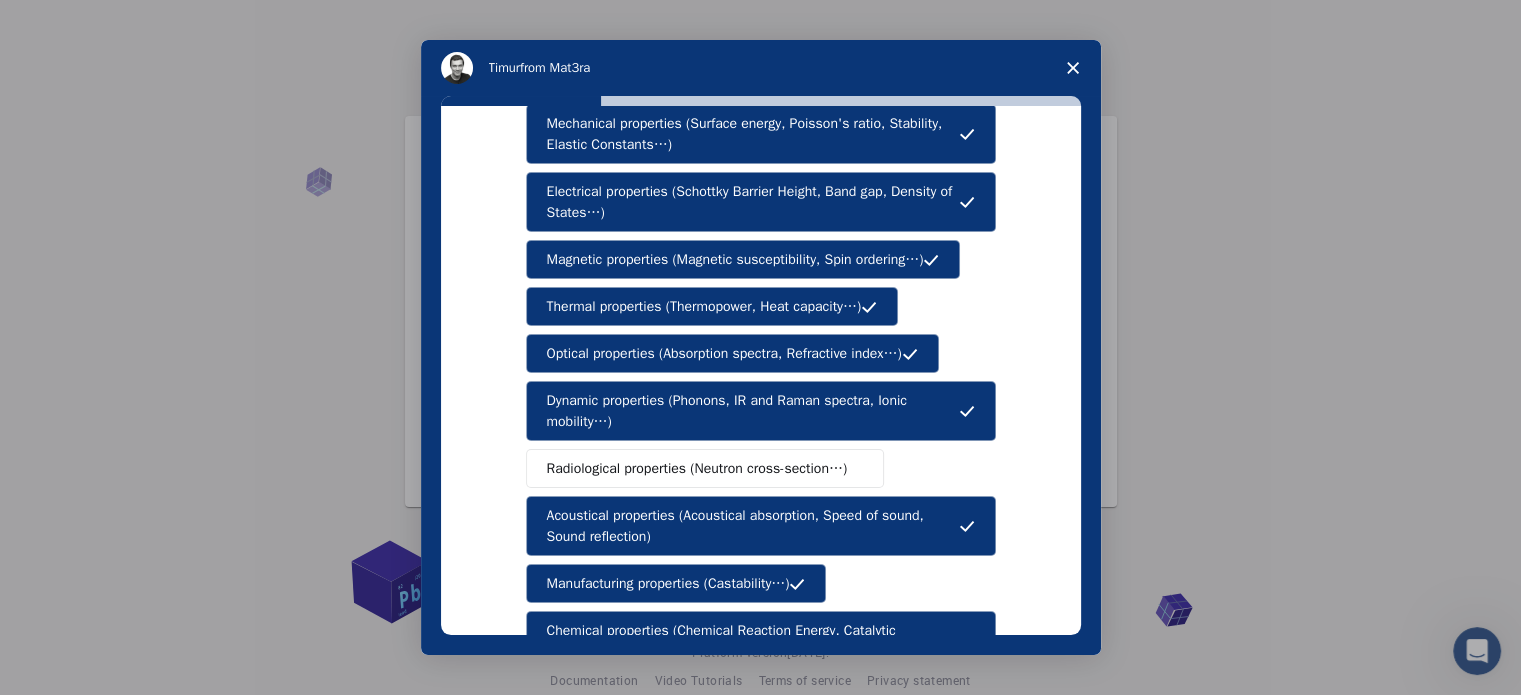 scroll, scrollTop: 0, scrollLeft: 0, axis: both 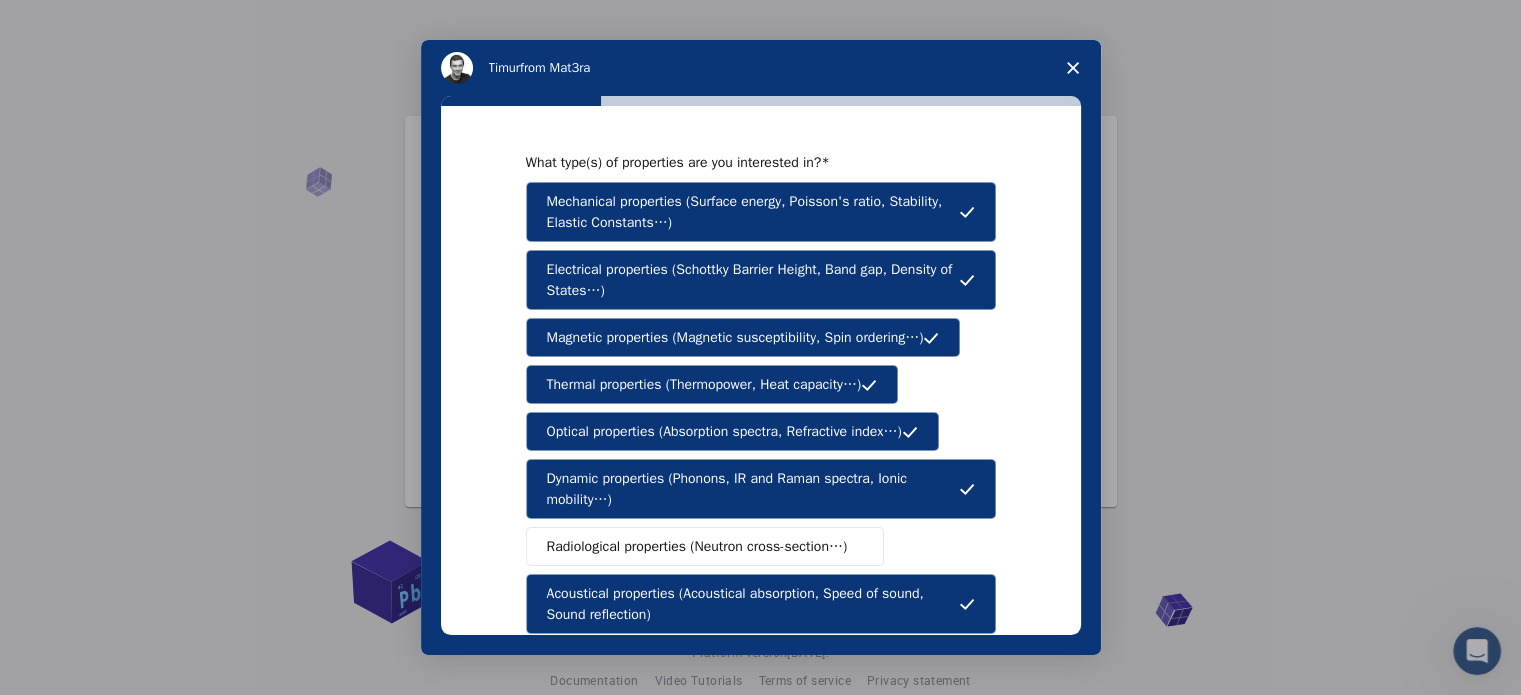 click on "Radiological properties (Neutron cross-section…)" at bounding box center [697, 546] 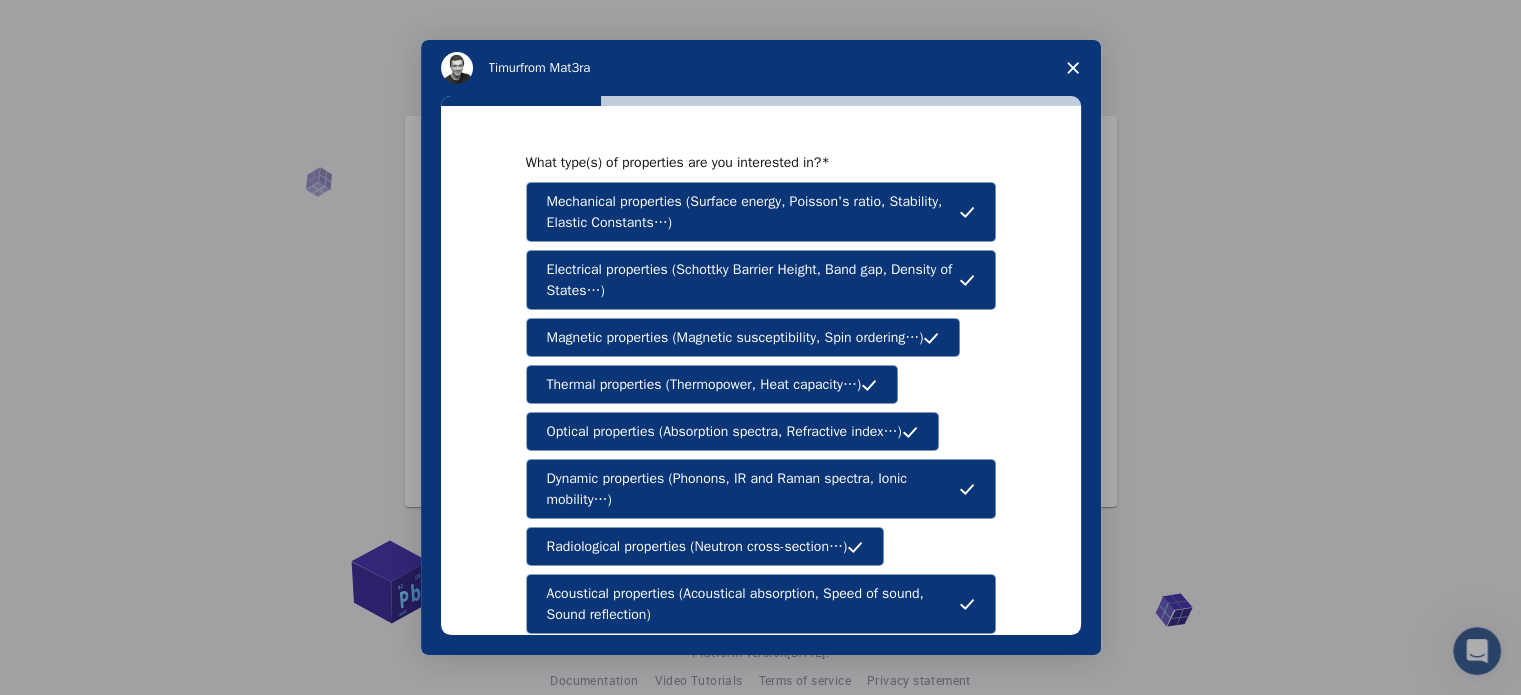 scroll, scrollTop: 368, scrollLeft: 0, axis: vertical 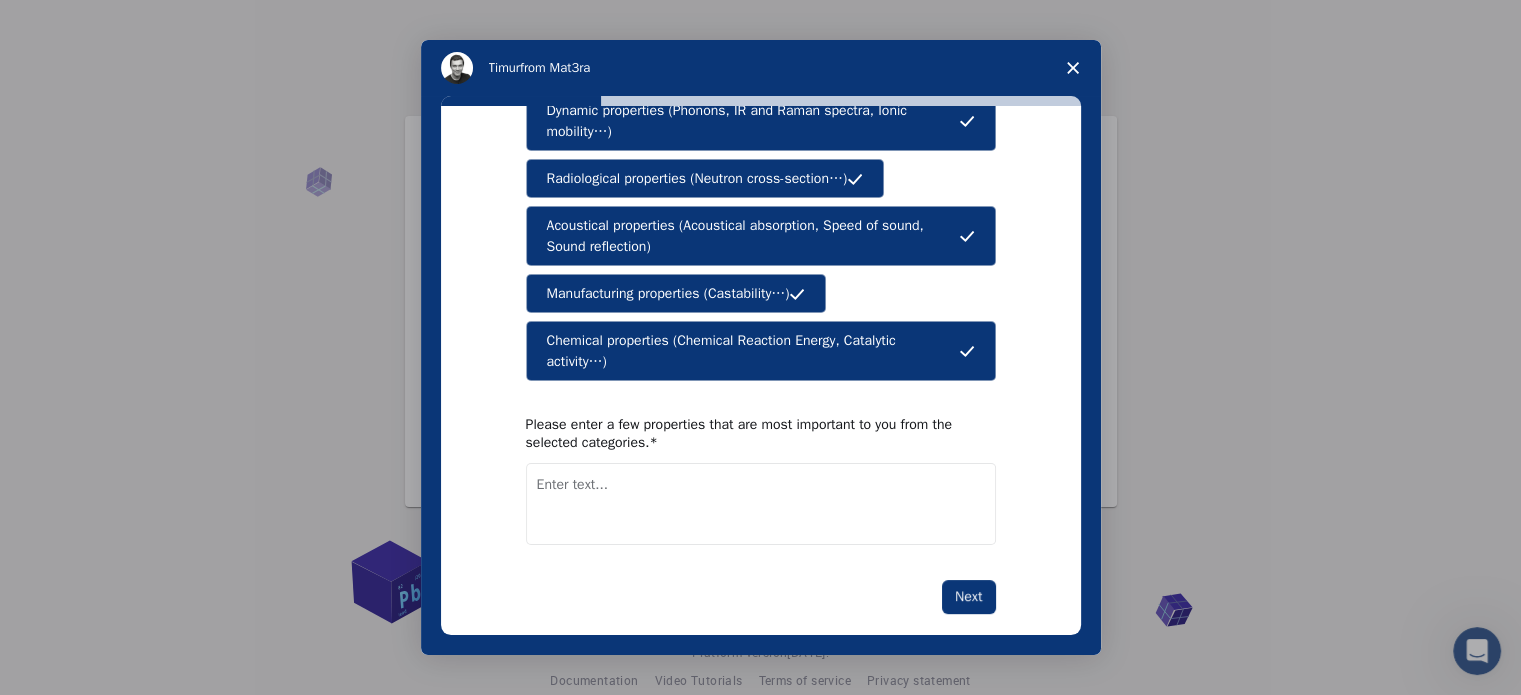 click at bounding box center (761, 504) 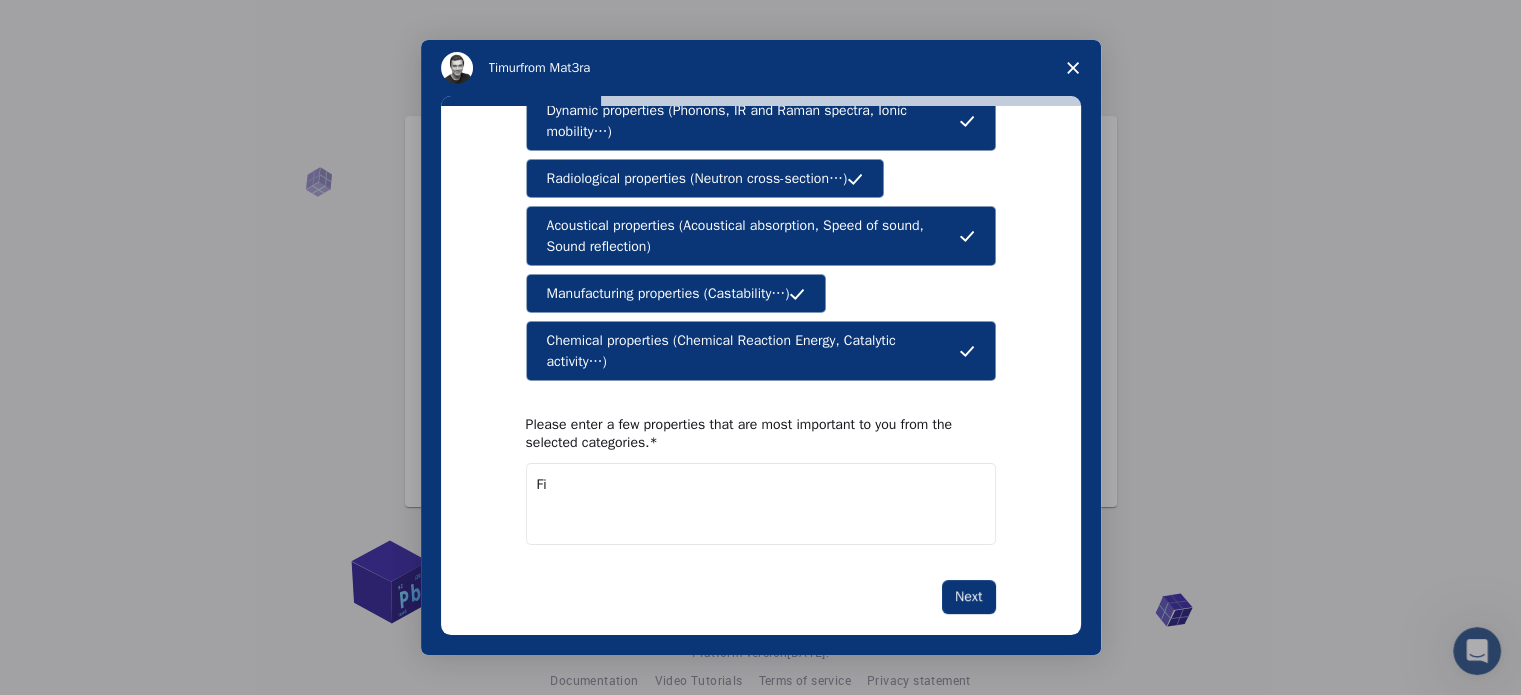 type on "F" 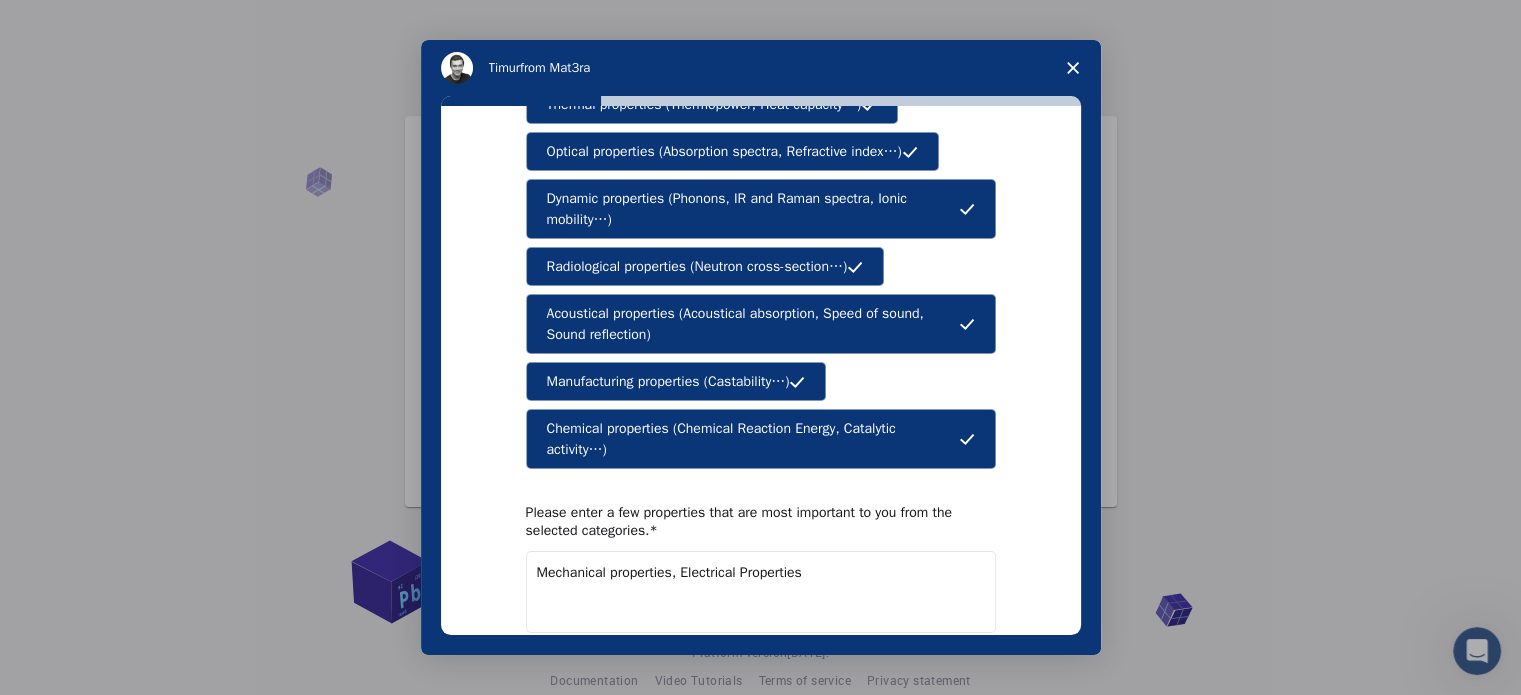 scroll, scrollTop: 316, scrollLeft: 0, axis: vertical 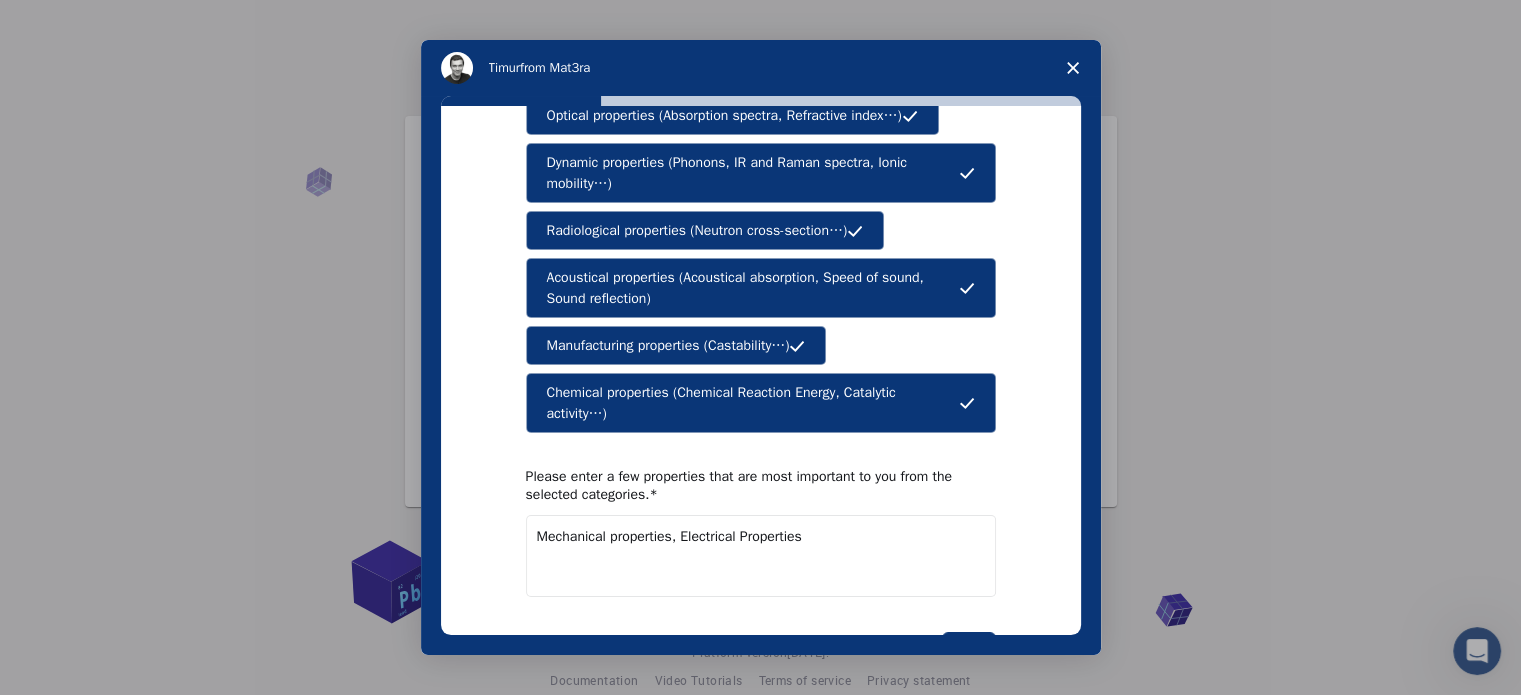 click on "Mechanical properties, Electrical Properties" at bounding box center (761, 556) 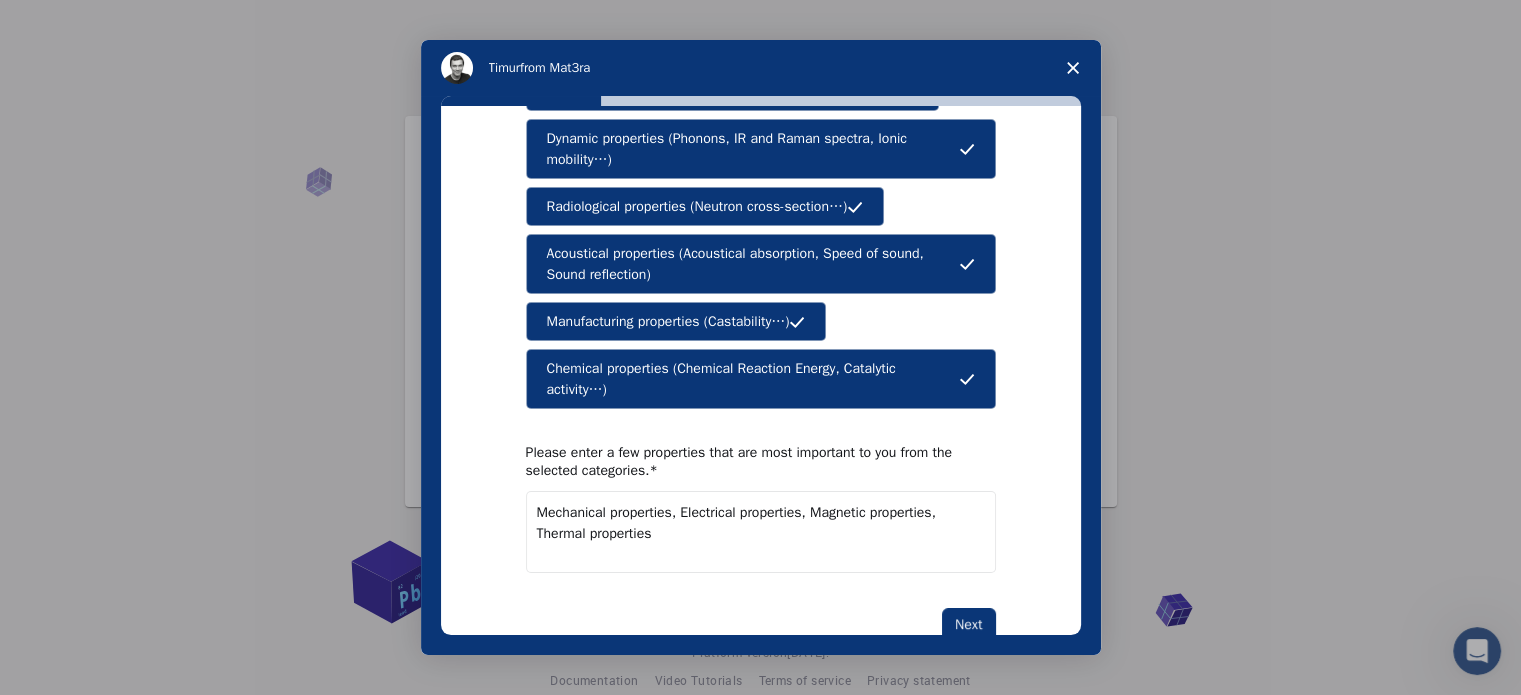 scroll, scrollTop: 350, scrollLeft: 0, axis: vertical 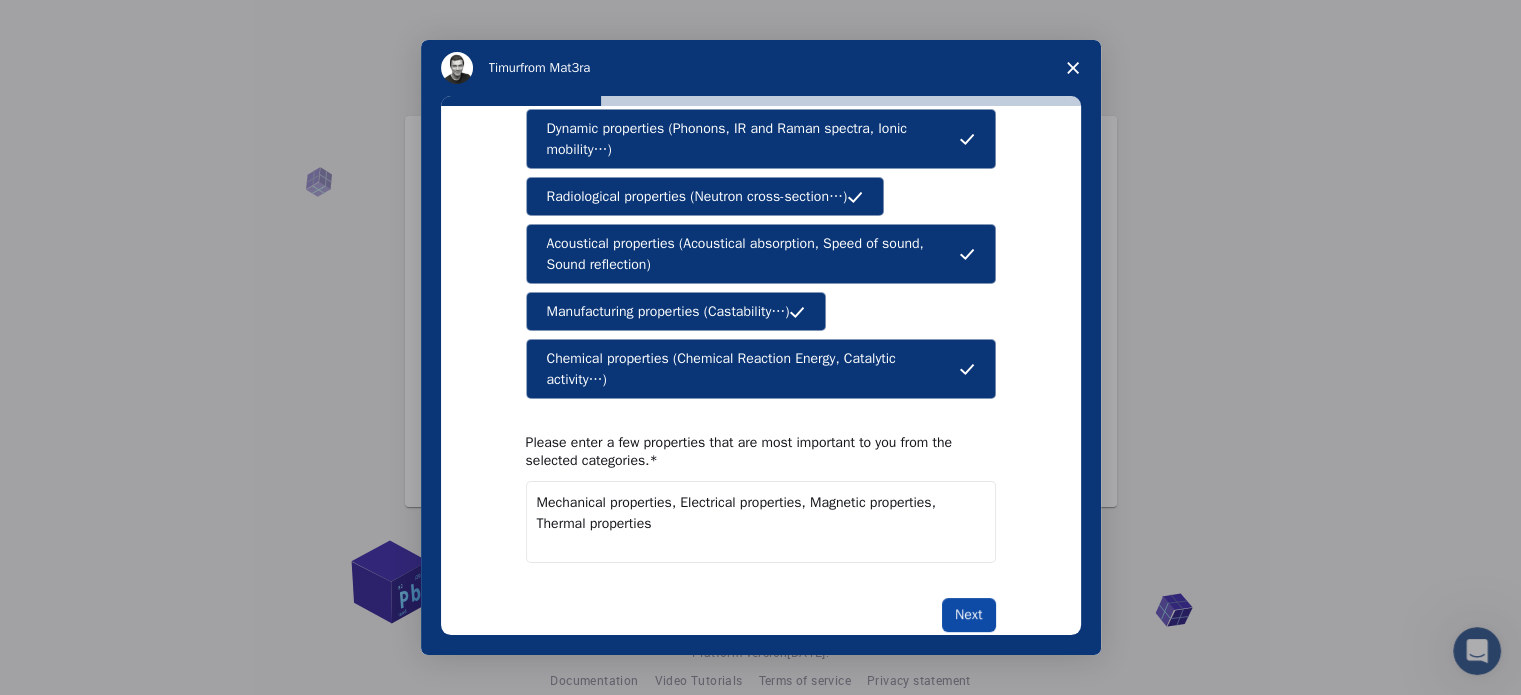 type on "Mechanical properties, Electrical properties, Magnetic properties, Thermal properties" 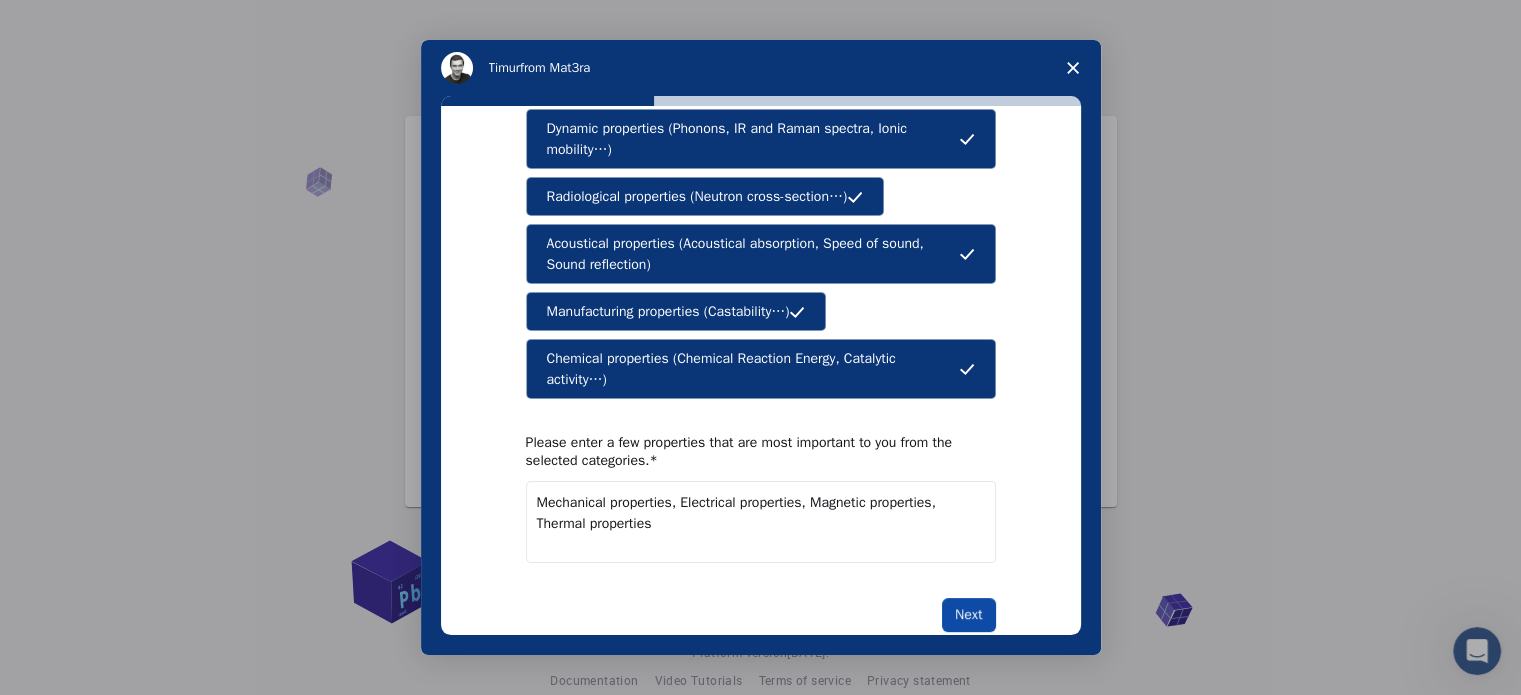 click on "Next" at bounding box center (968, 615) 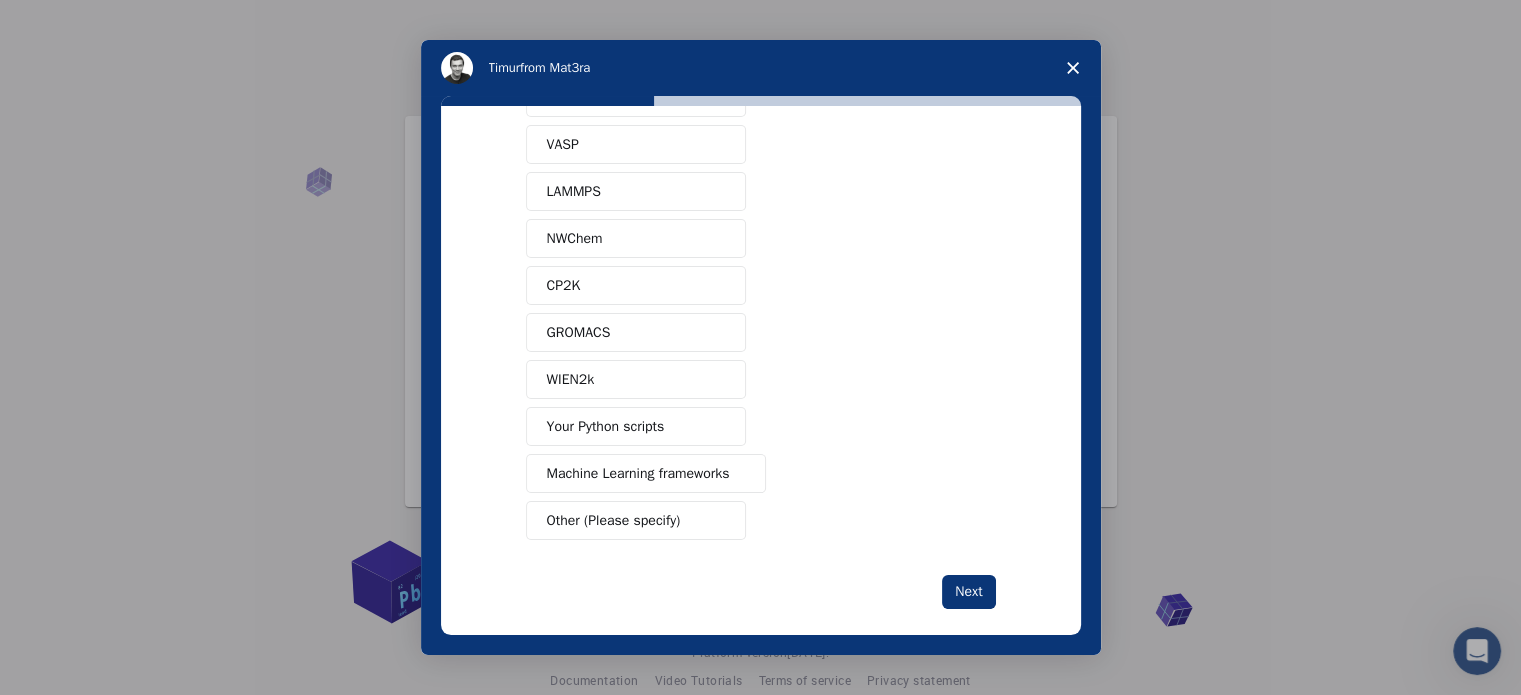 scroll, scrollTop: 121, scrollLeft: 0, axis: vertical 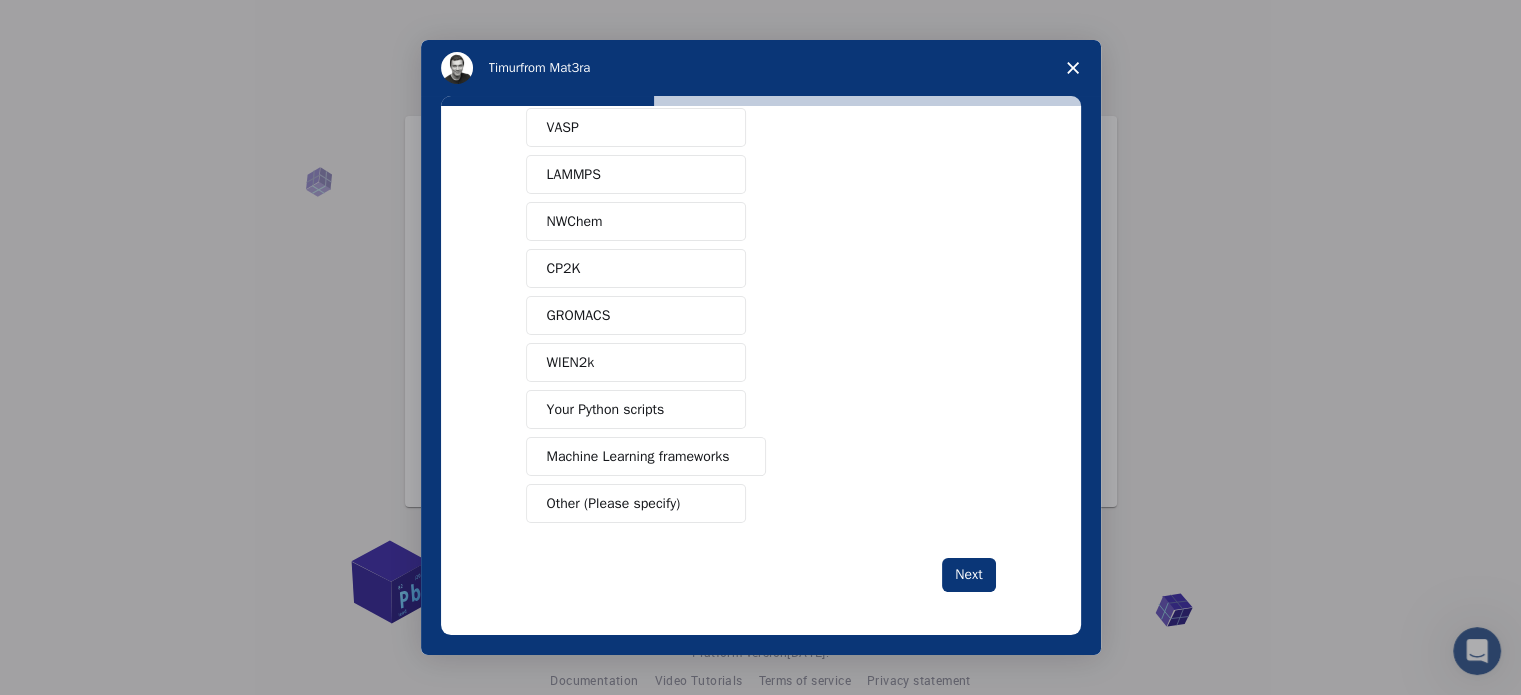 click on "Machine Learning frameworks" at bounding box center (638, 456) 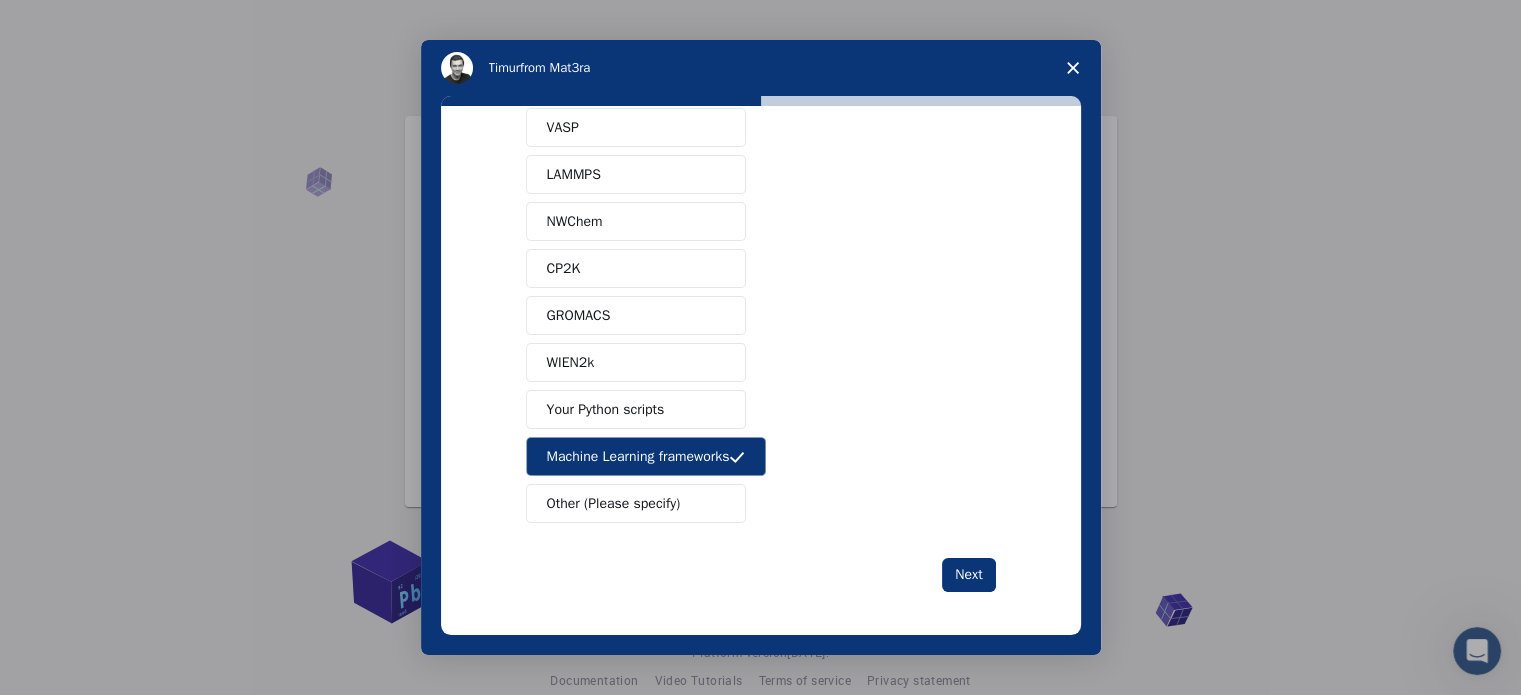 click on "Your Python scripts" at bounding box center [636, 409] 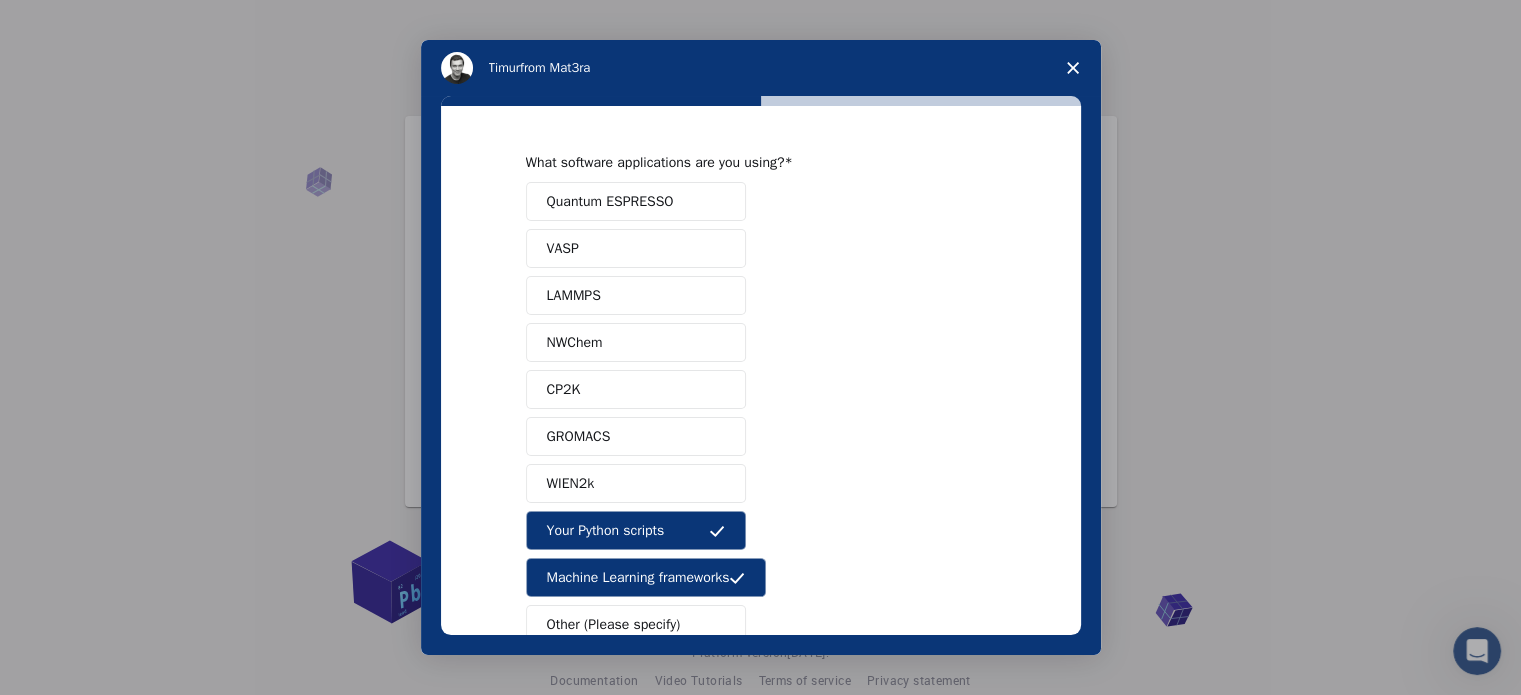scroll, scrollTop: 121, scrollLeft: 0, axis: vertical 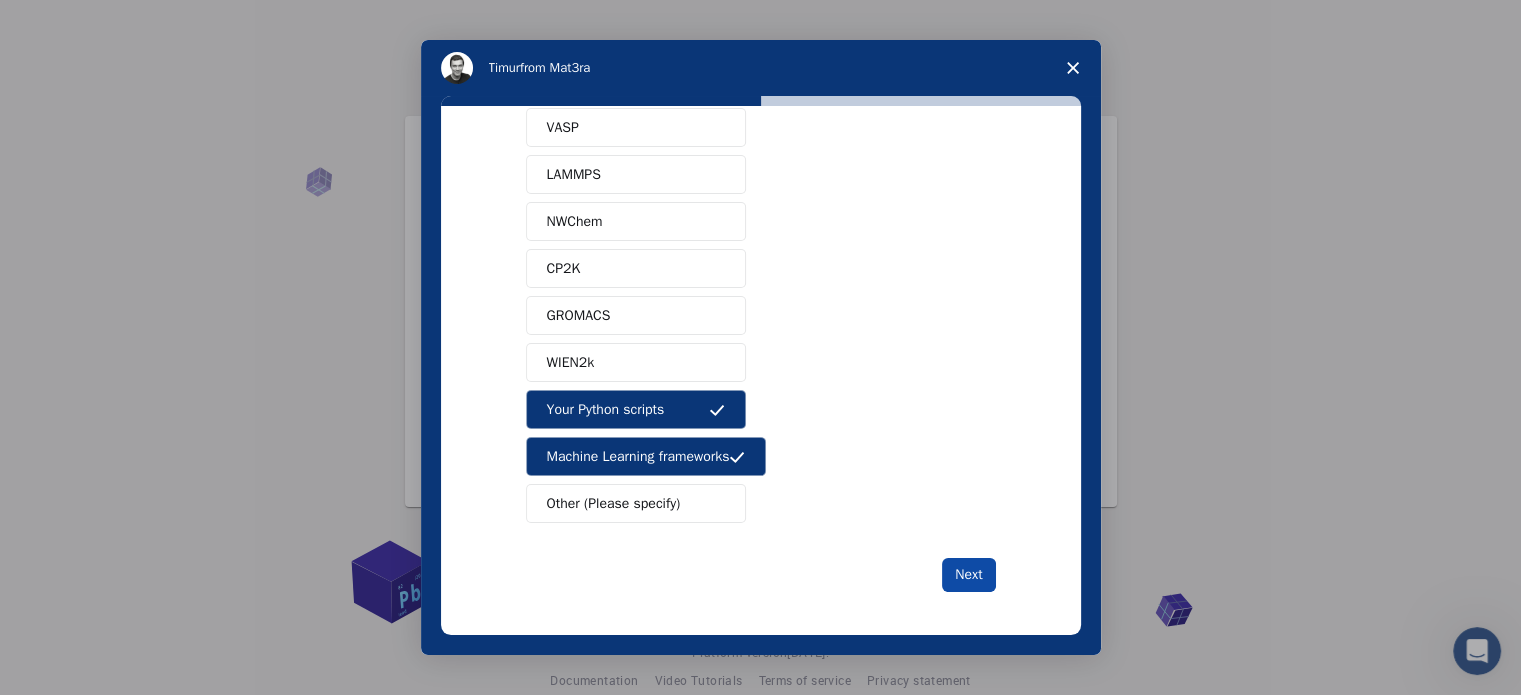 click on "Next" at bounding box center (968, 575) 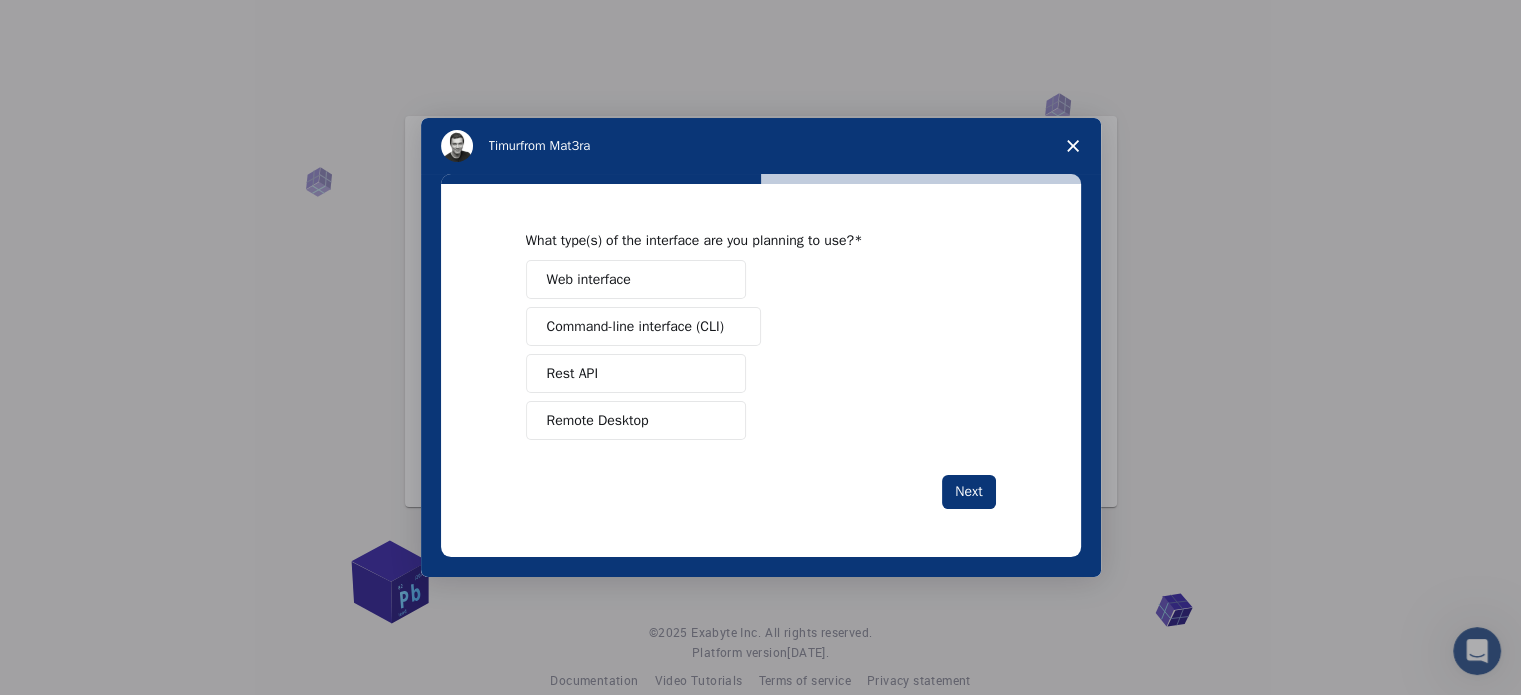 scroll, scrollTop: 0, scrollLeft: 0, axis: both 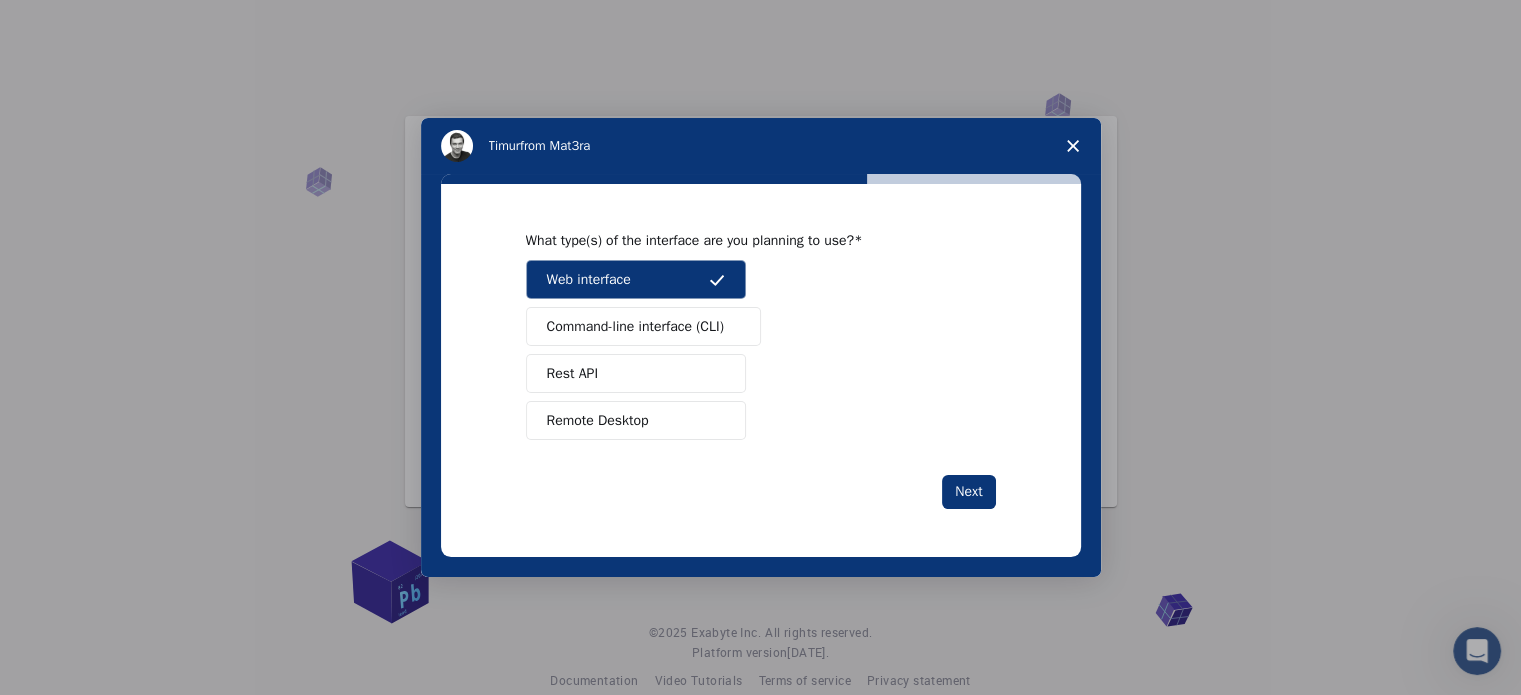 click on "Command-line interface (CLI)" at bounding box center [635, 326] 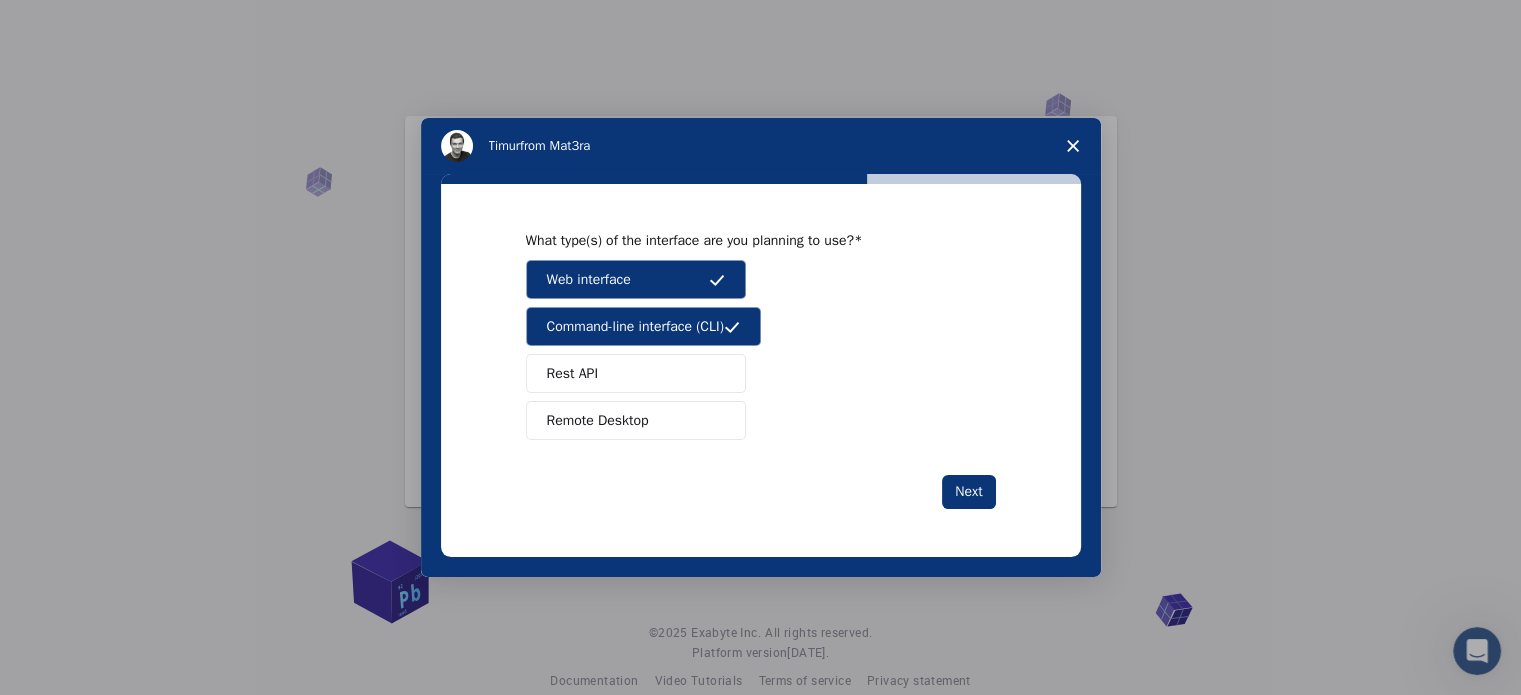 click on "Remote Desktop" at bounding box center (636, 420) 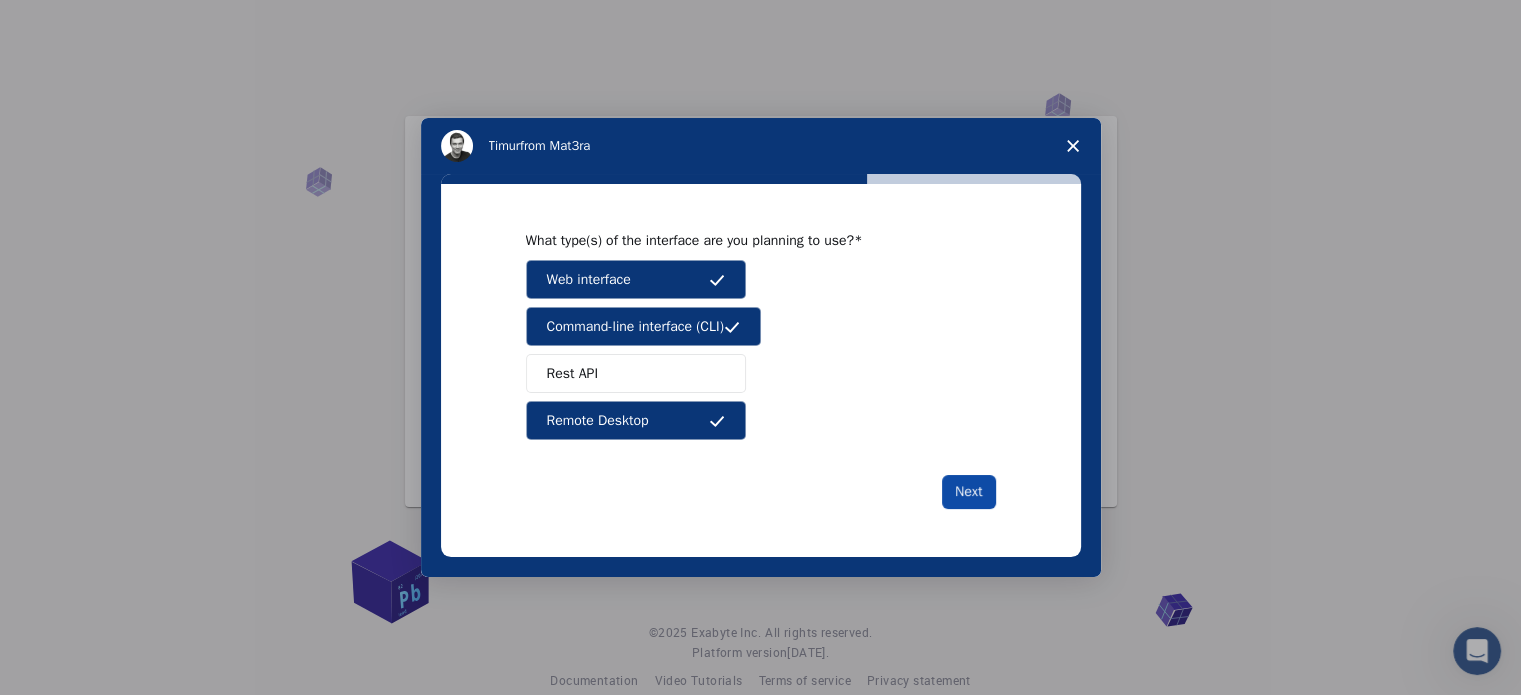 click on "Next" at bounding box center [968, 492] 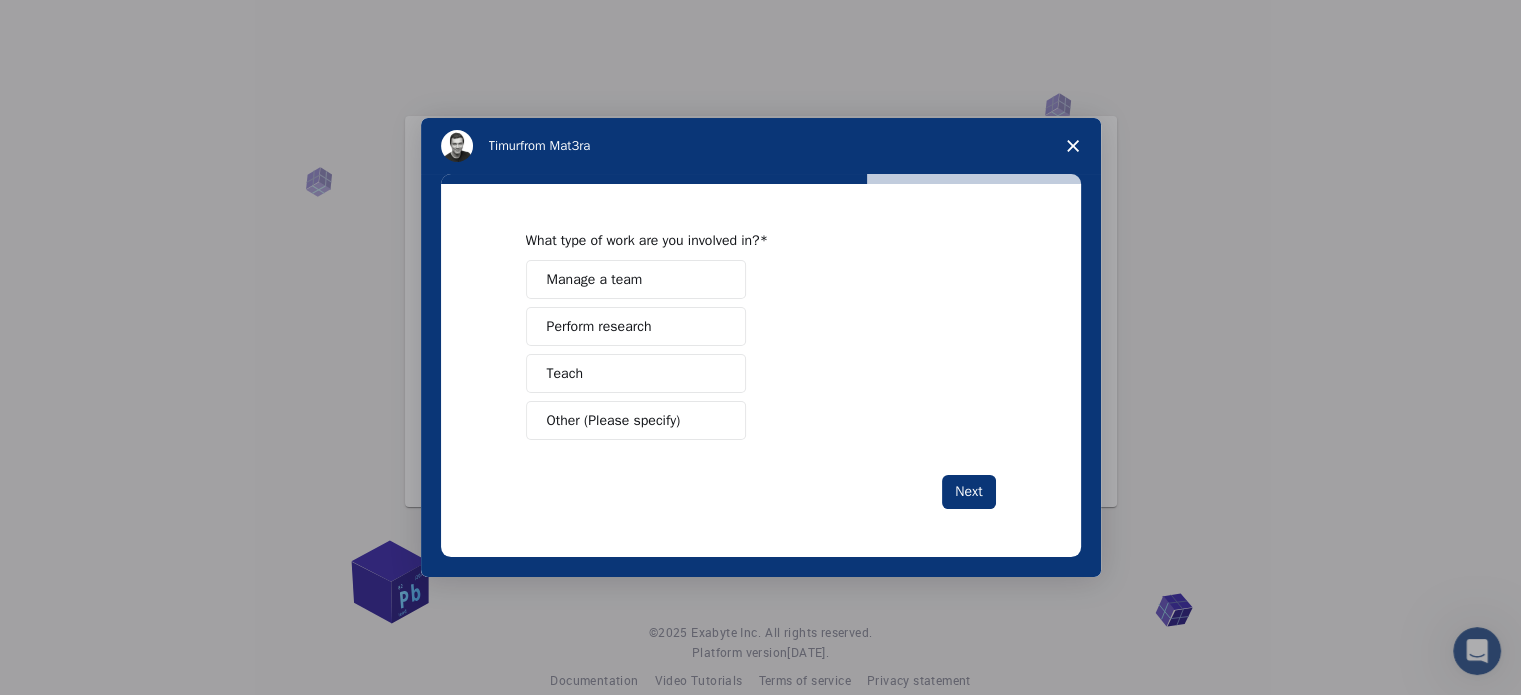 click on "Perform research" at bounding box center (636, 326) 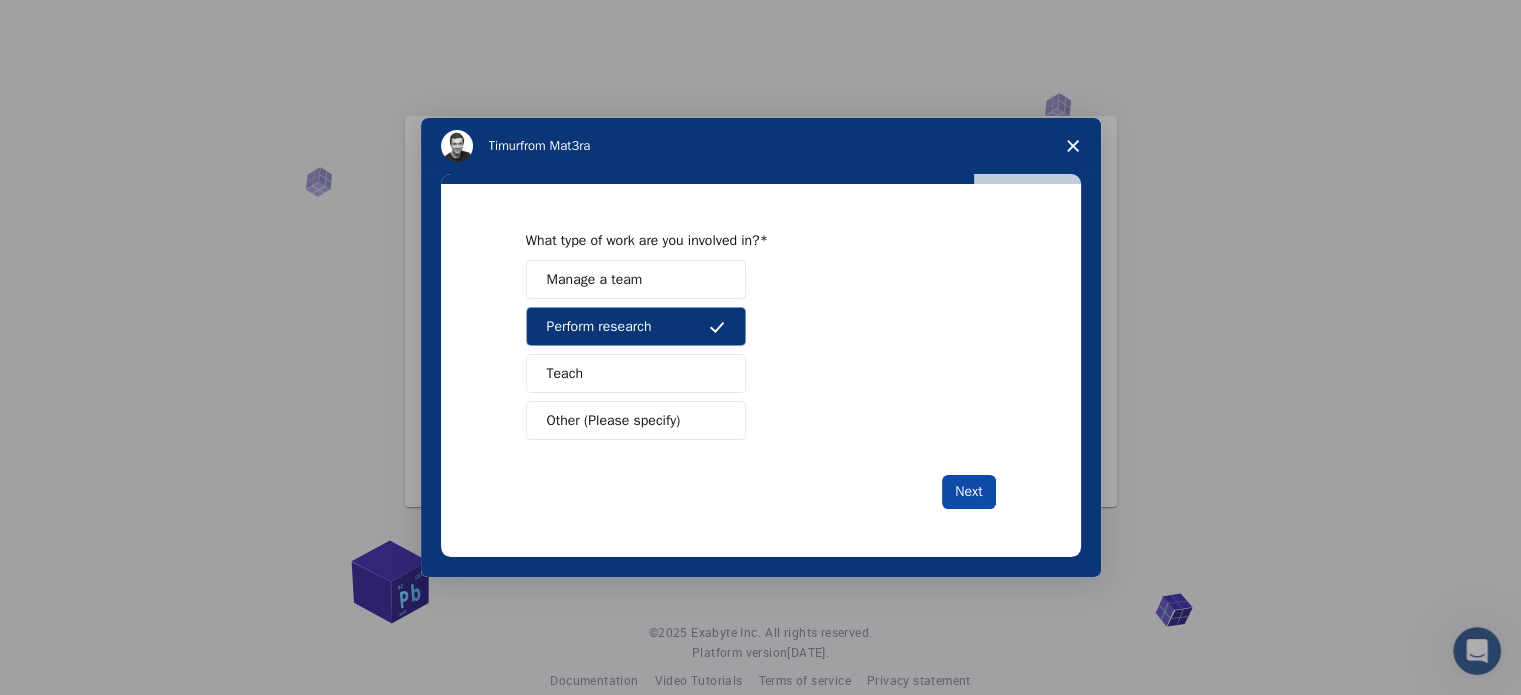 click on "Next" at bounding box center (968, 492) 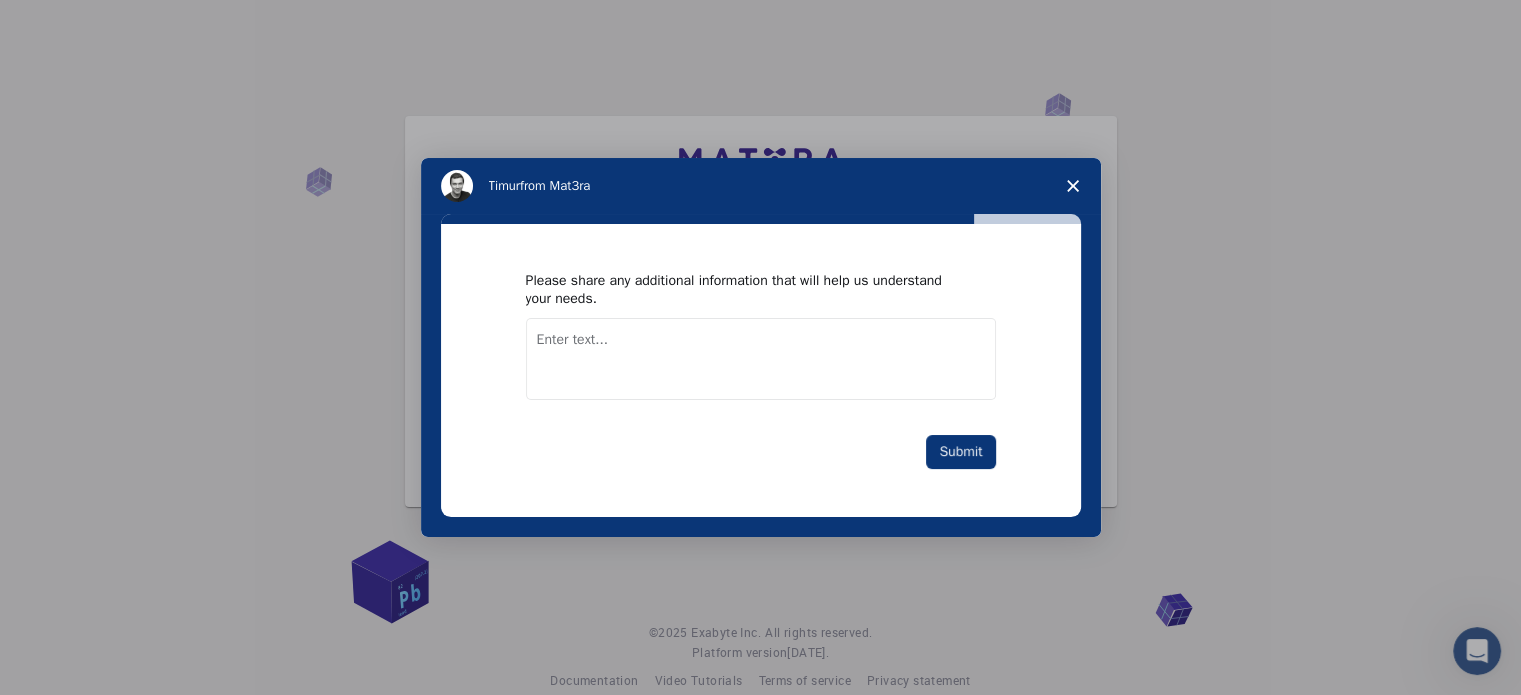 click at bounding box center [761, 359] 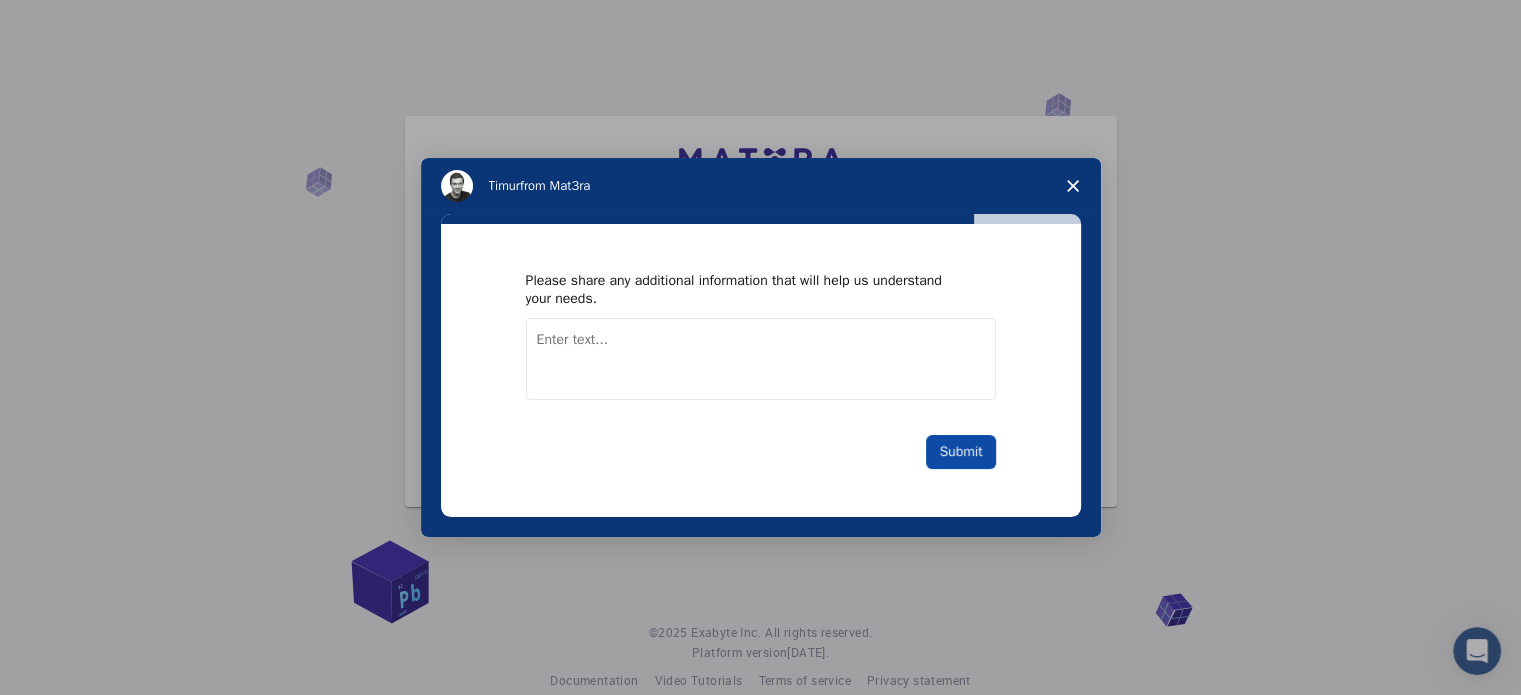 click on "Submit" at bounding box center [960, 452] 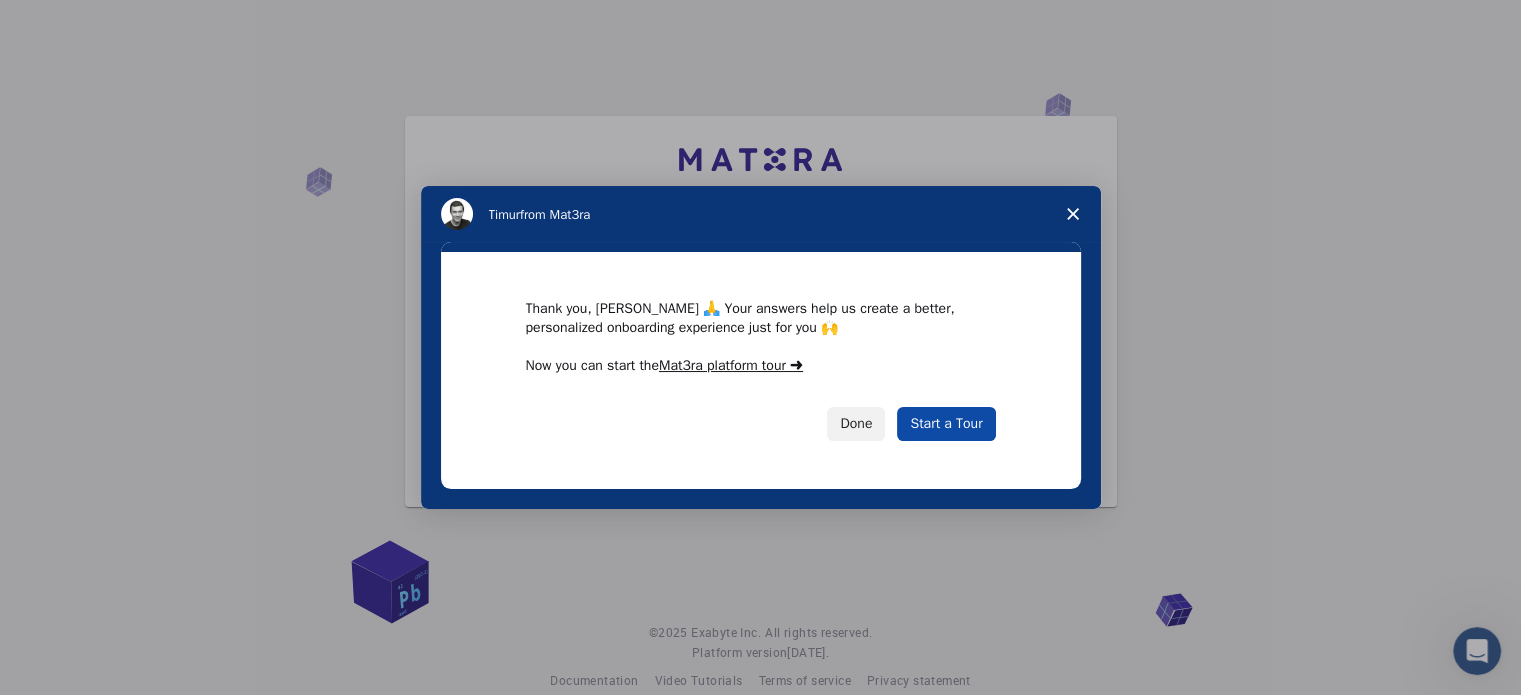 click on "Start a Tour" at bounding box center (946, 424) 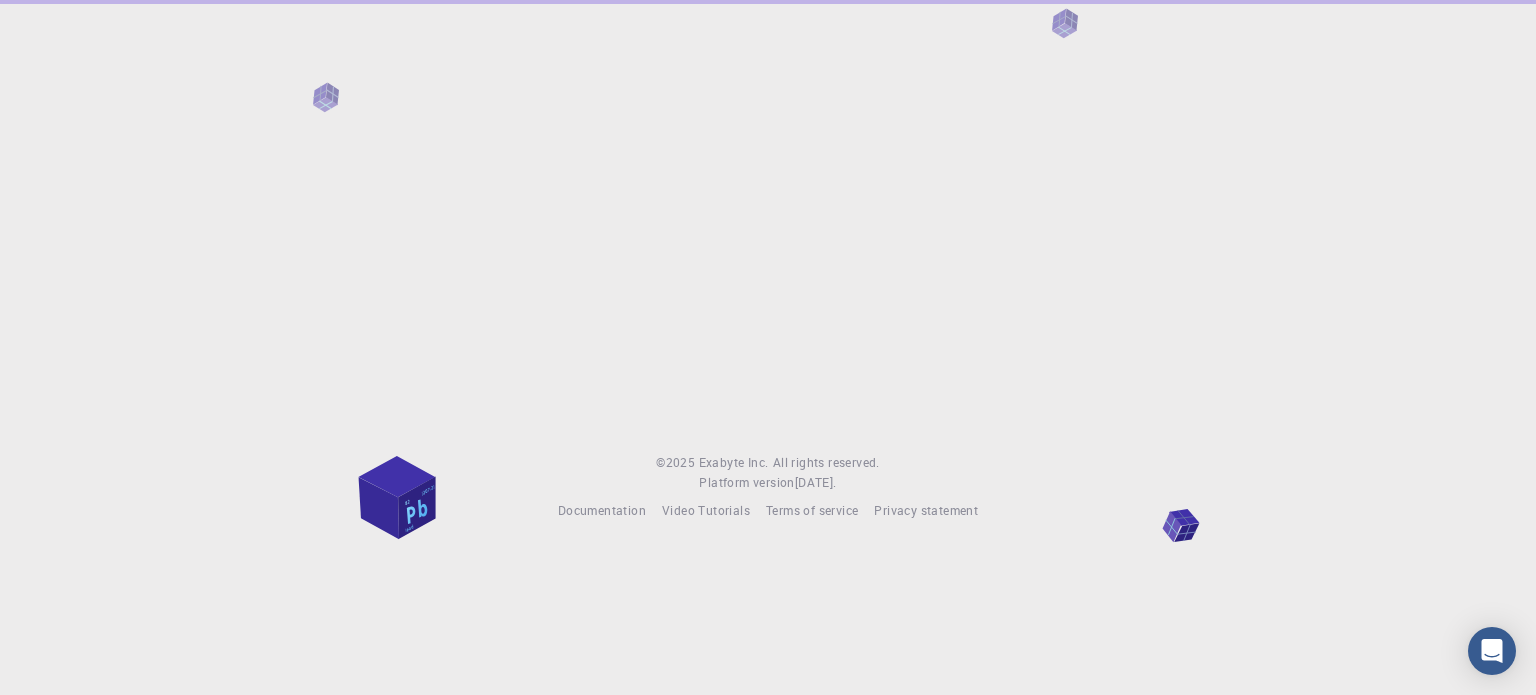 scroll, scrollTop: 0, scrollLeft: 0, axis: both 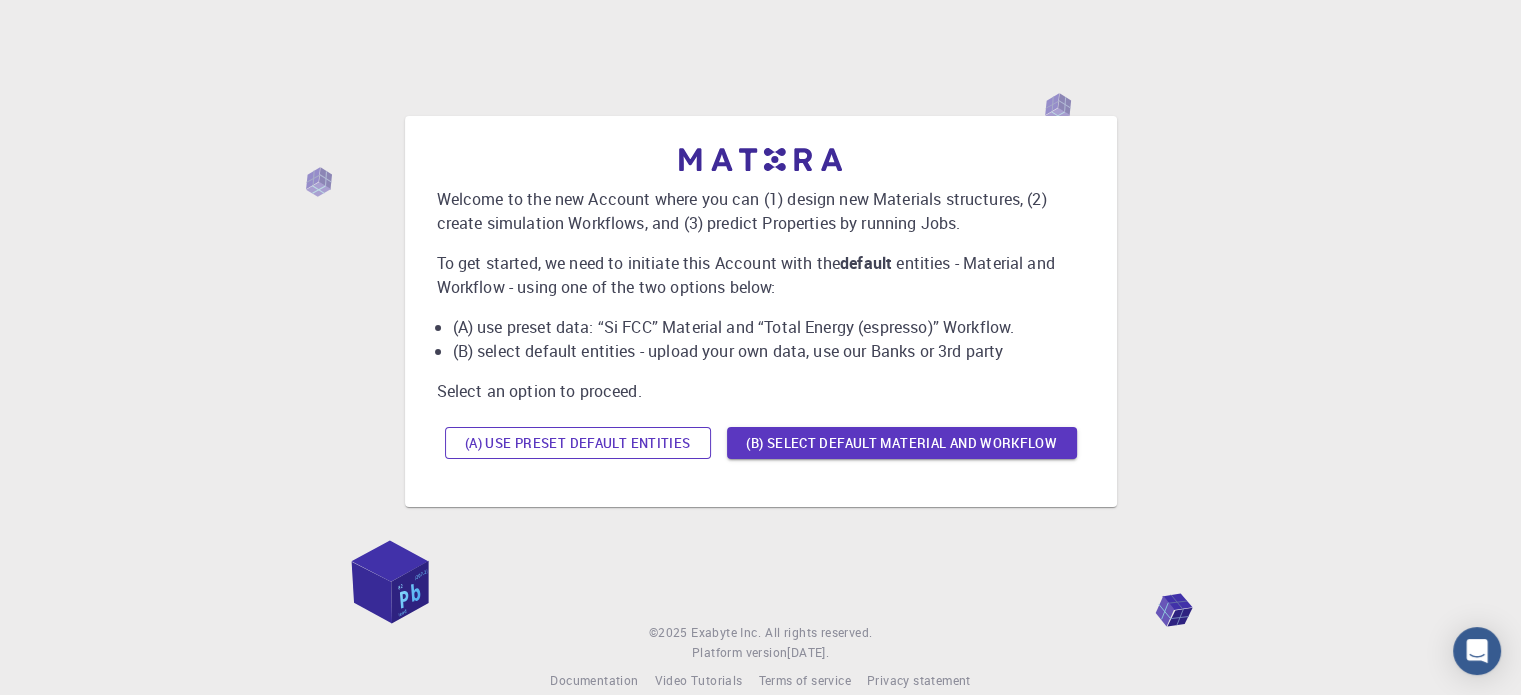 click on "(A) Use preset default entities" at bounding box center [578, 443] 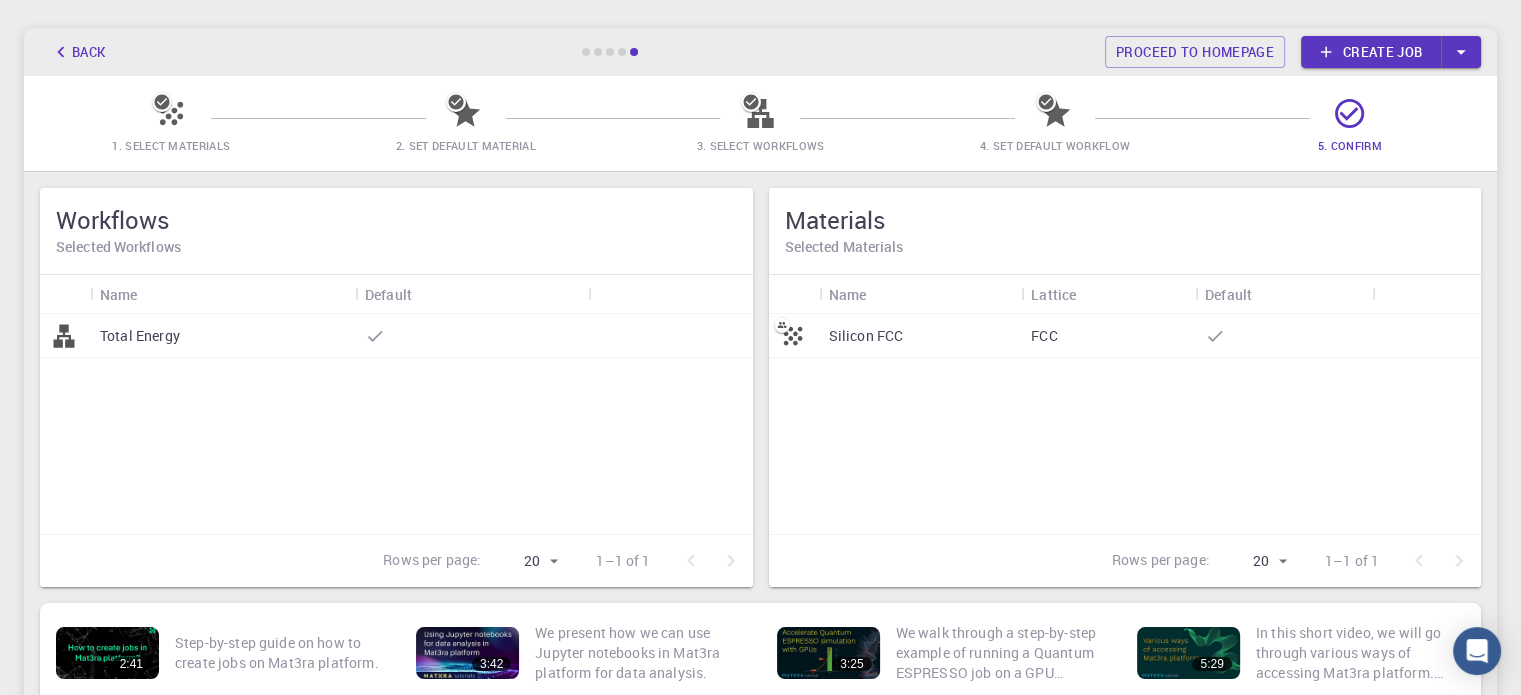 scroll, scrollTop: 0, scrollLeft: 0, axis: both 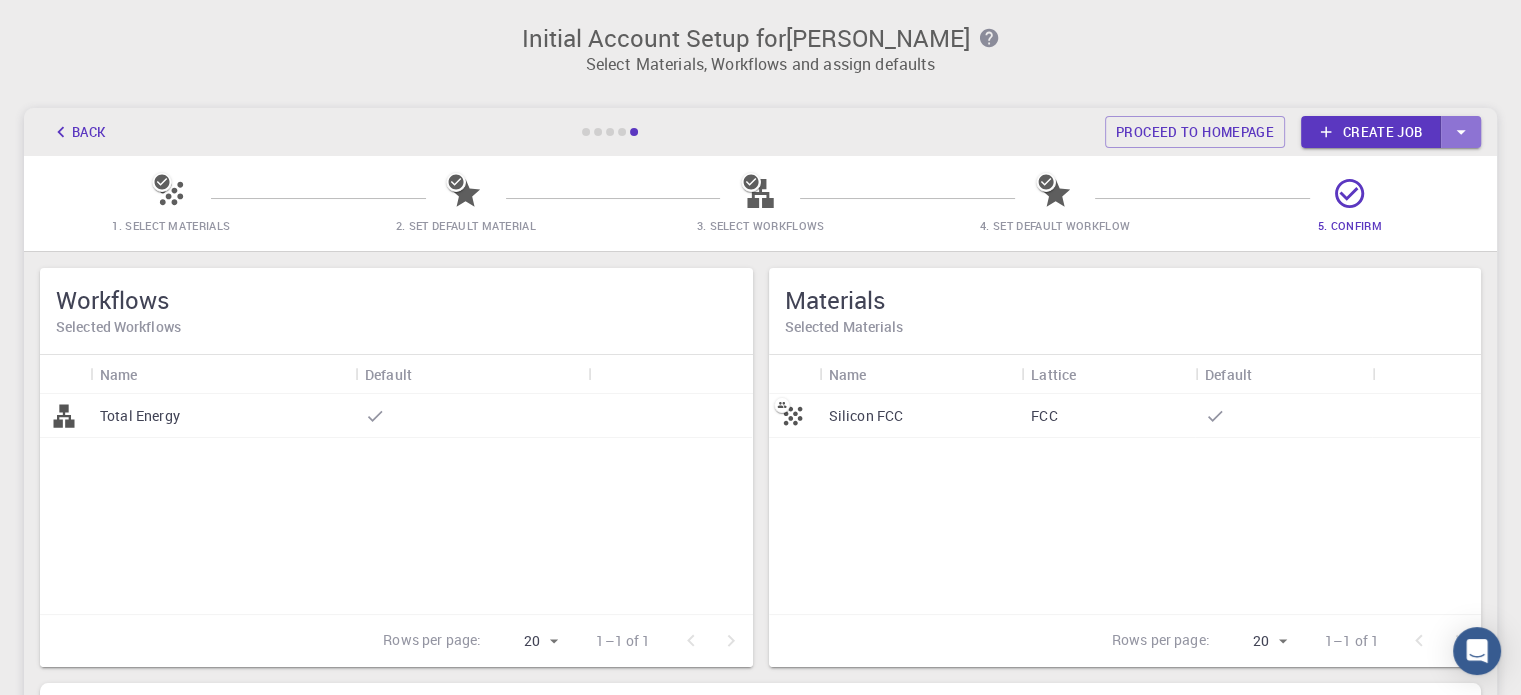 click 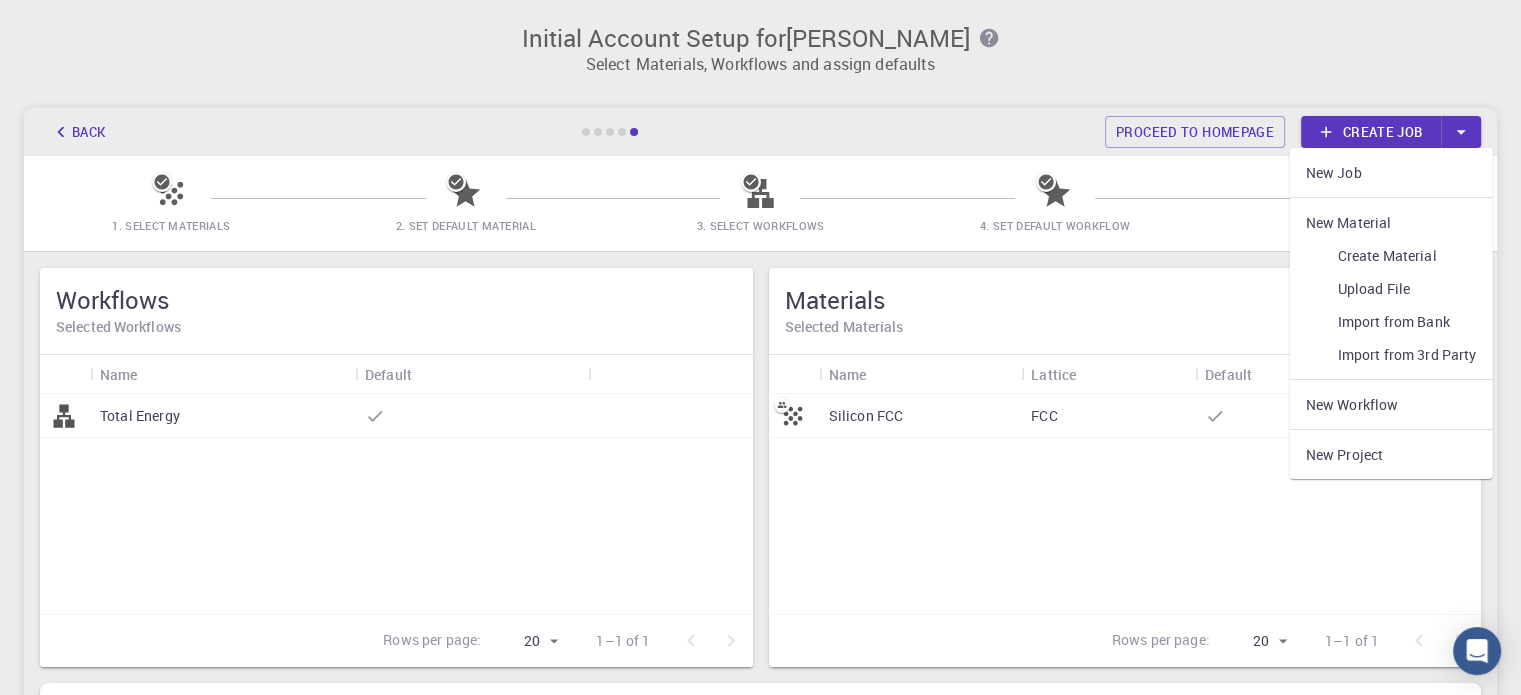 click 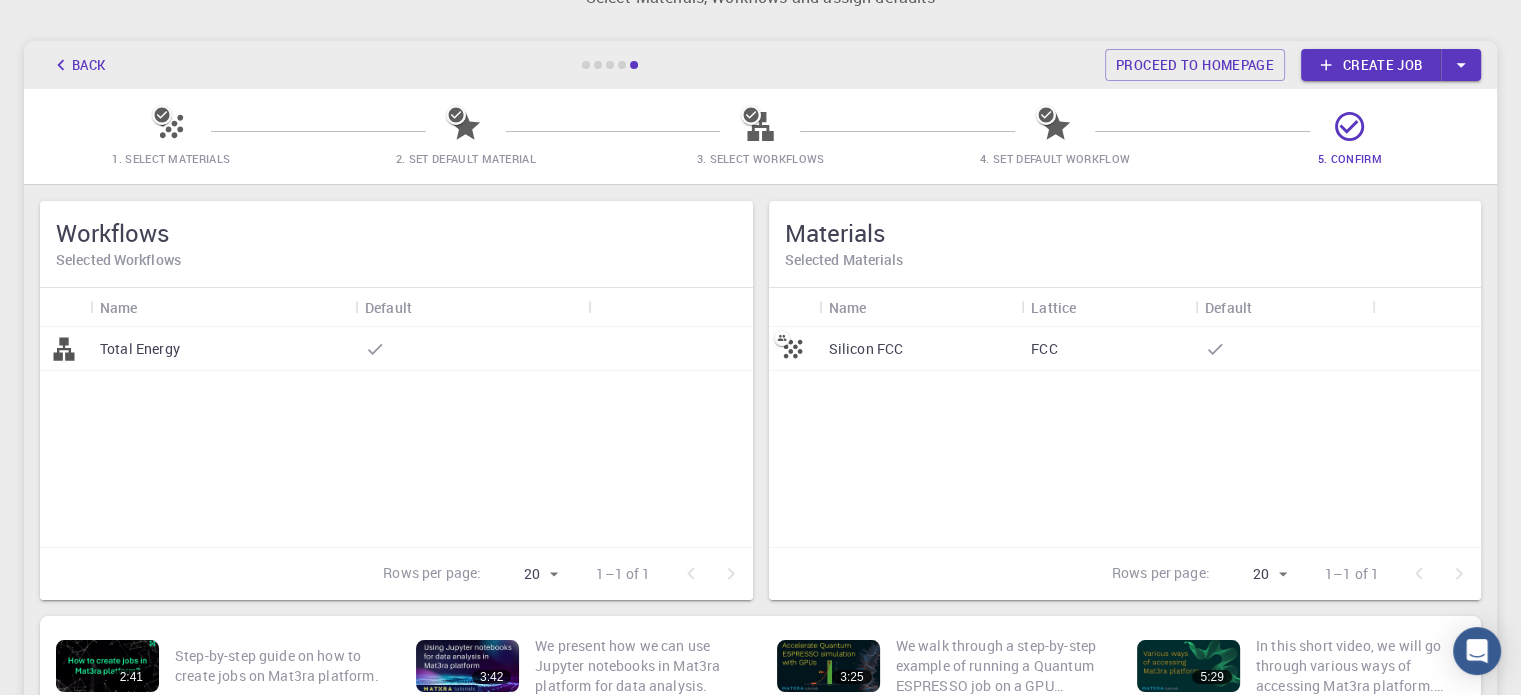 scroll, scrollTop: 0, scrollLeft: 0, axis: both 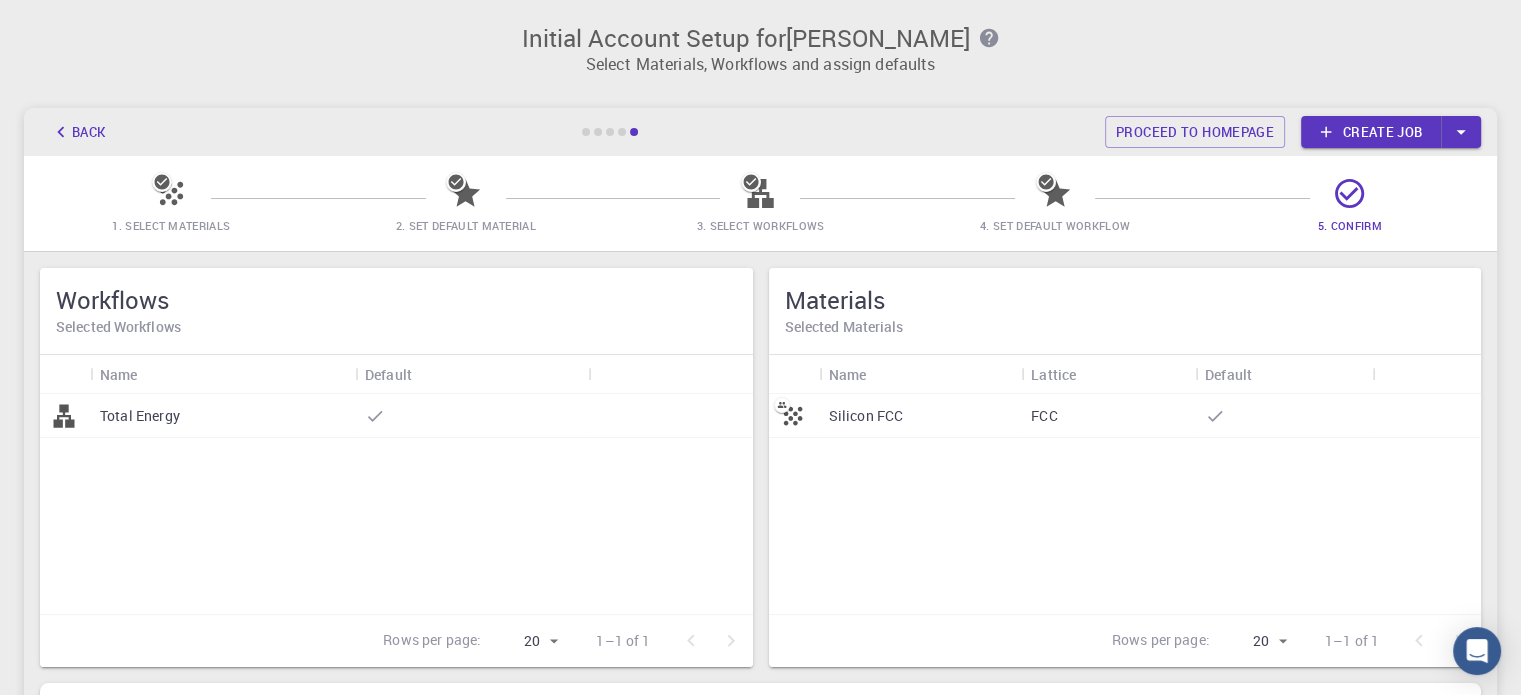 click 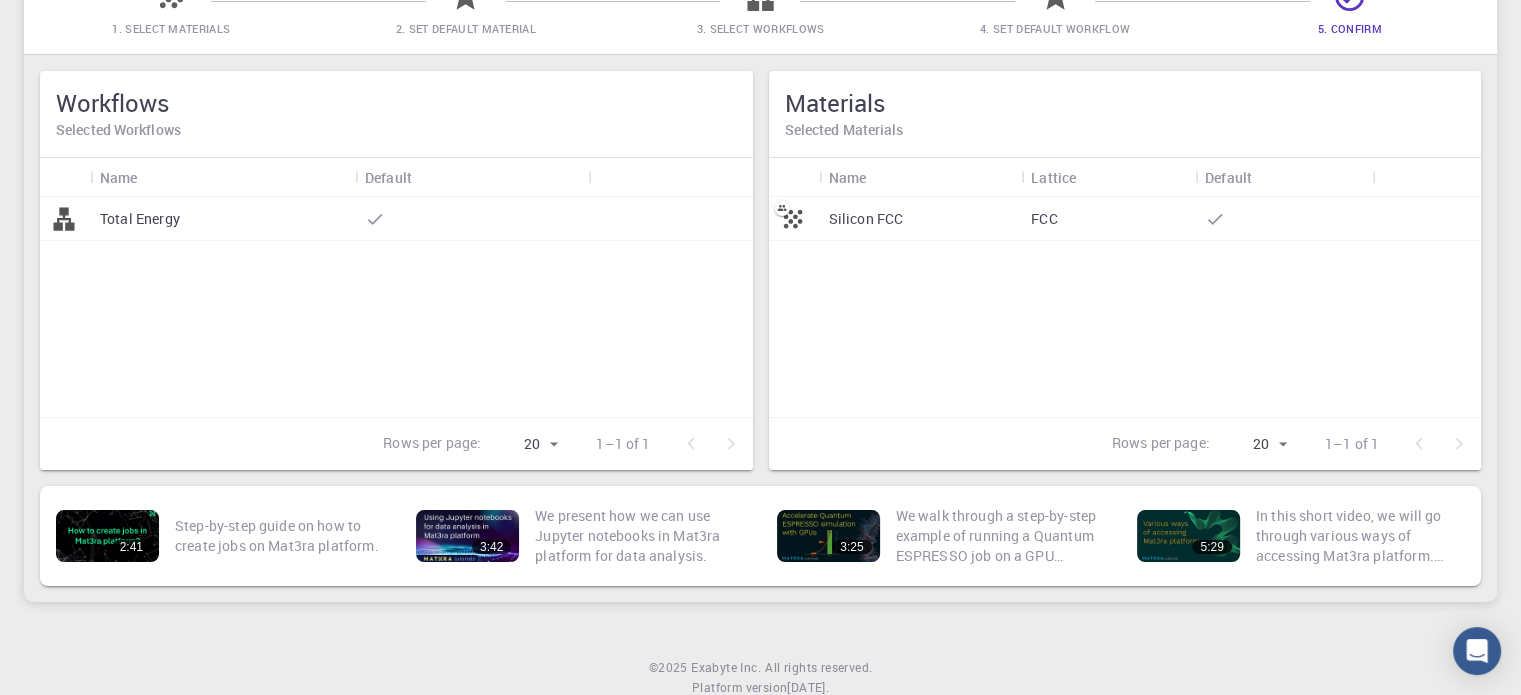 scroll, scrollTop: 0, scrollLeft: 0, axis: both 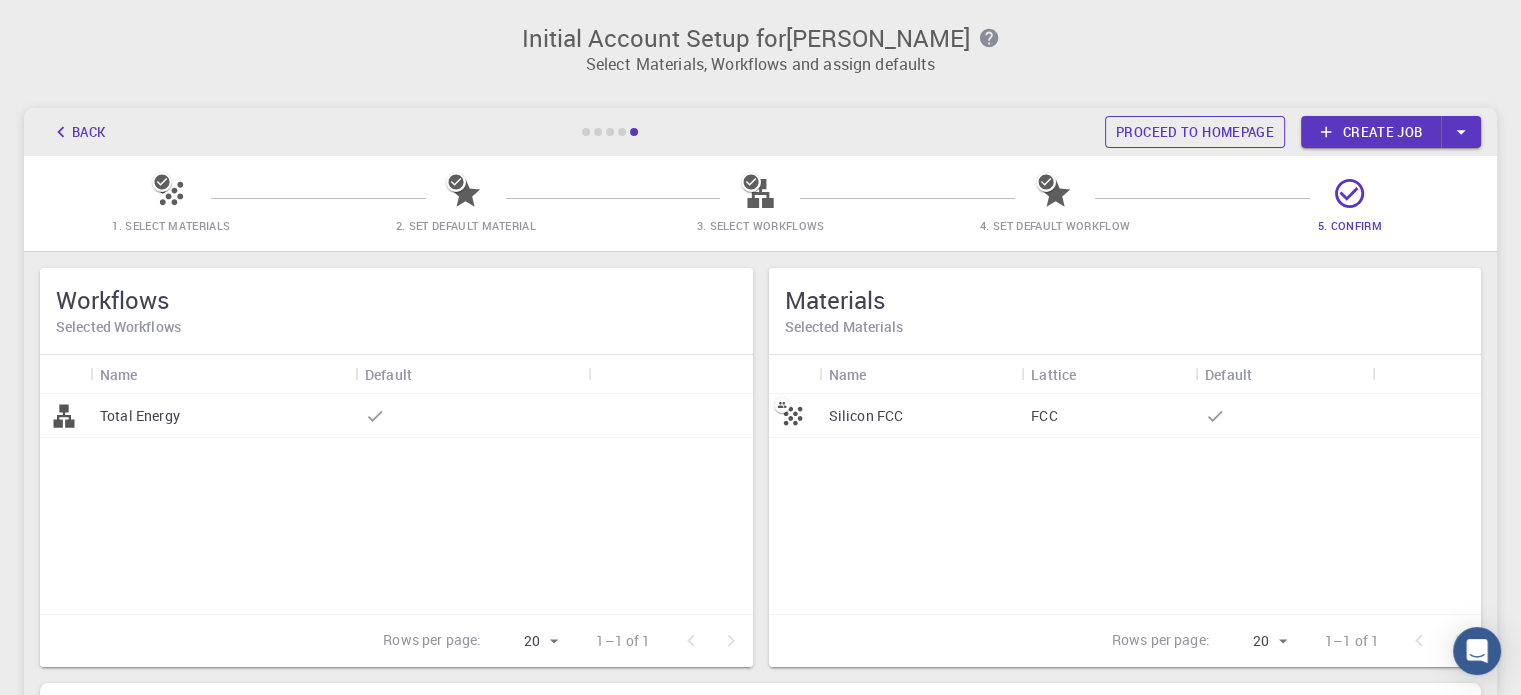 click on "Proceed to homepage" at bounding box center (1195, 132) 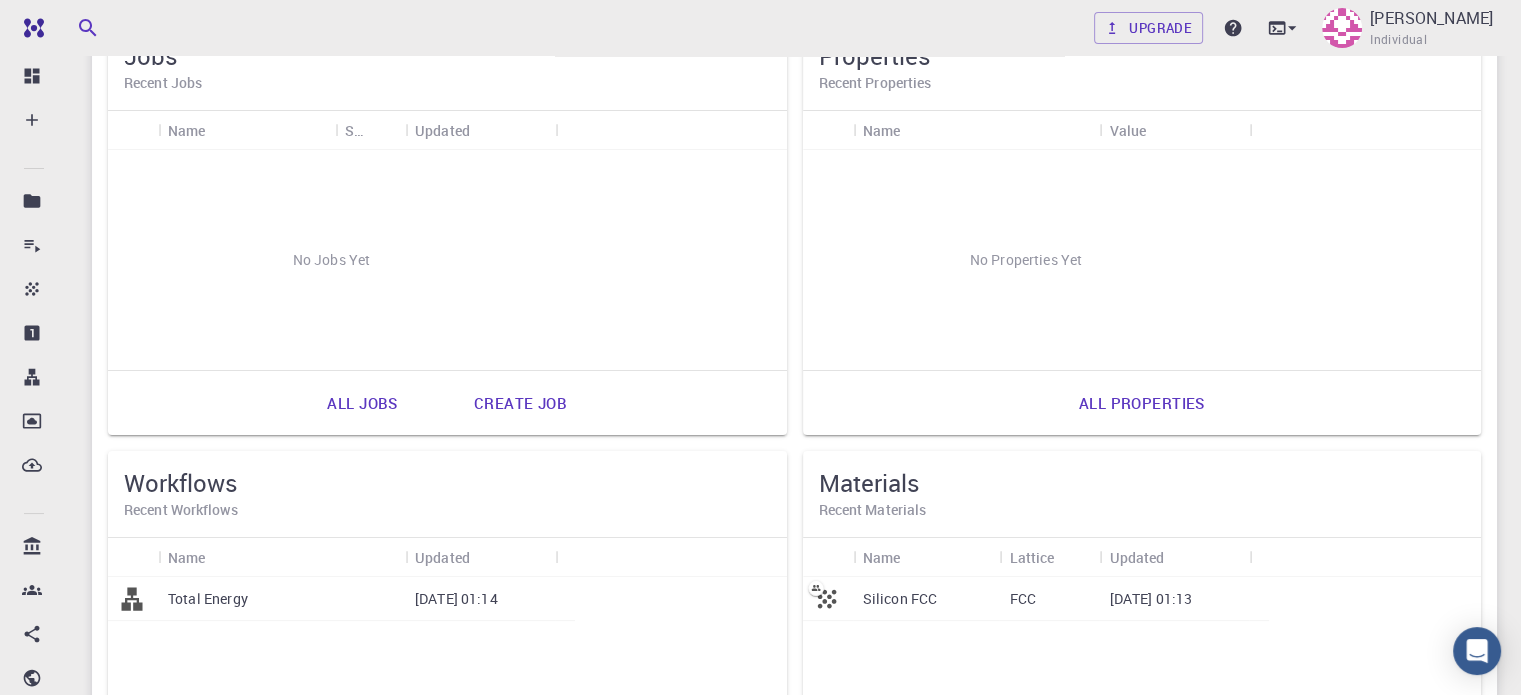 scroll, scrollTop: 0, scrollLeft: 0, axis: both 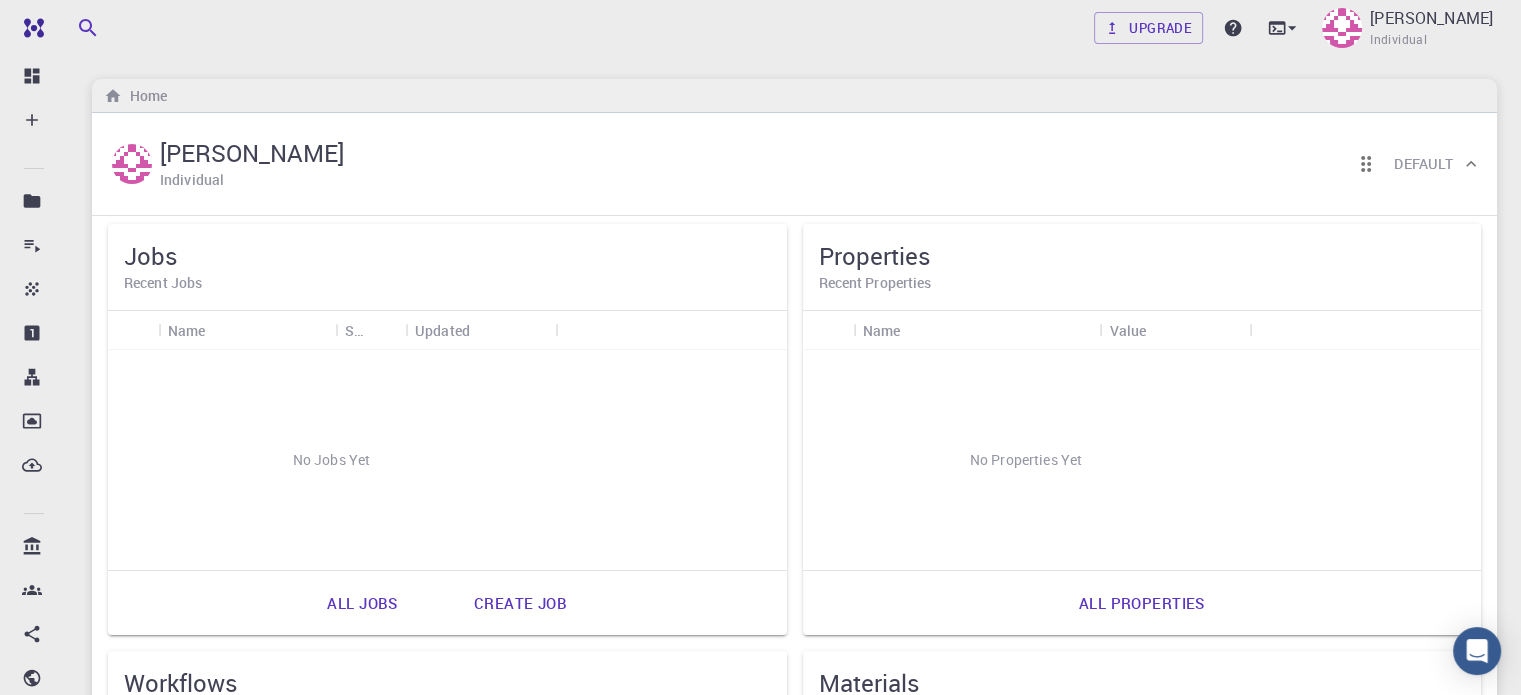 drag, startPoint x: 311, startPoint y: 2, endPoint x: 700, endPoint y: 61, distance: 393.44885 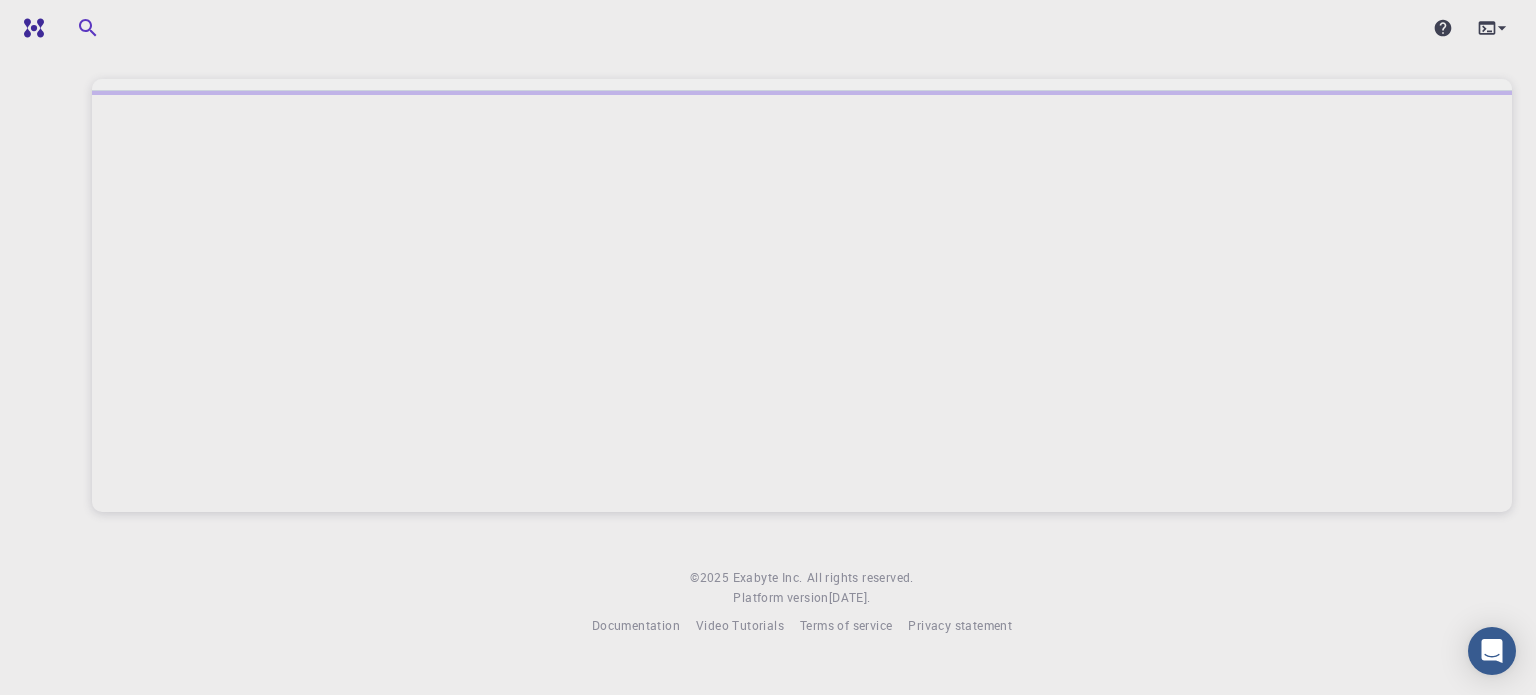 scroll, scrollTop: 0, scrollLeft: 0, axis: both 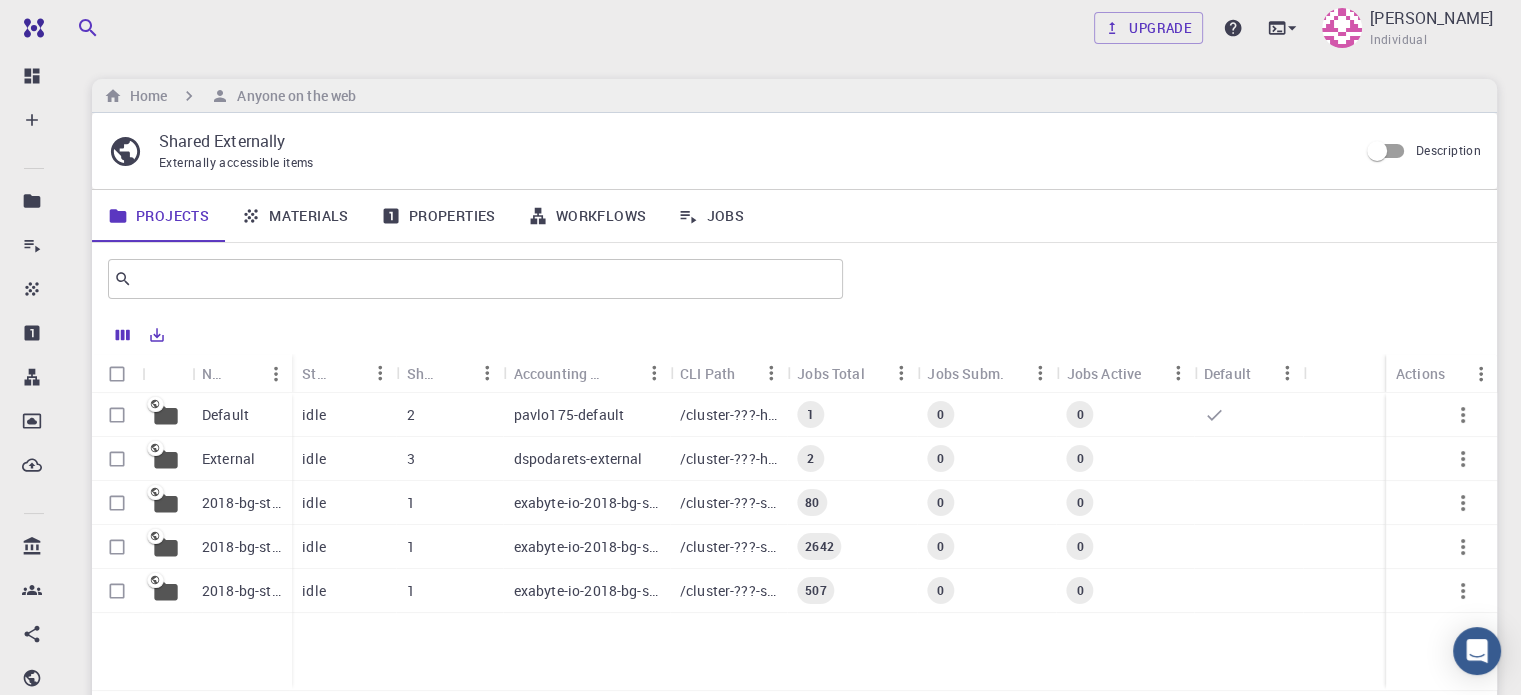 click on "Default" at bounding box center [225, 415] 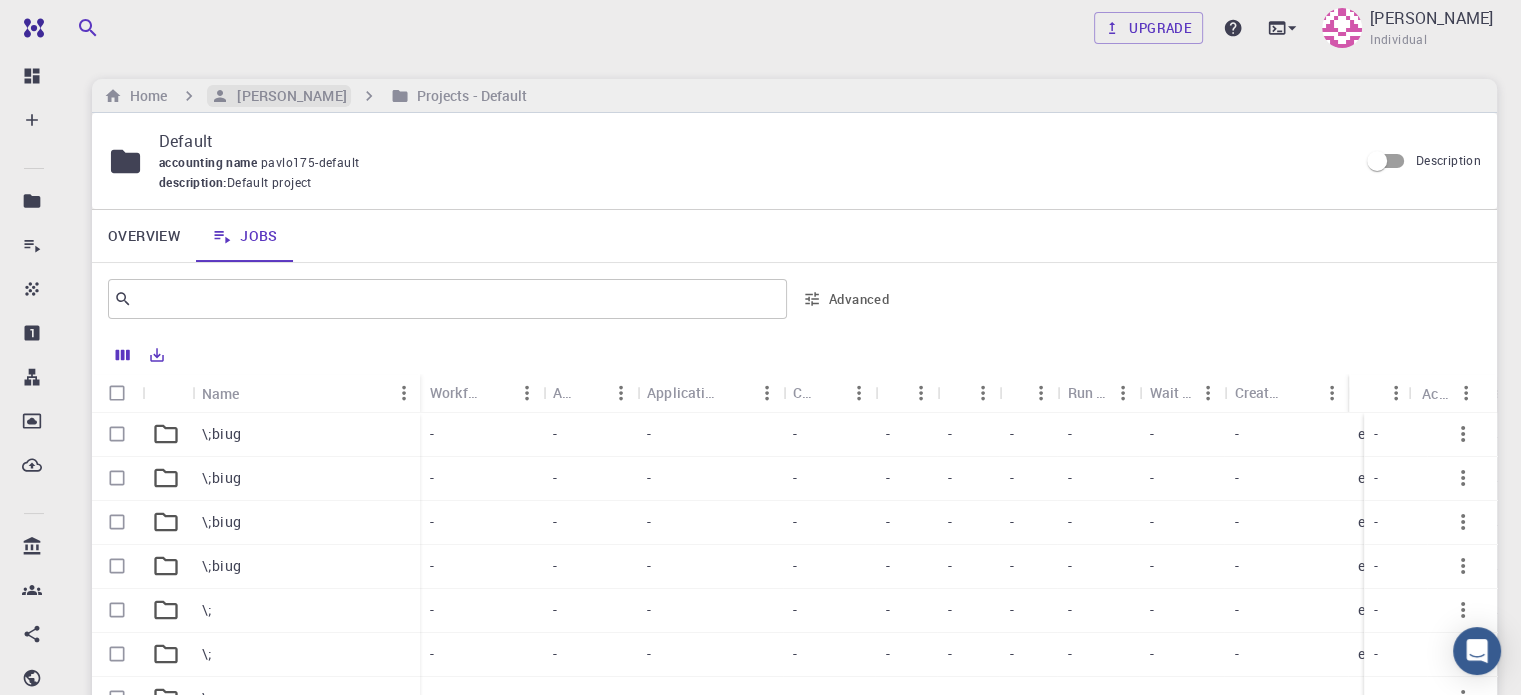 click on "Pavlo Prysyazhnyuk" at bounding box center (287, 96) 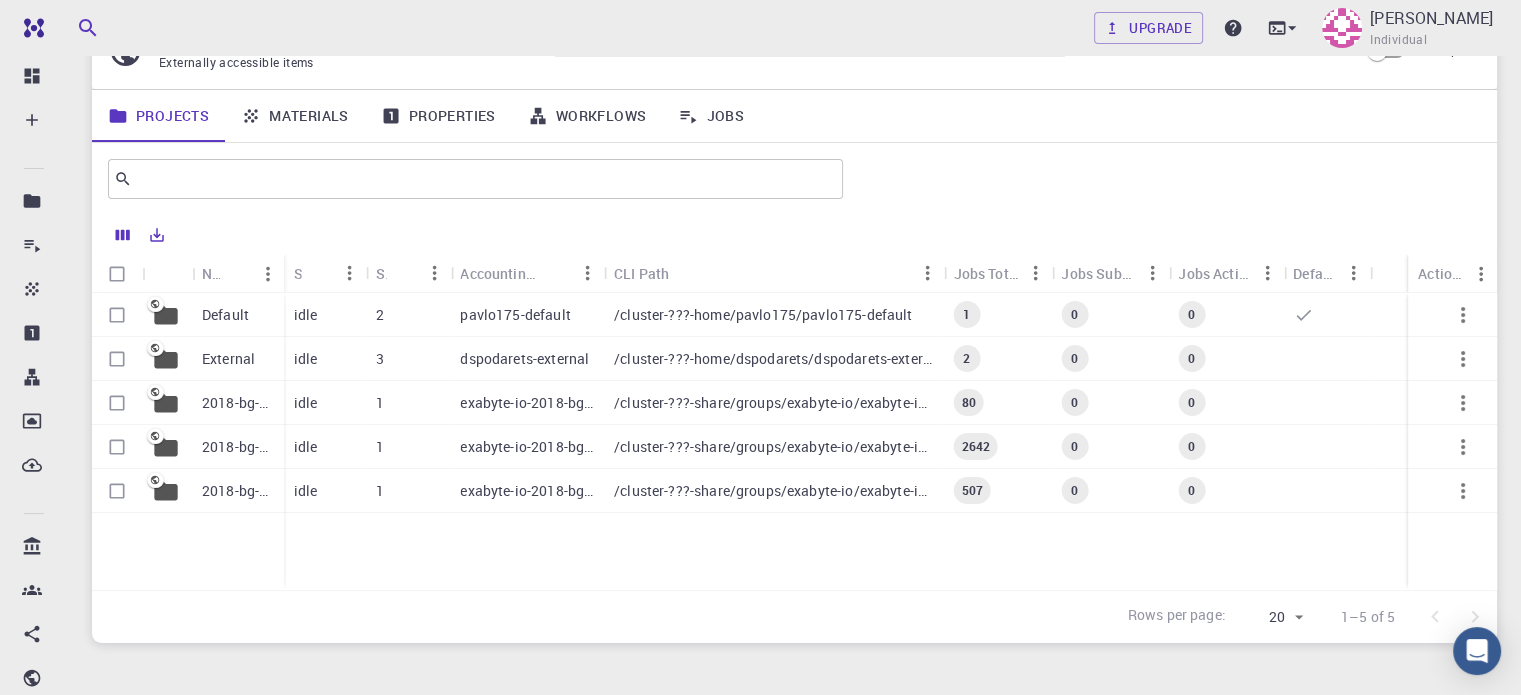 scroll, scrollTop: 202, scrollLeft: 0, axis: vertical 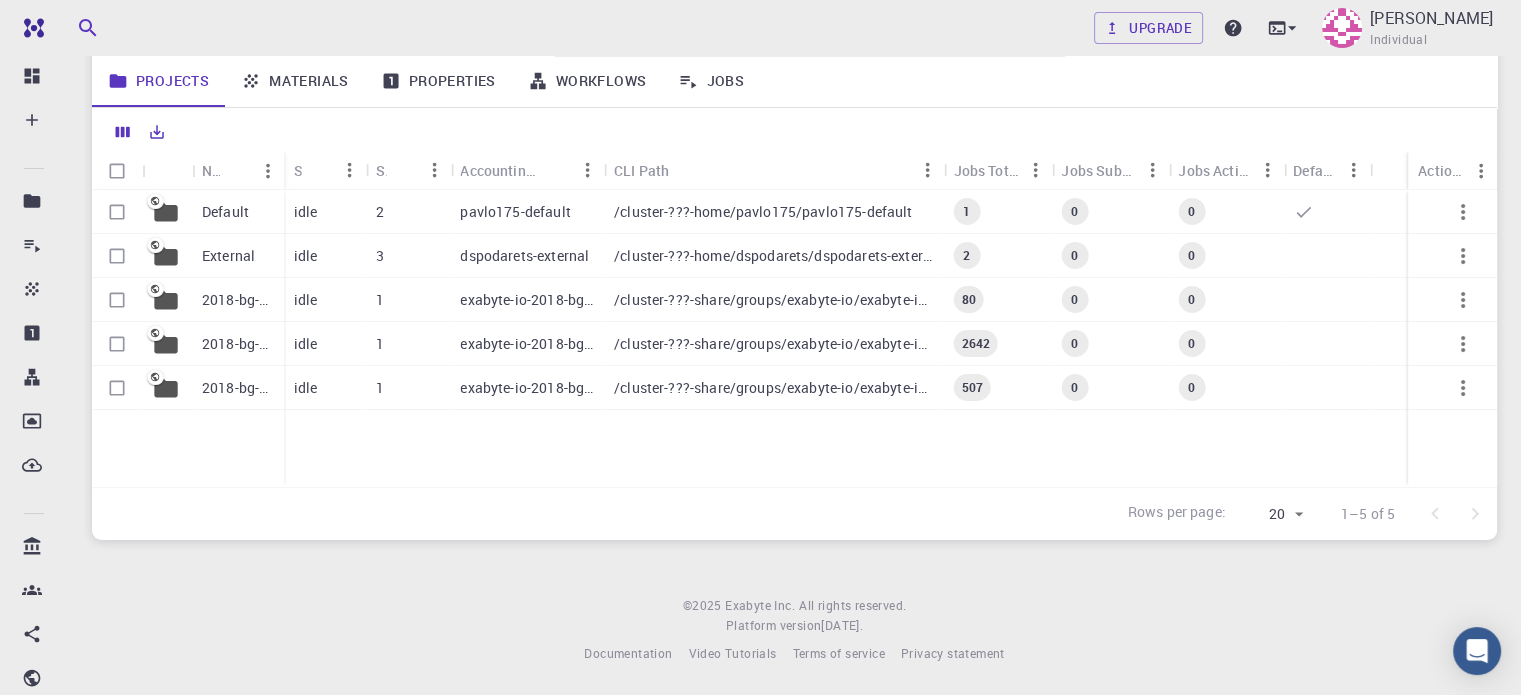 click on "2018-bg-study-phase-III" at bounding box center (238, 344) 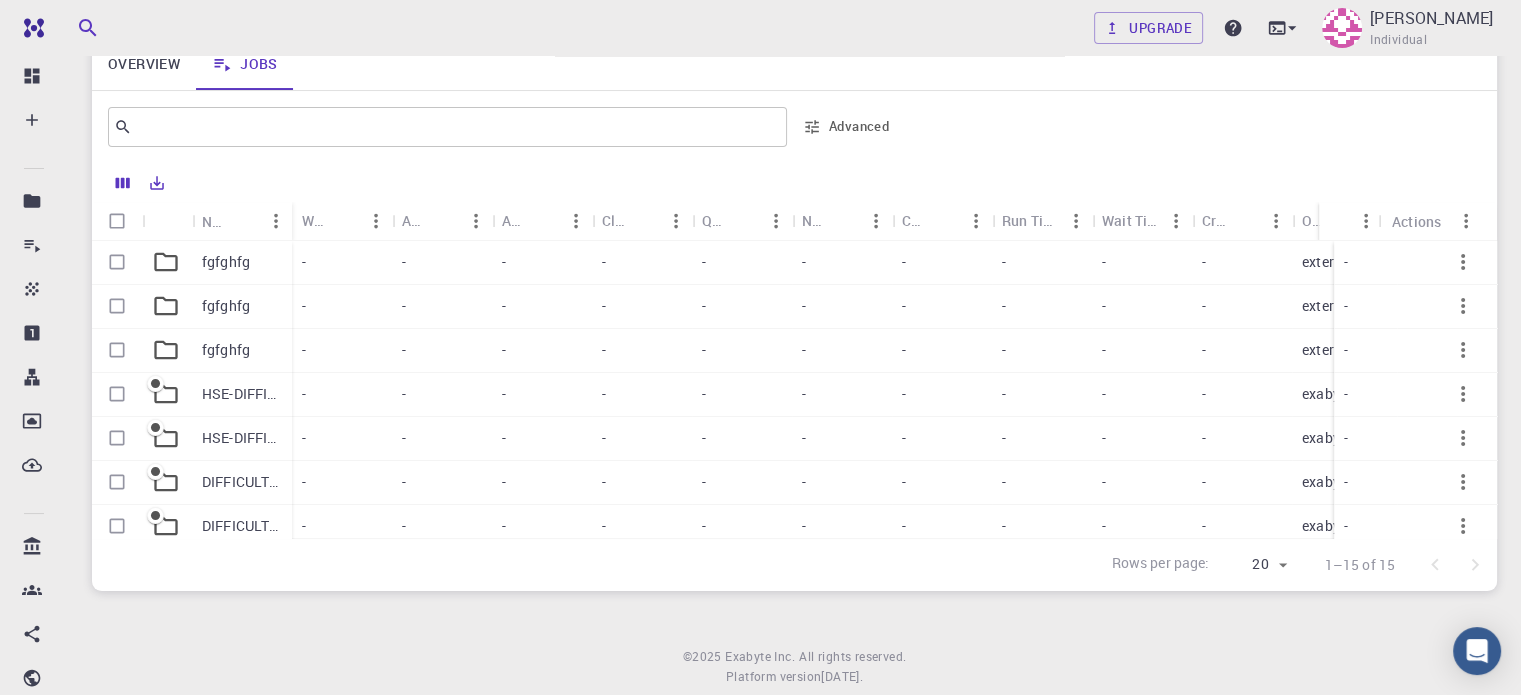 scroll, scrollTop: 300, scrollLeft: 0, axis: vertical 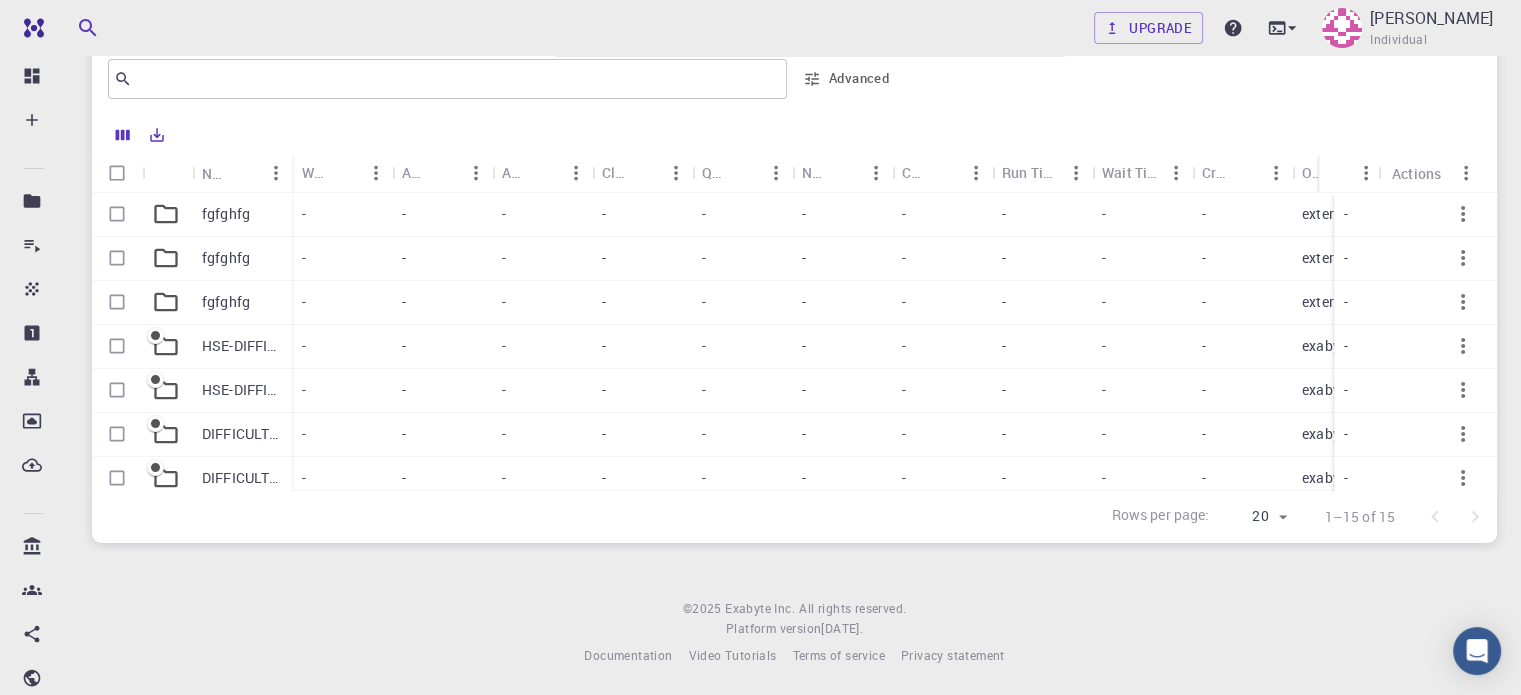 click on "HSE-DIFFICULTY-5" at bounding box center (242, 346) 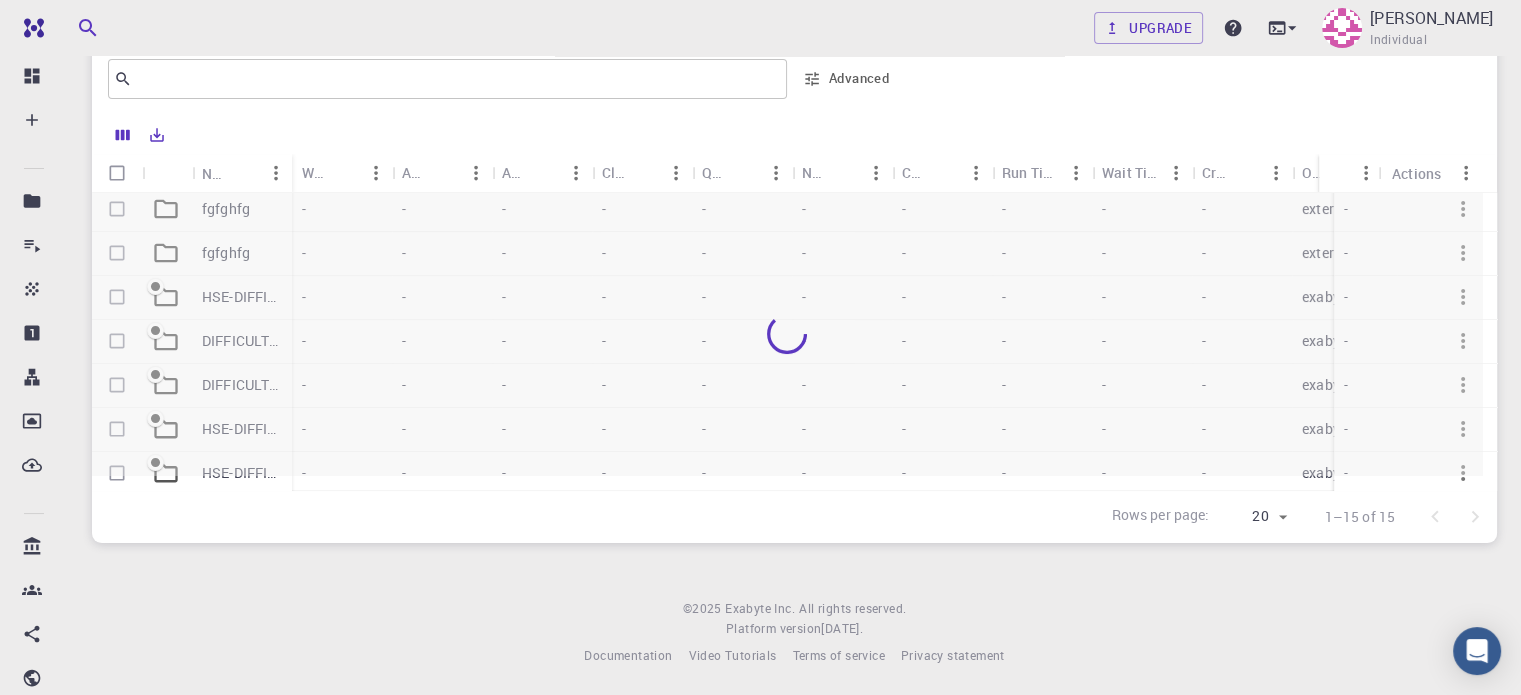 scroll, scrollTop: 377, scrollLeft: 0, axis: vertical 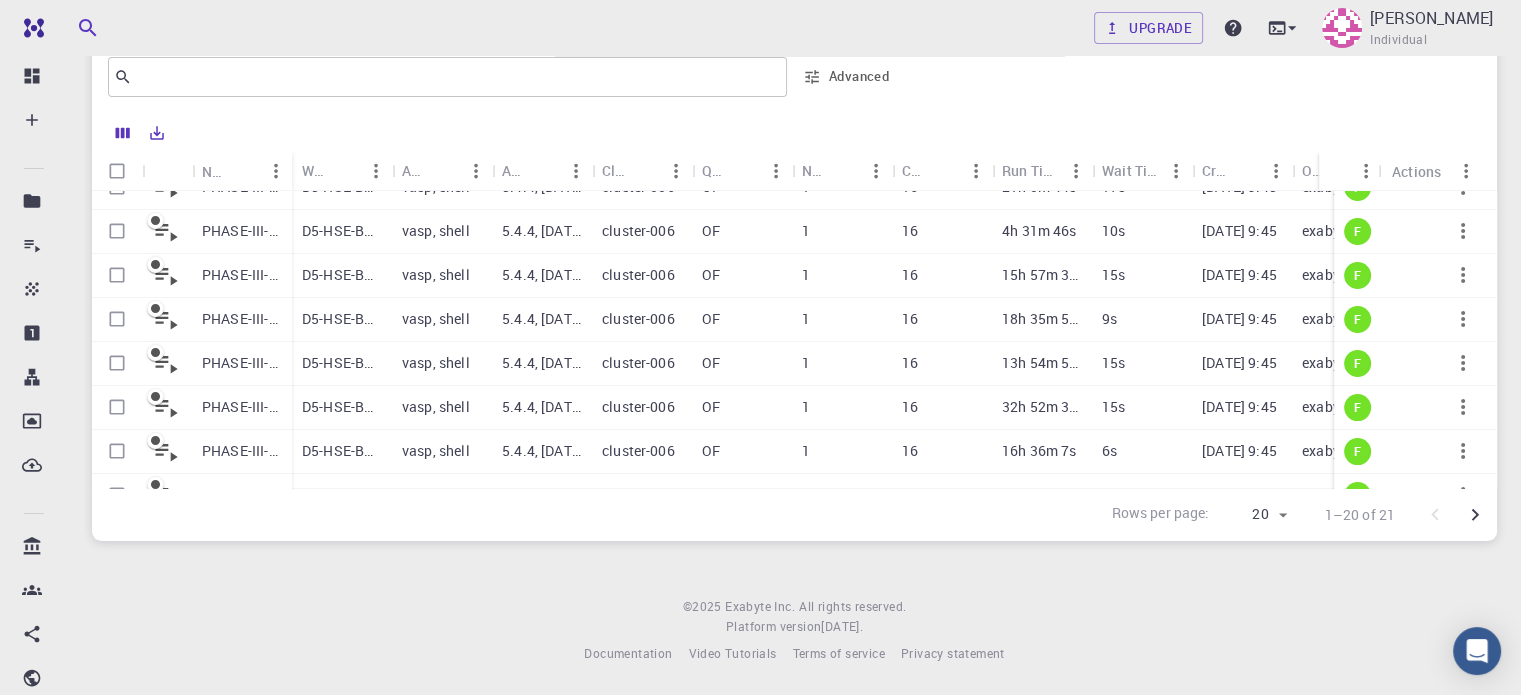 click on "PHASE-III-D5-HSE-CoO" at bounding box center [242, 275] 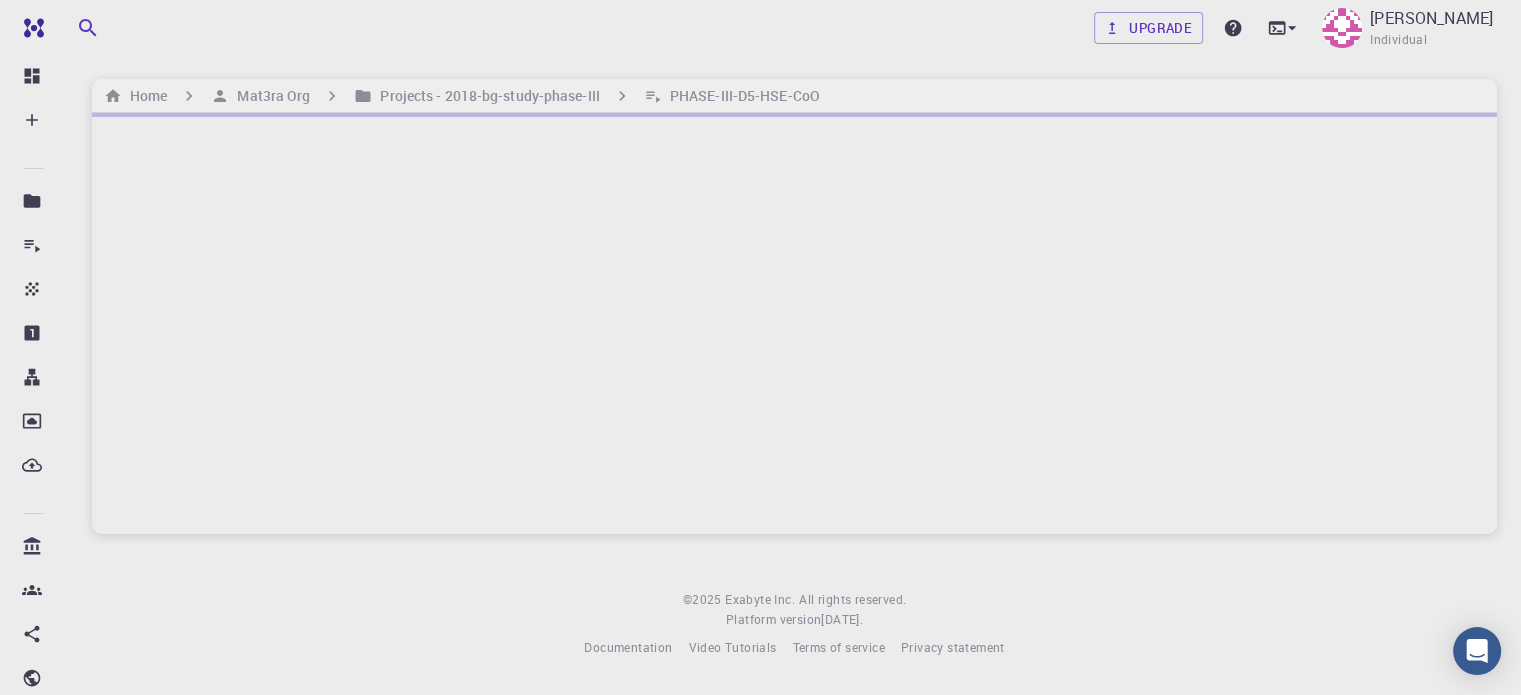 scroll, scrollTop: 0, scrollLeft: 0, axis: both 